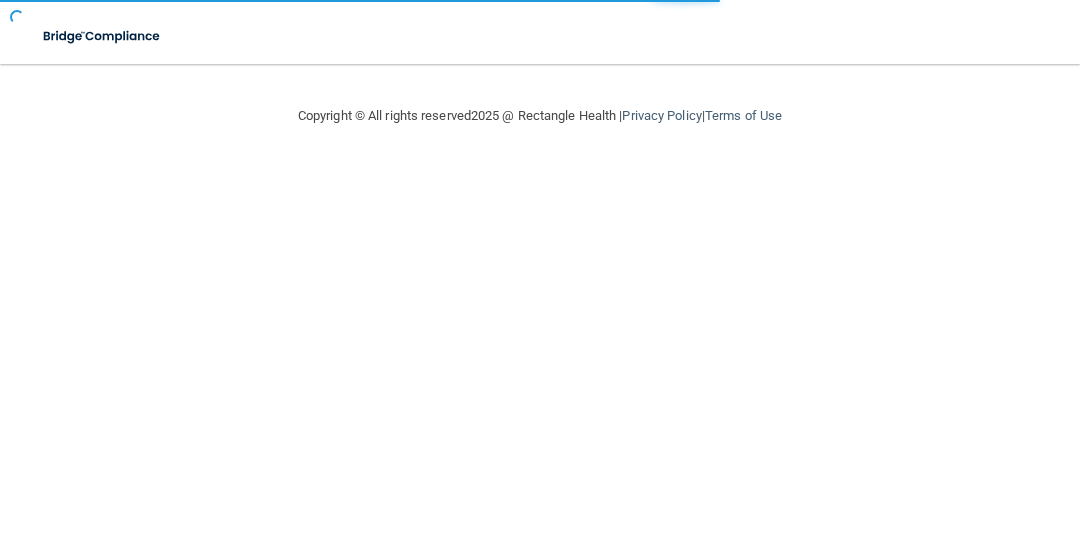 scroll, scrollTop: 0, scrollLeft: 0, axis: both 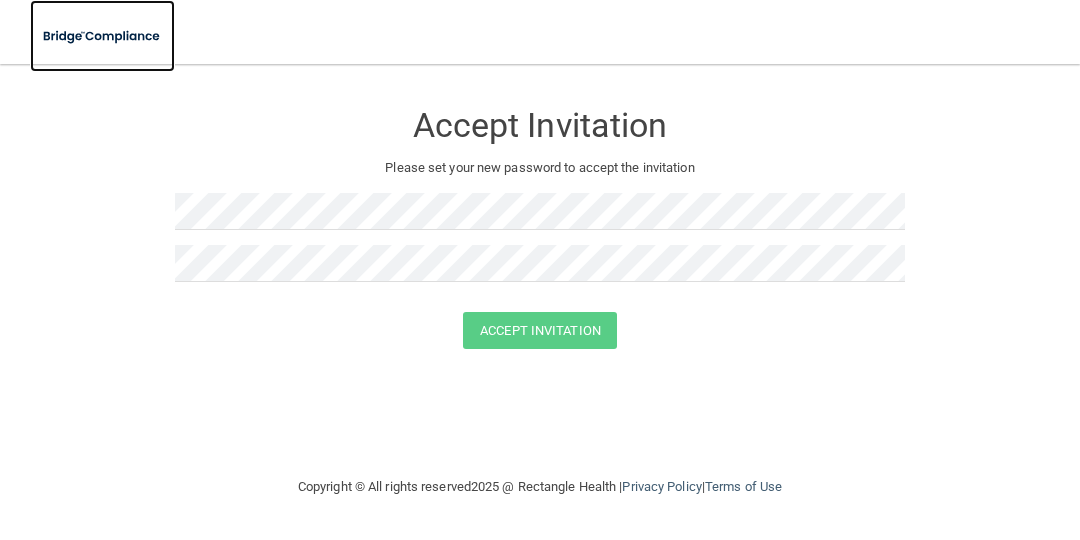 click at bounding box center [102, 36] 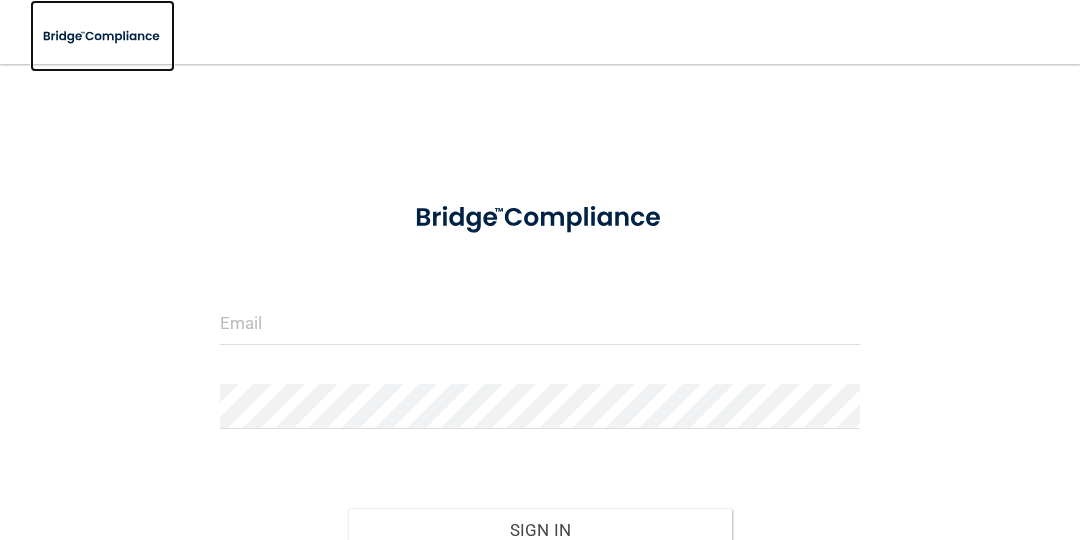 click at bounding box center [102, 36] 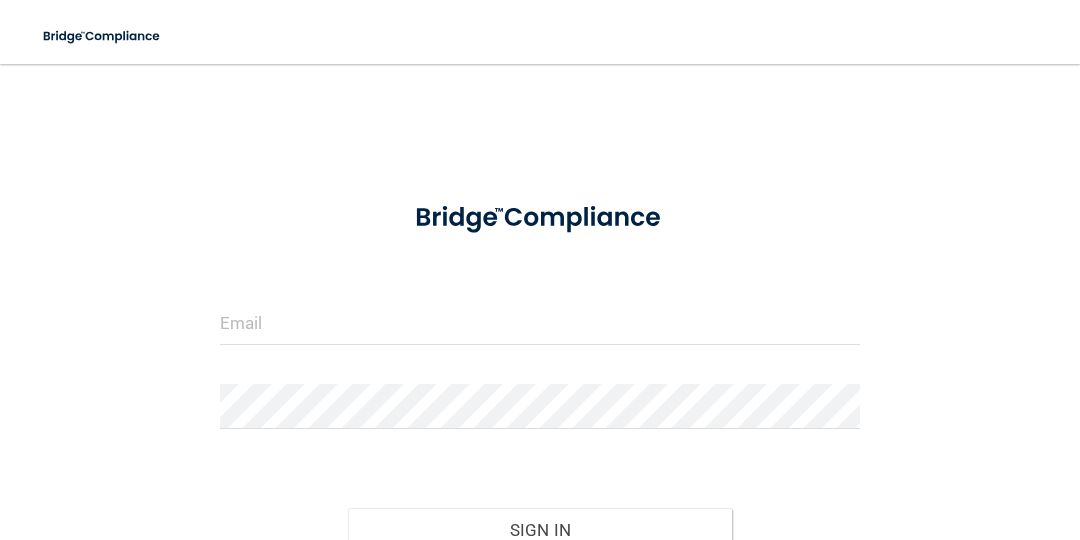 scroll, scrollTop: 163, scrollLeft: 0, axis: vertical 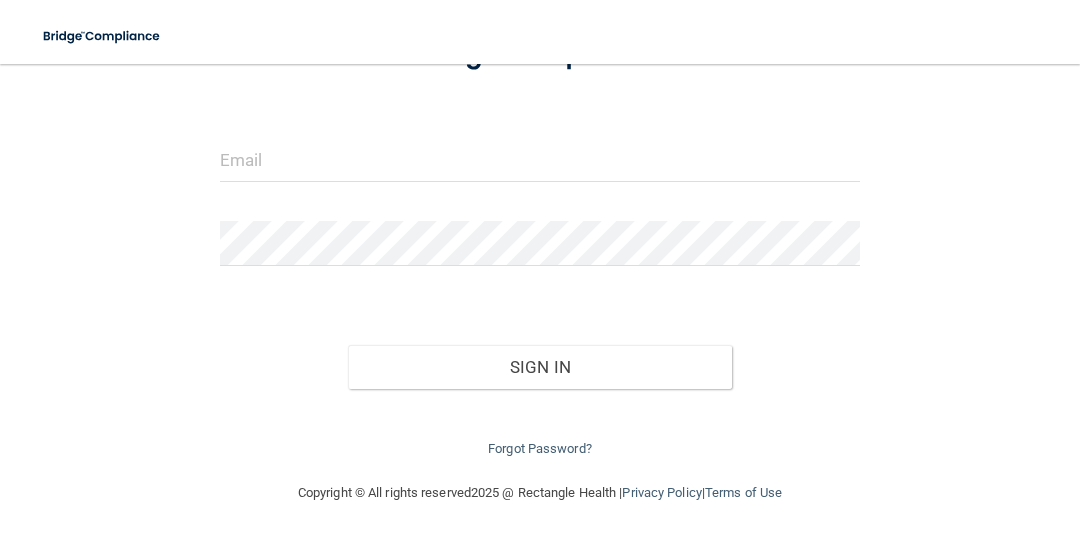 drag, startPoint x: 1079, startPoint y: 189, endPoint x: 1080, endPoint y: 356, distance: 167.00299 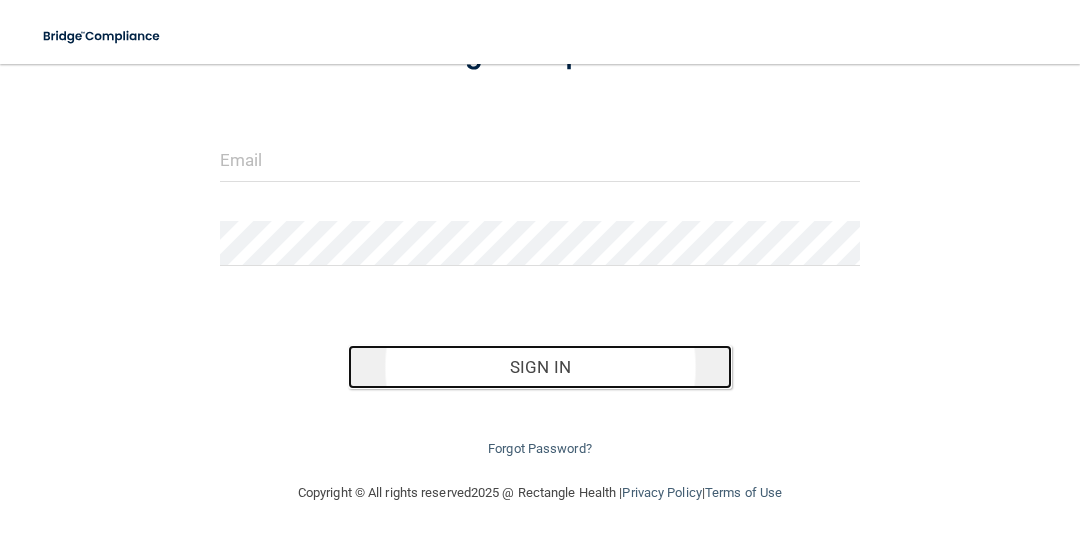 click on "Sign In" at bounding box center (540, 367) 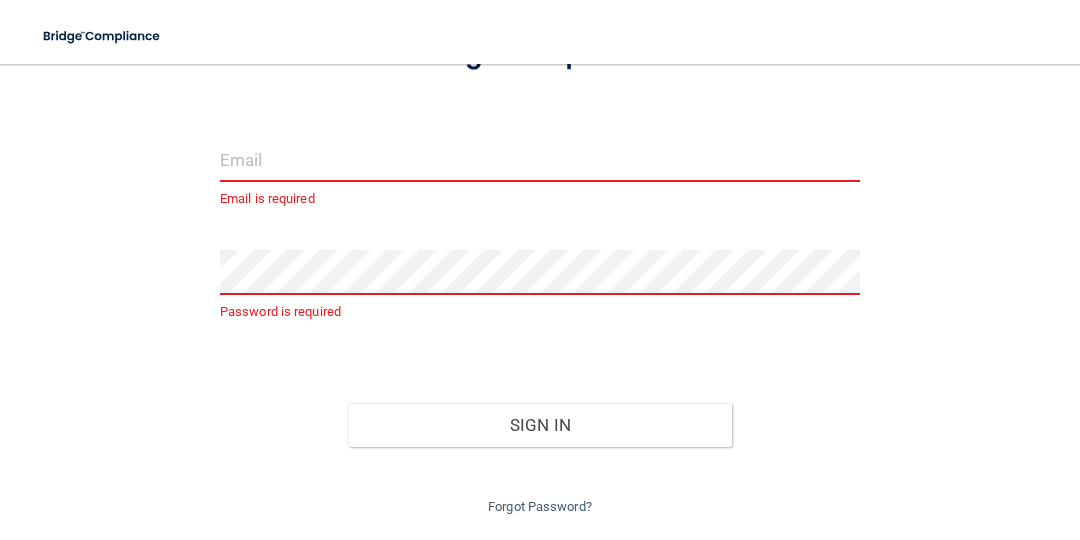 click at bounding box center (540, 159) 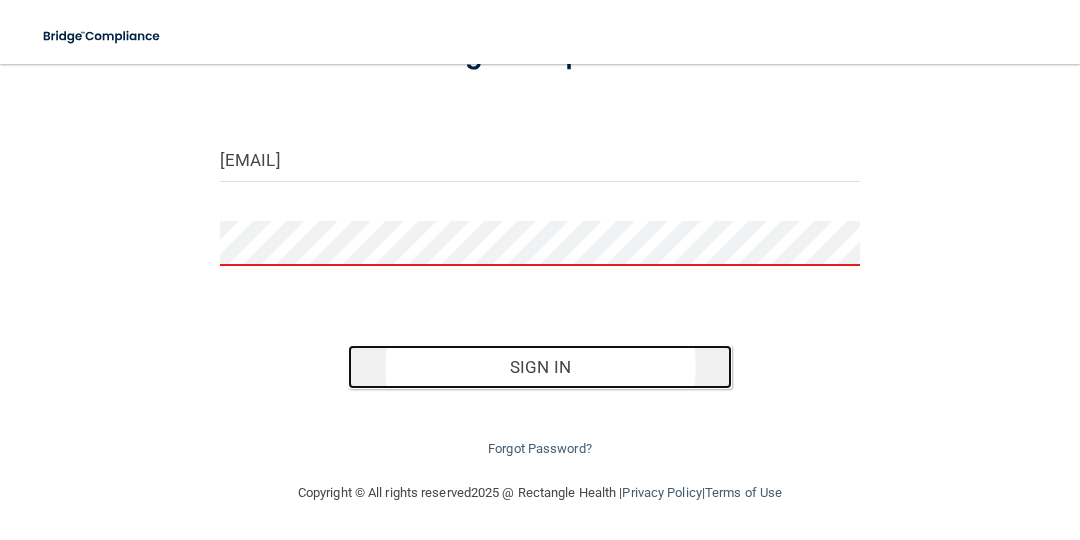 click on "Sign In" at bounding box center (540, 367) 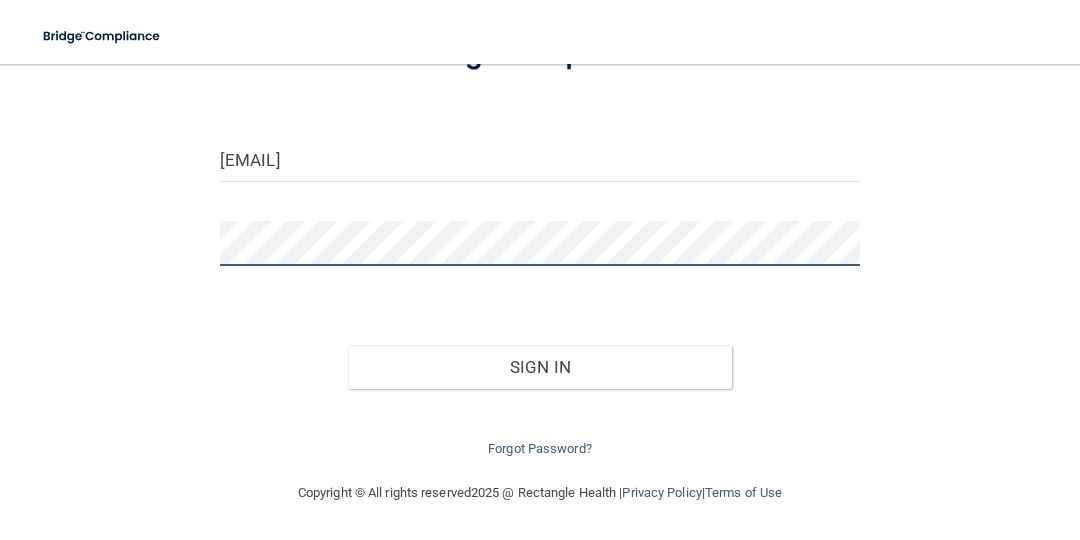 click on "Sign In" at bounding box center (540, 367) 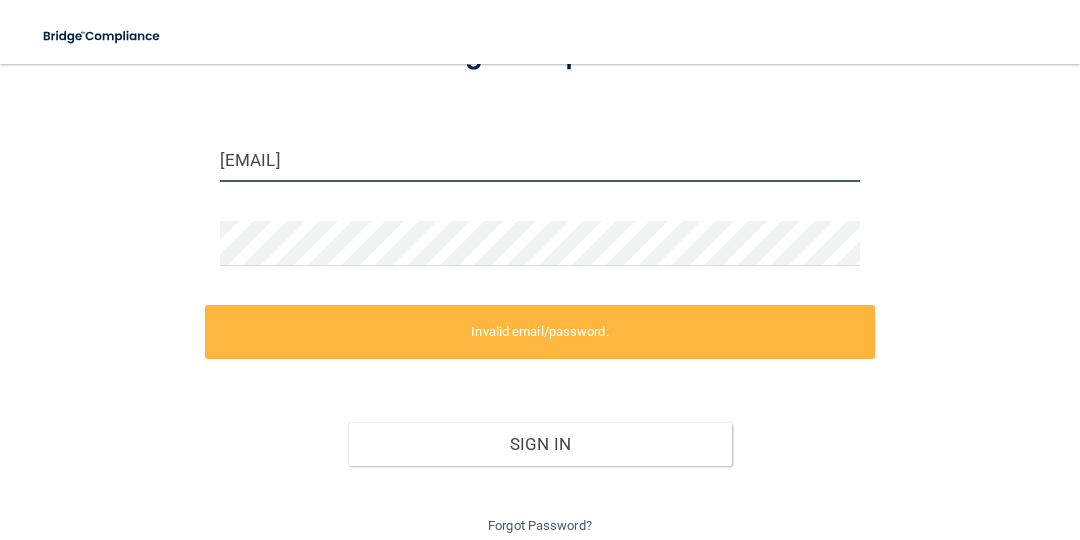 click on "[EMAIL]" at bounding box center (540, 159) 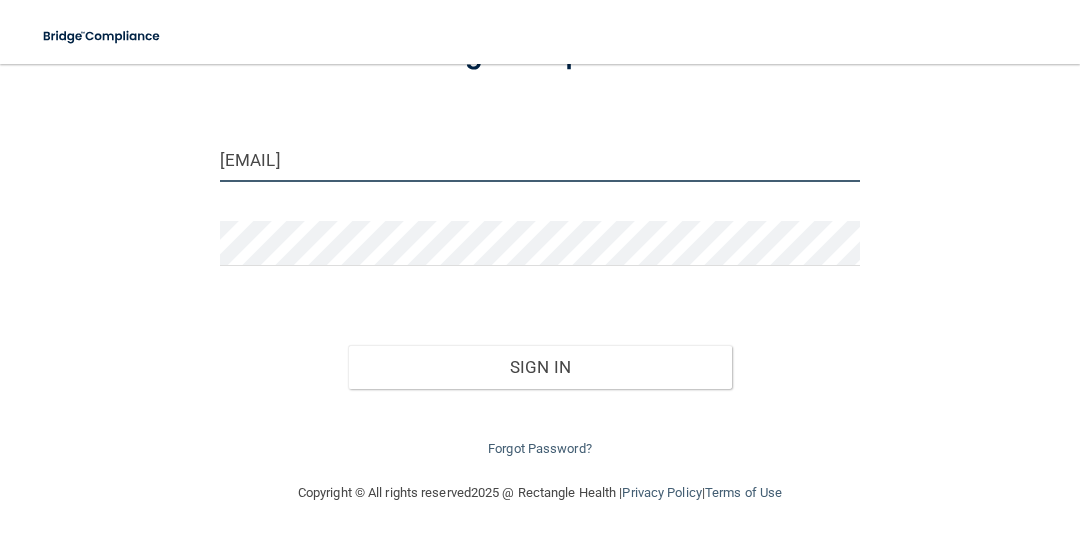 type on "[EMAIL]" 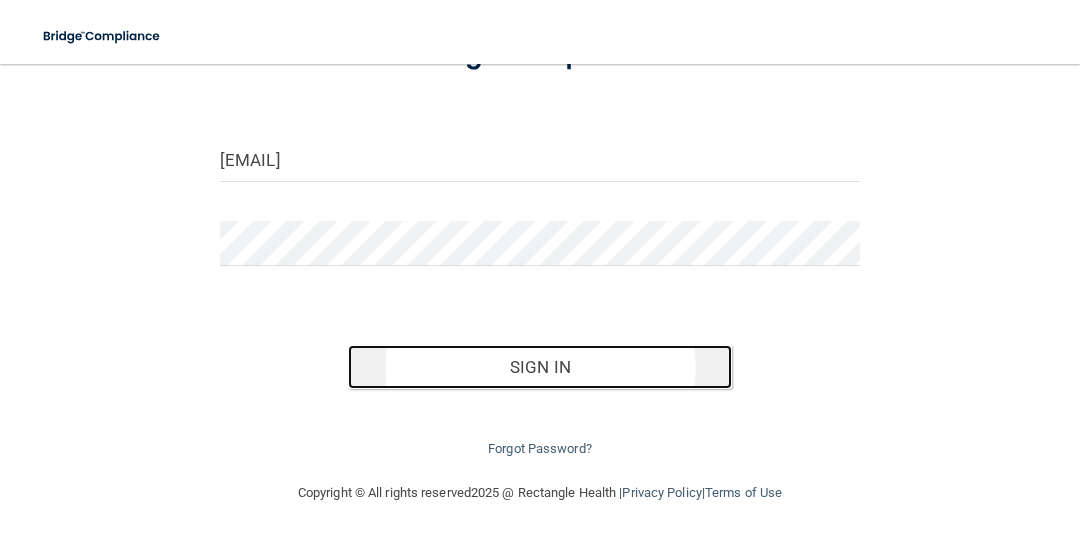 click on "Sign In" at bounding box center (540, 367) 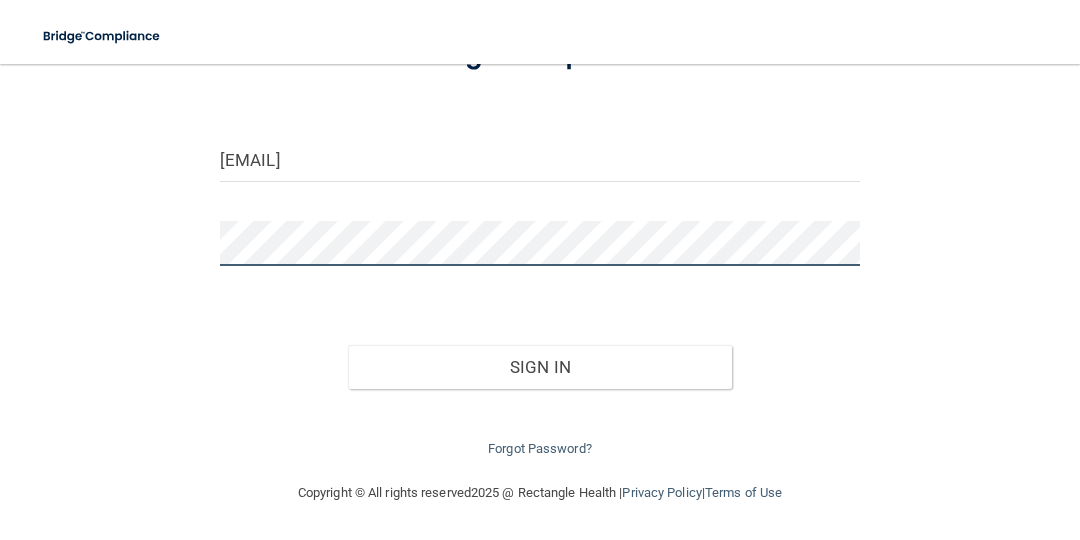 click on "Sign In" at bounding box center (540, 367) 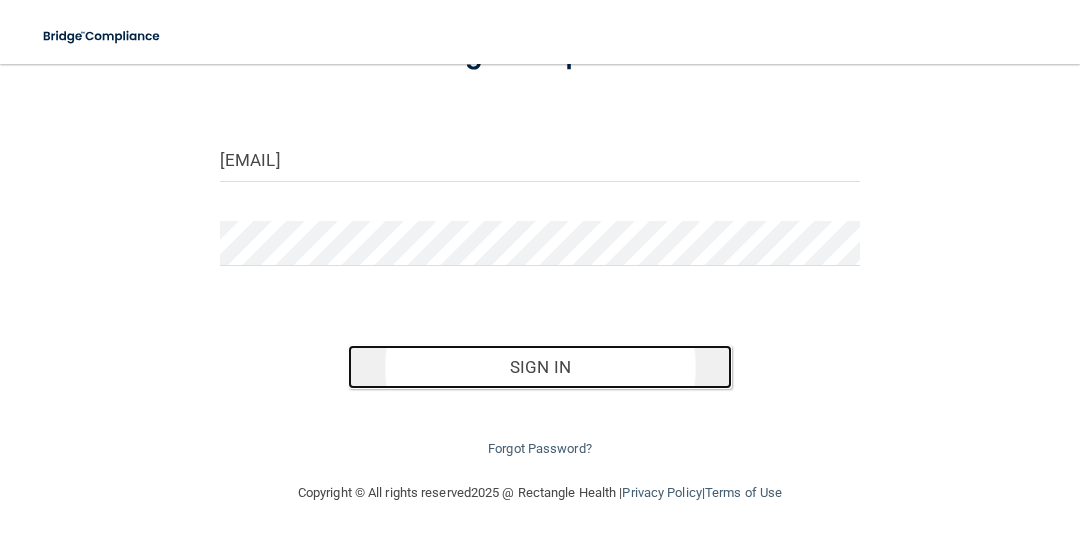 click on "Sign In" at bounding box center (540, 367) 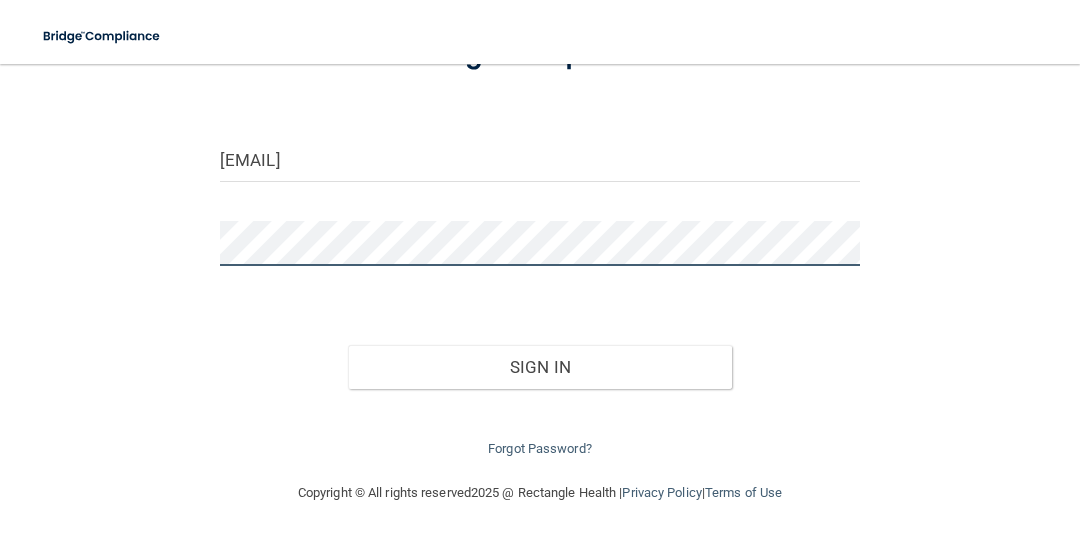 click on "Sign In" at bounding box center [540, 367] 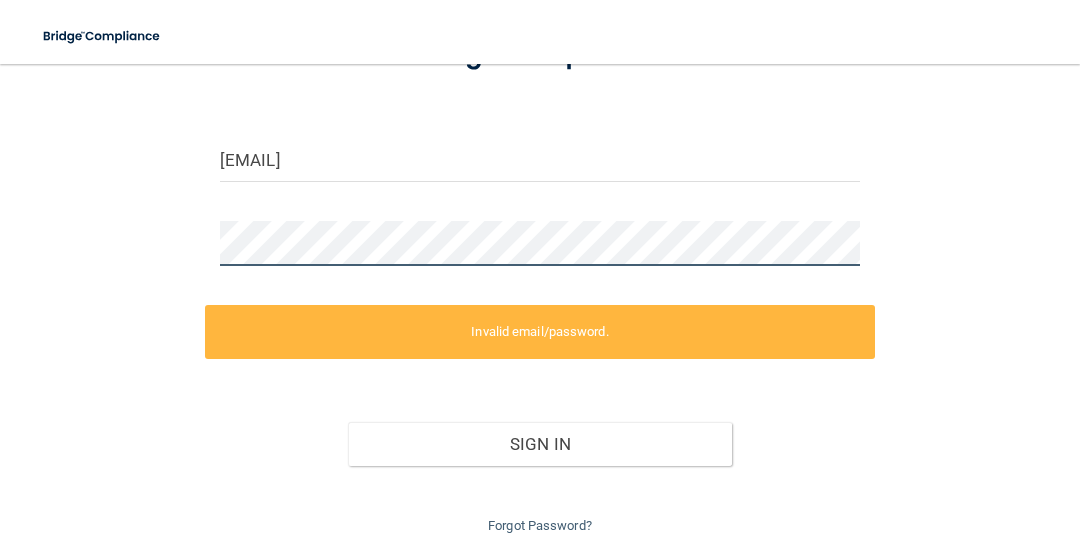 click on "[EMAIL] Invalid email/password. You don't have permission to access that page. Sign In Forgot Password?" at bounding box center [540, 229] 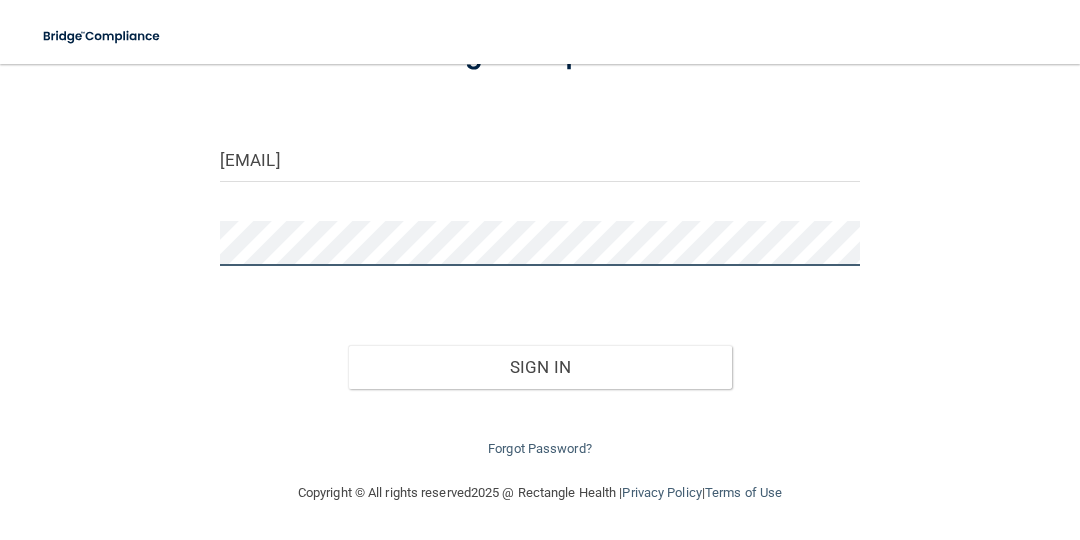 click on "Sign In" at bounding box center [540, 367] 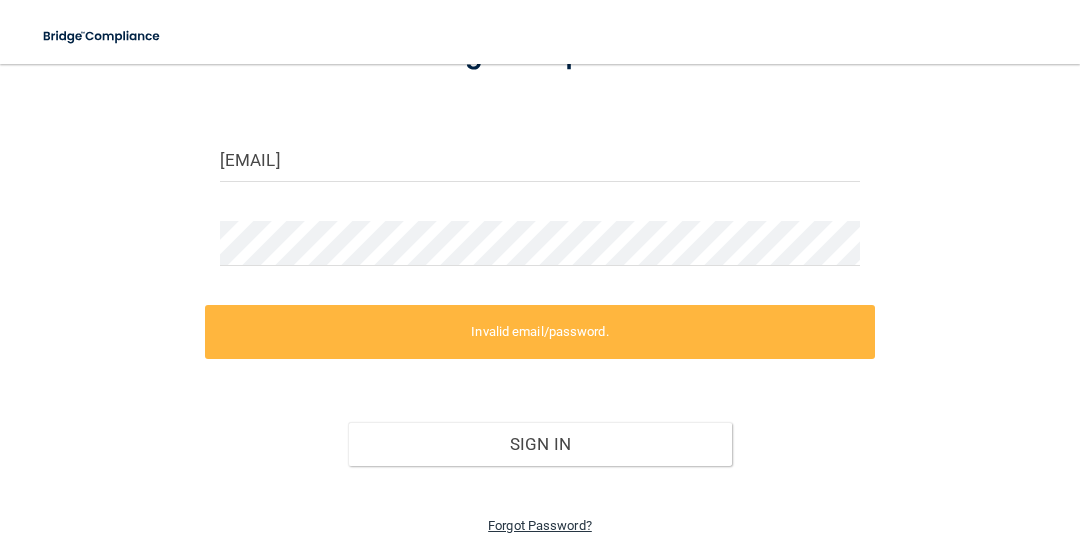 click on "Forgot Password?" at bounding box center [540, 525] 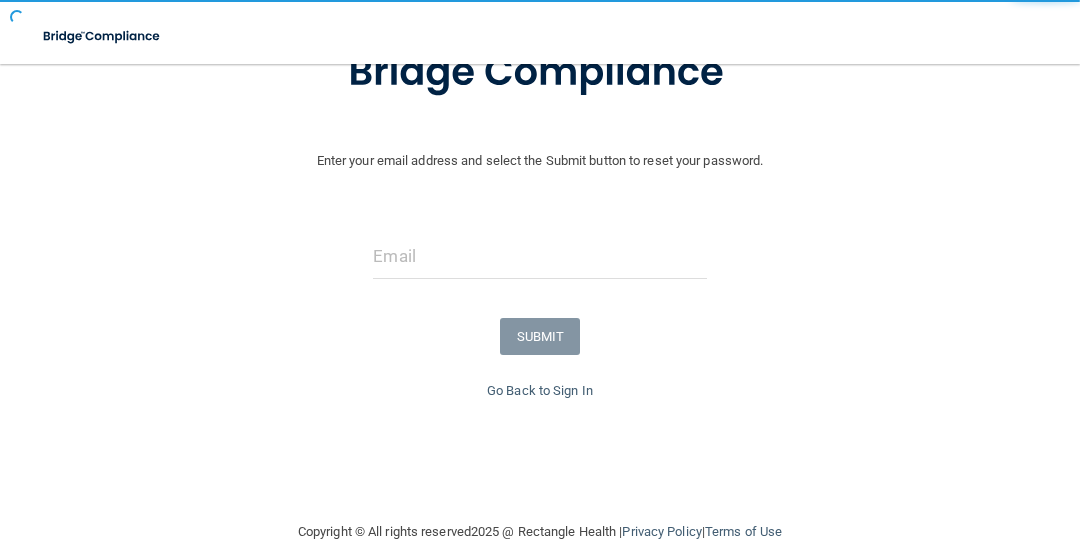 scroll, scrollTop: 125, scrollLeft: 0, axis: vertical 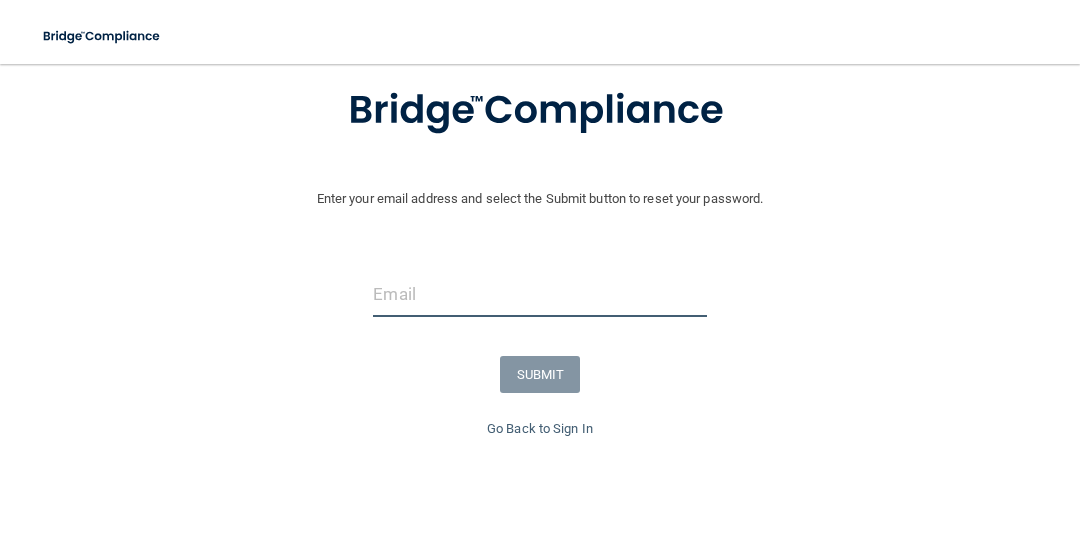 click at bounding box center [539, 294] 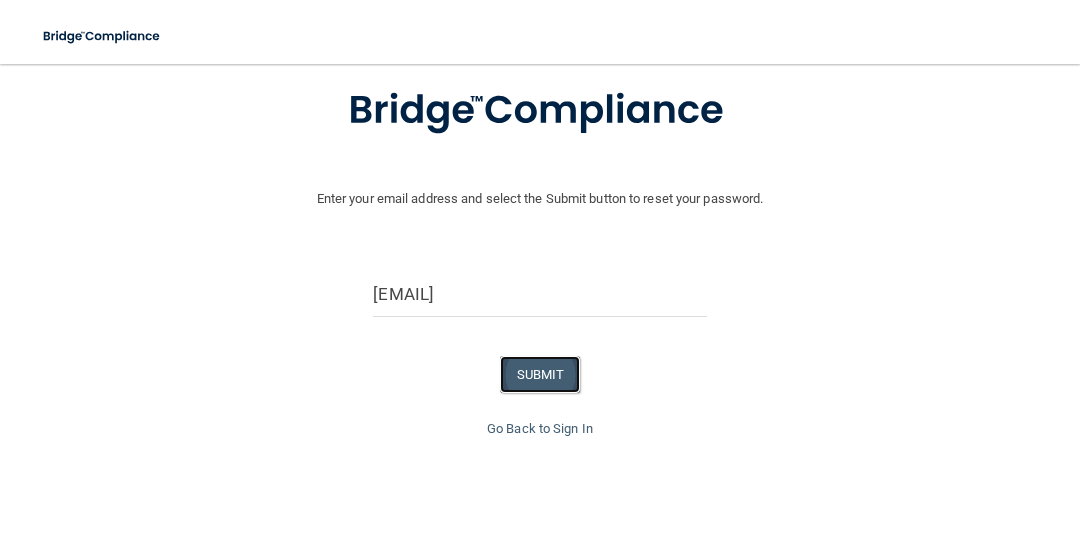 click on "SUBMIT" at bounding box center [540, 374] 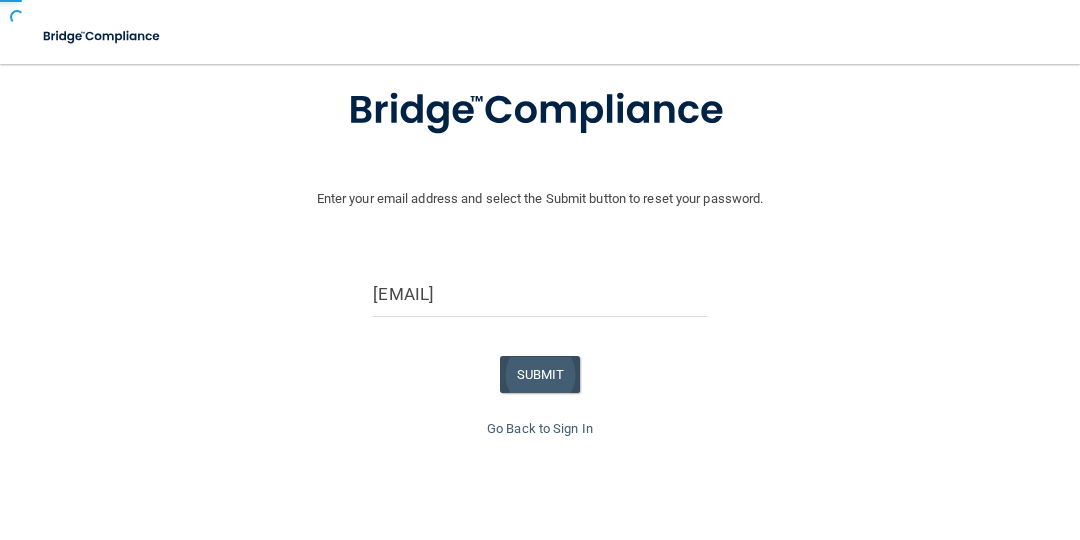 scroll, scrollTop: 48, scrollLeft: 0, axis: vertical 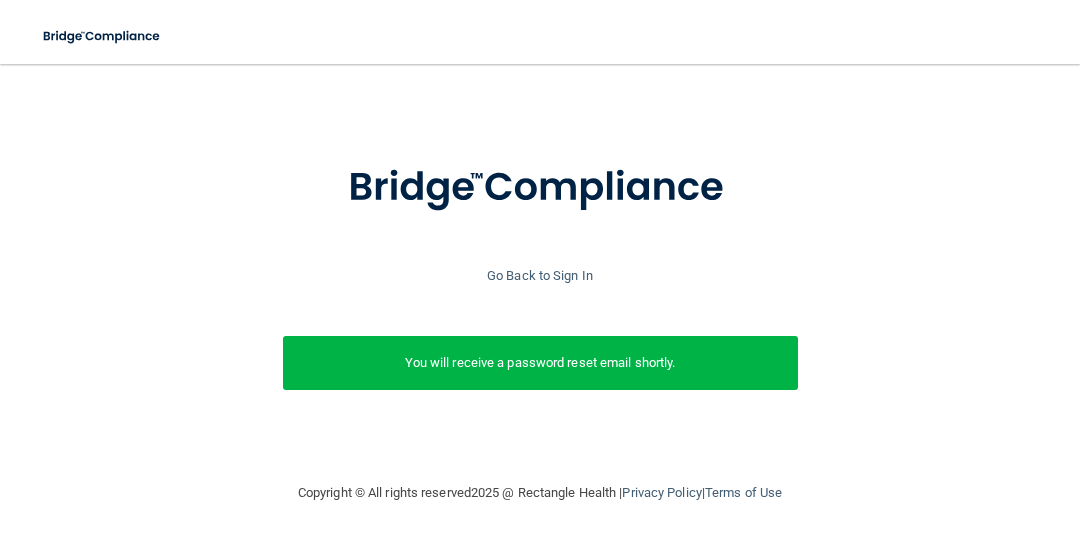 click on "You will receive a password reset email shortly." at bounding box center [540, 363] 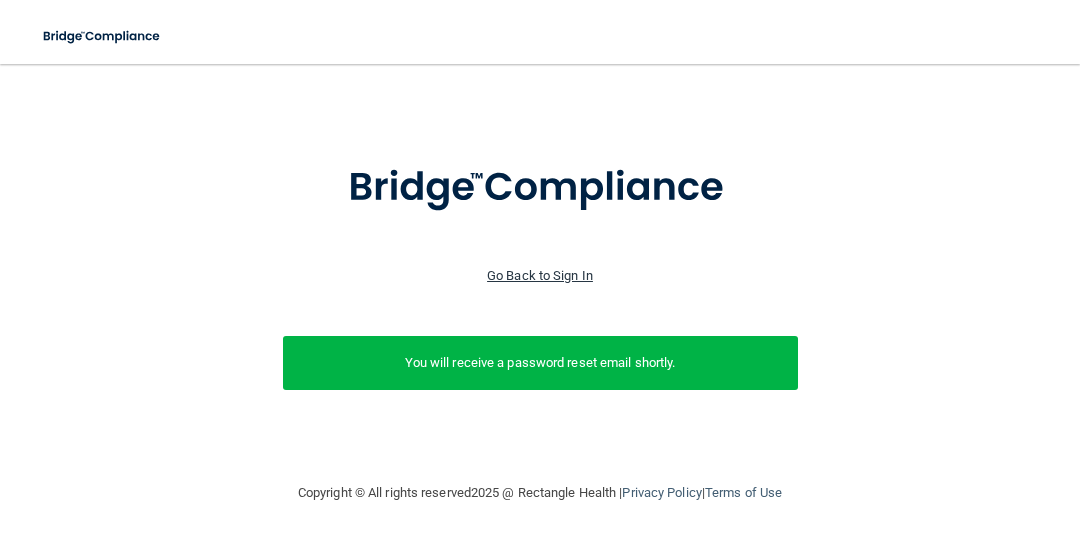 click on "Go Back to Sign In" at bounding box center [540, 275] 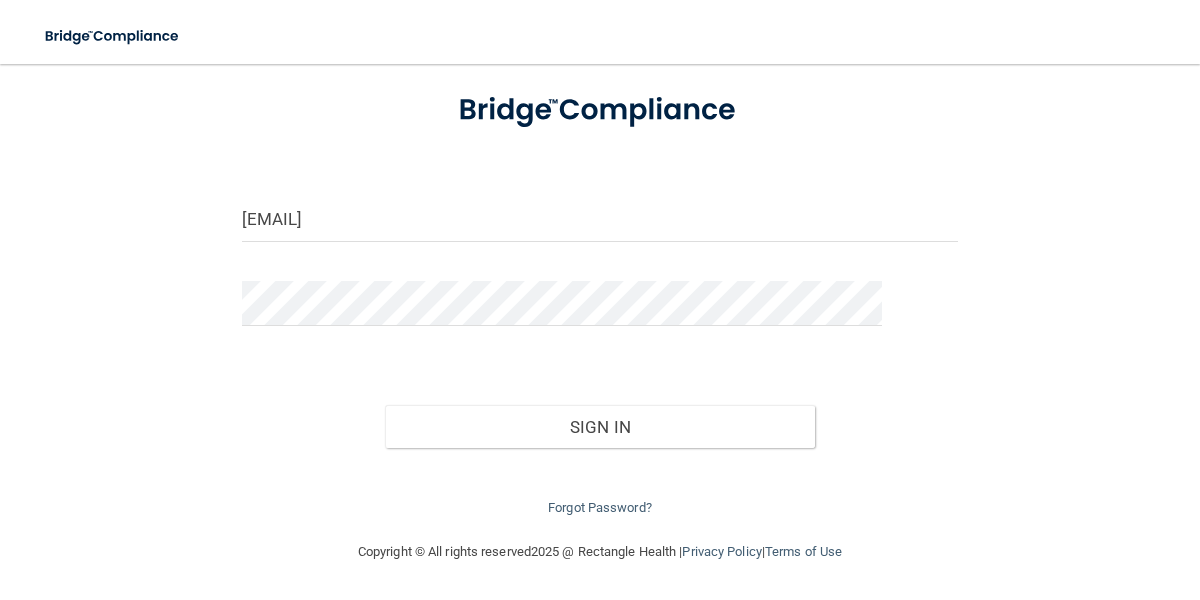 scroll, scrollTop: 111, scrollLeft: 0, axis: vertical 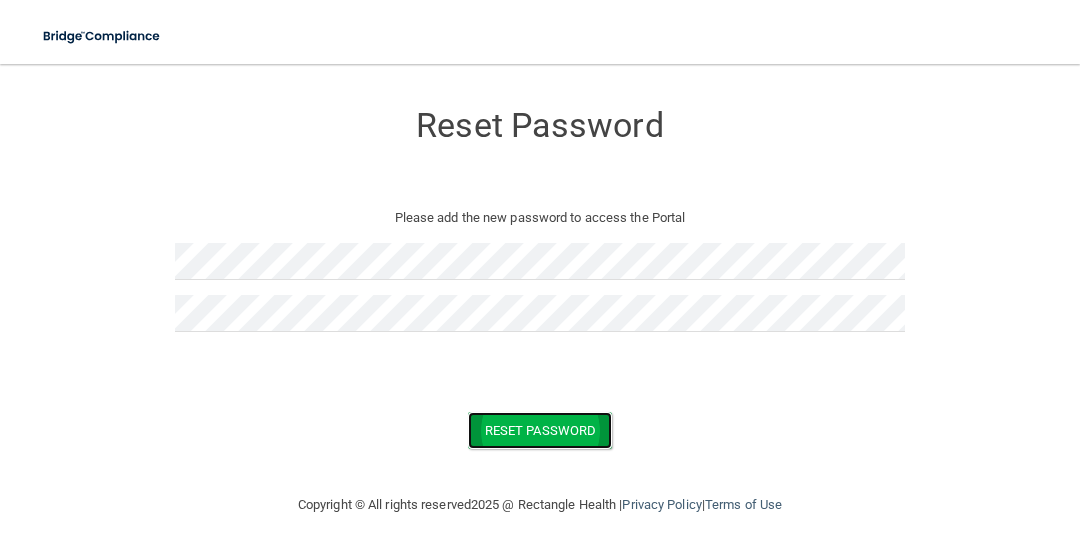 click on "Reset Password" at bounding box center [540, 430] 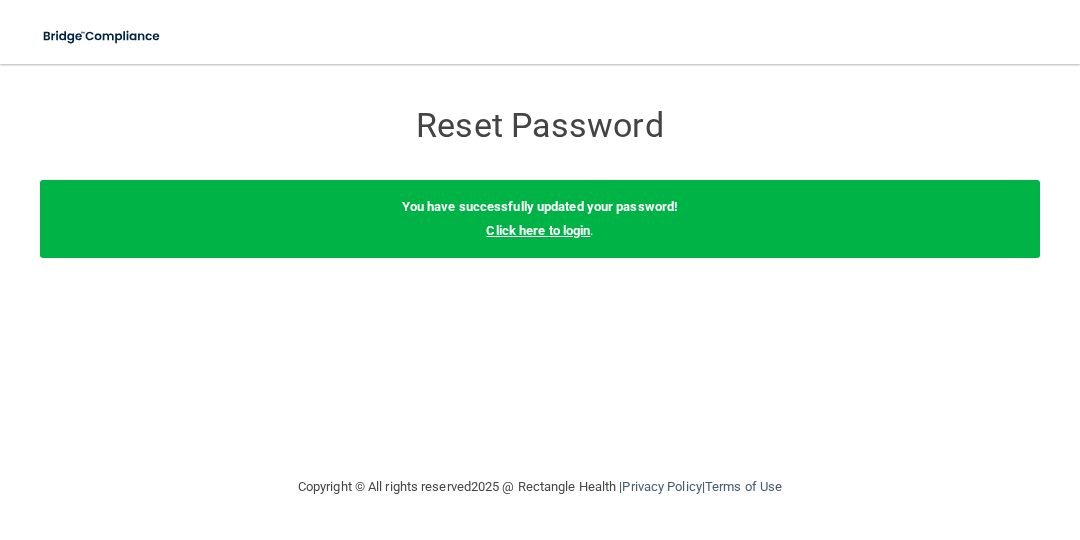 click on "Click here to login" at bounding box center (538, 230) 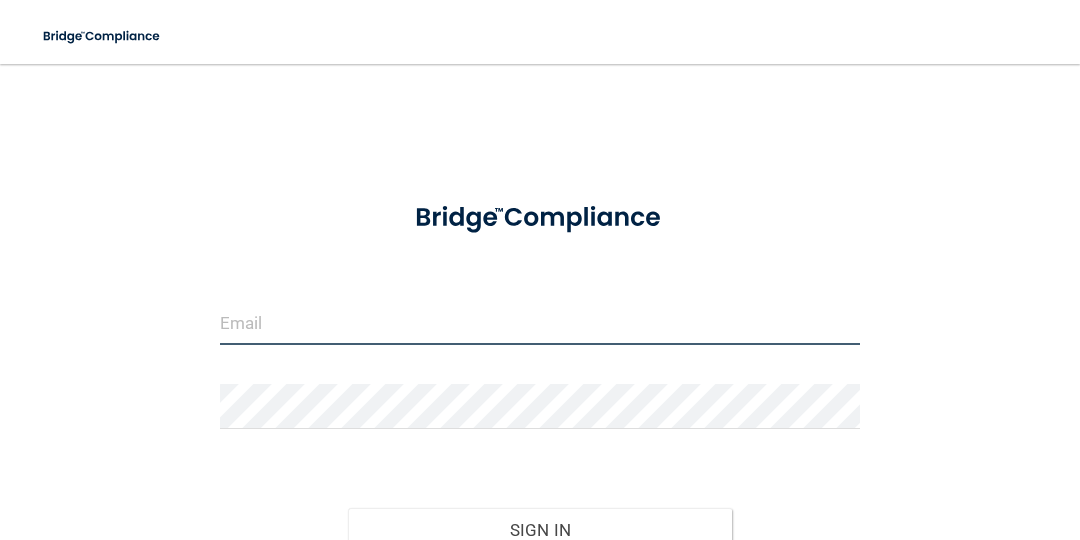 type on "[EMAIL]" 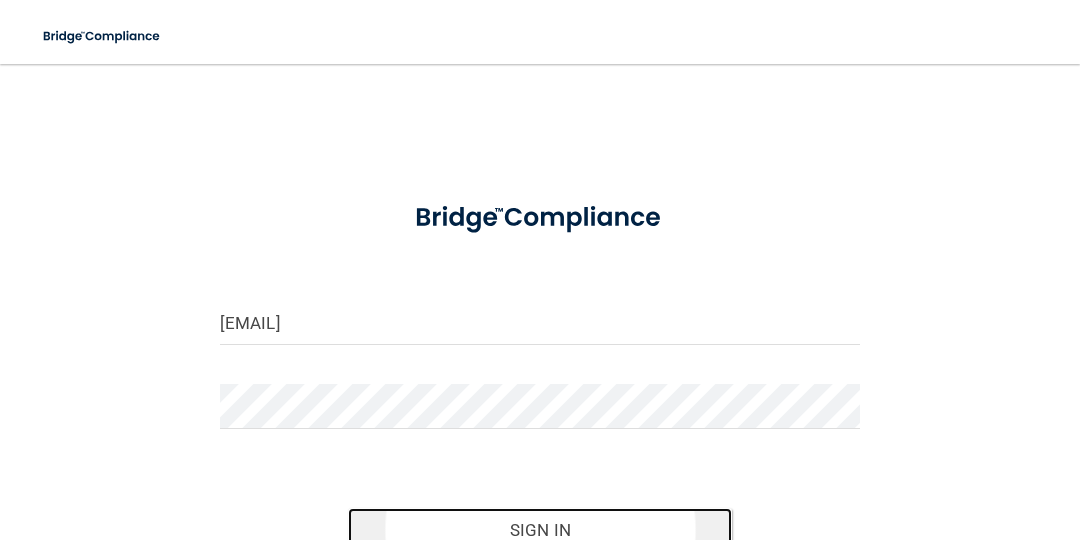 click on "Sign In" at bounding box center [540, 530] 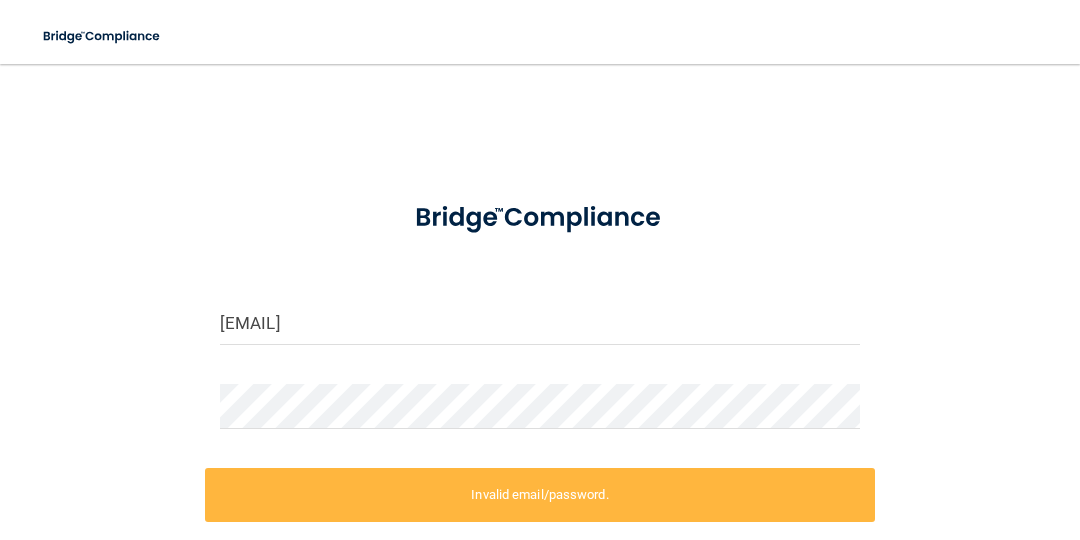 click on "Invalid email/password." at bounding box center [540, 495] 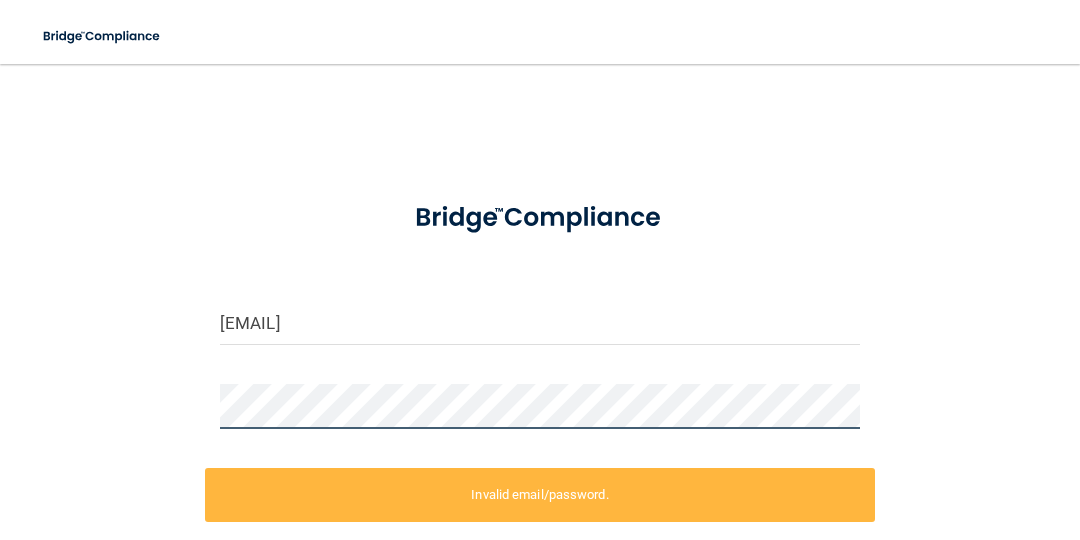 click on "[EMAIL] Invalid email/password. You don't have permission to access that page. Sign In Forgot Password?" at bounding box center [540, 392] 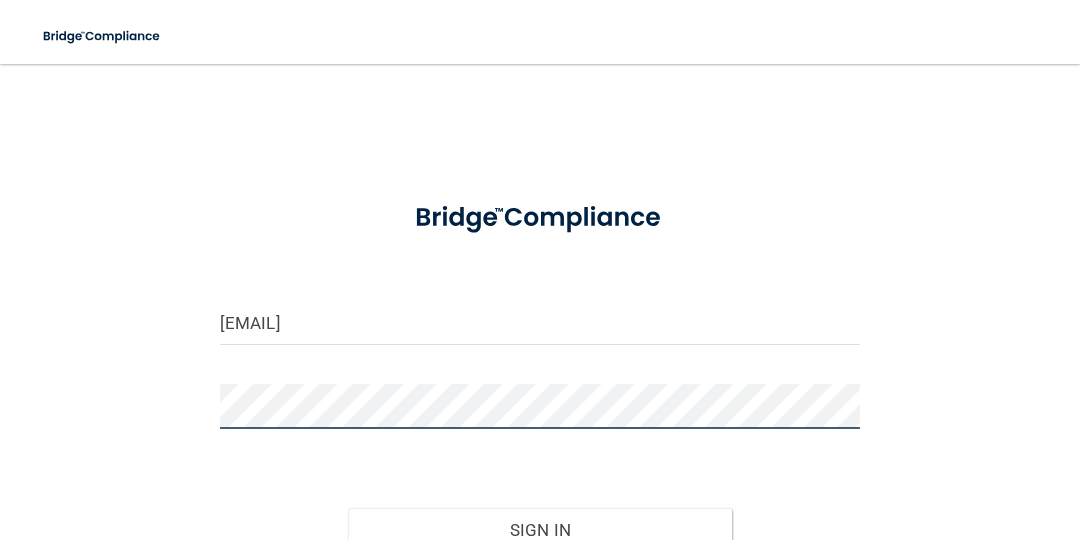 click on "Sign In" at bounding box center (540, 530) 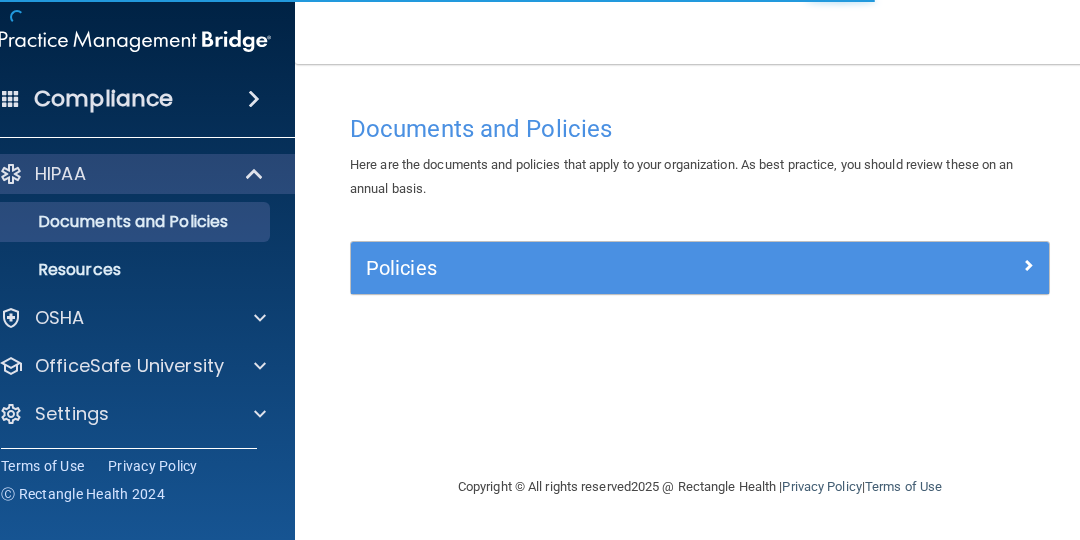 click on "Documents and Policies       Here are the documents and policies that apply to your organization. As best practice, you should review these on an annual basis.             There are no documents selected                Search Documents:                      Search Results            Name  Description        Acceptable Use Policy   Acceptable Use Policy     Policy that defines acceptable and unacceptable use of electronic devices and network resources in conjunction with its established culture of ethical and lawful behavior, openness, trust, and integrity.        Business Associates Policy   Business Associates Policy     Policy that describes the obligations of business associates and the requirements for contracting with business associates.        Complaint Process Policy   Complaint Process Policy     Policy to provide a process for patients and responsible parties to make complaints concerning privacy and security practices.        Document Destruction Policy   Document Destruction Policy" at bounding box center (700, 302) 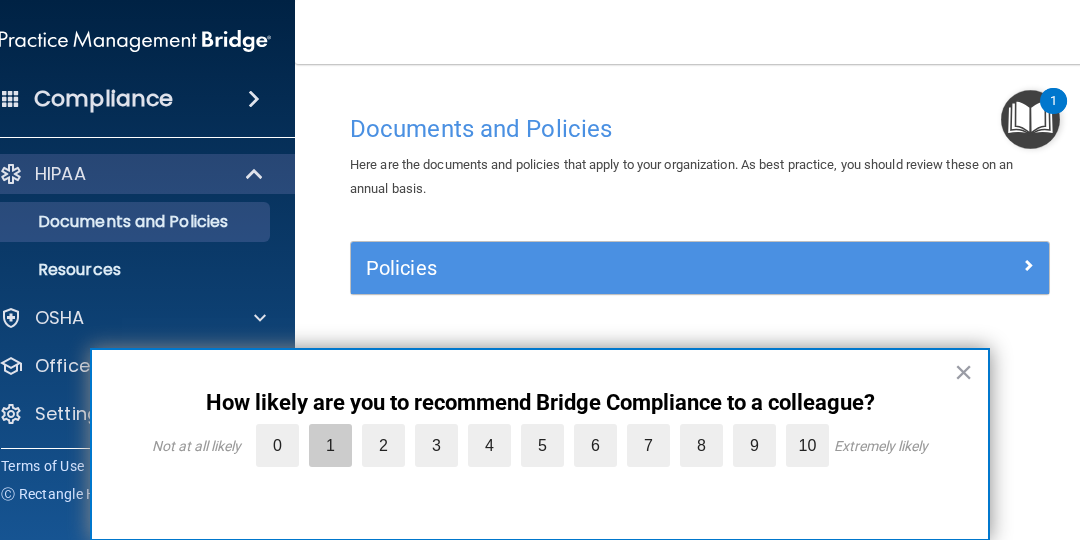 click on "1" at bounding box center [330, 445] 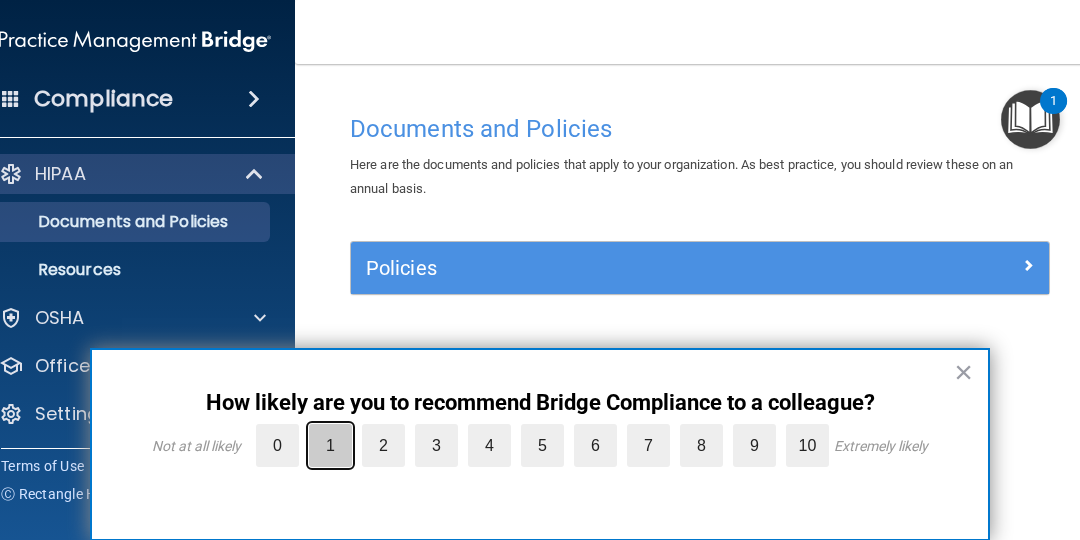 click on "1" at bounding box center (284, 429) 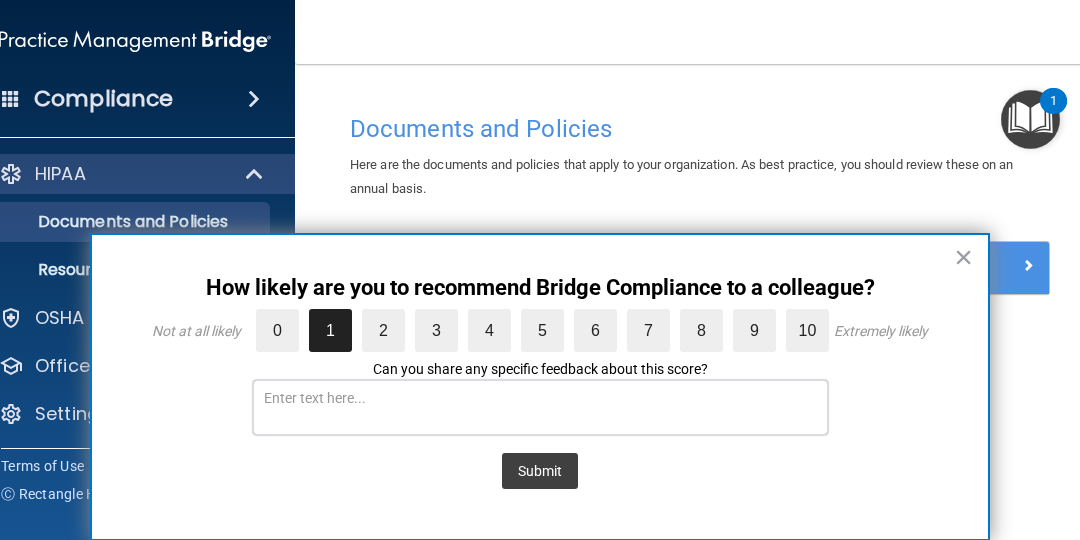 click at bounding box center (540, 407) 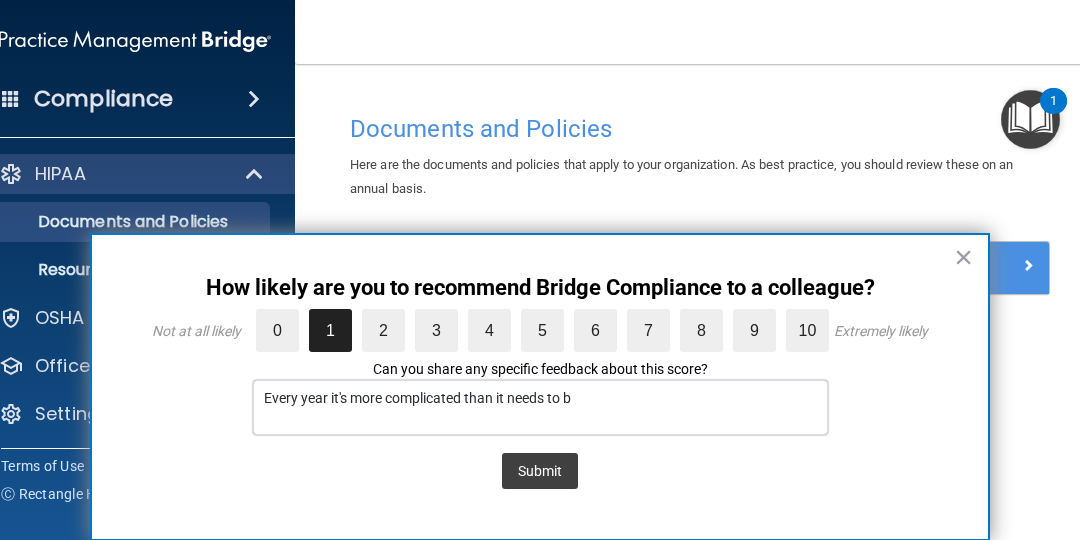 type on "Every year it's more complicated than it needs to be" 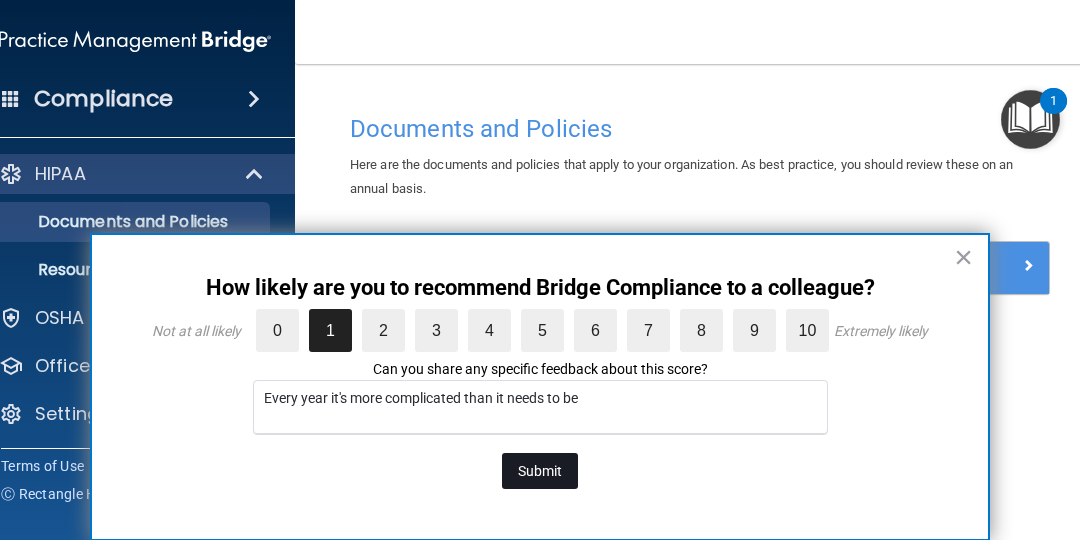 click on "Submit" at bounding box center (540, 471) 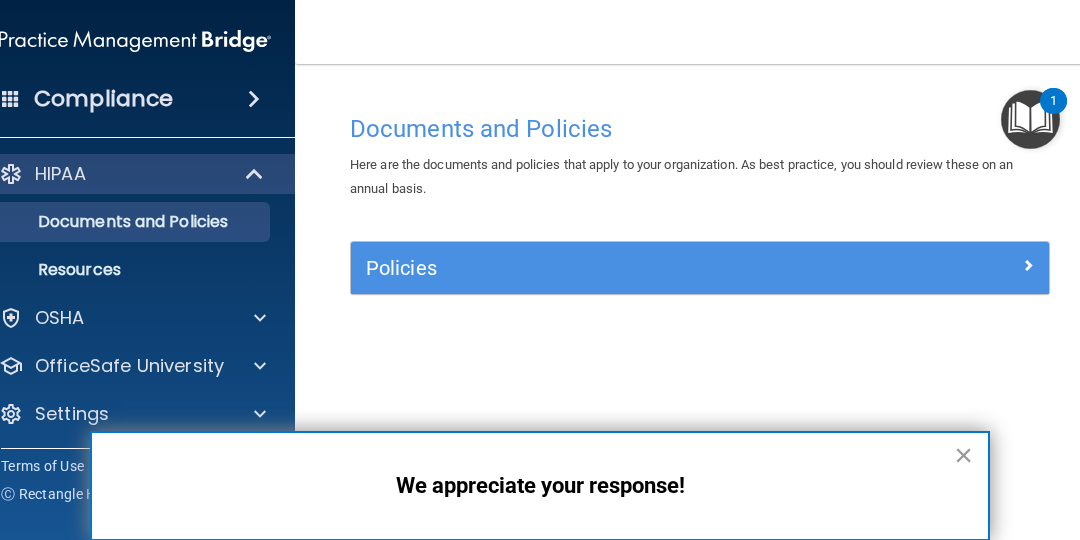 click on "×" at bounding box center [963, 455] 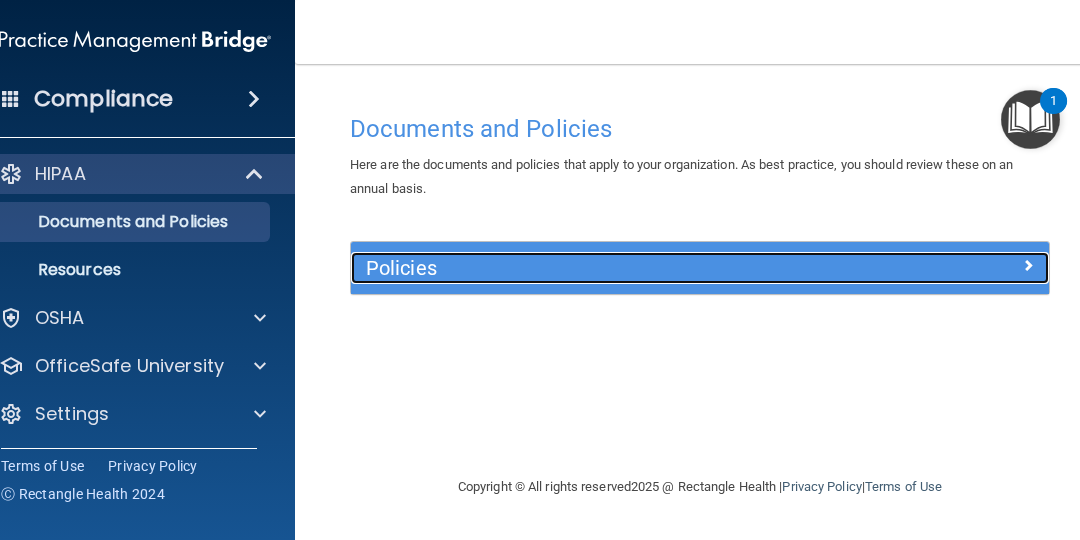 click on "Policies" at bounding box center [613, 268] 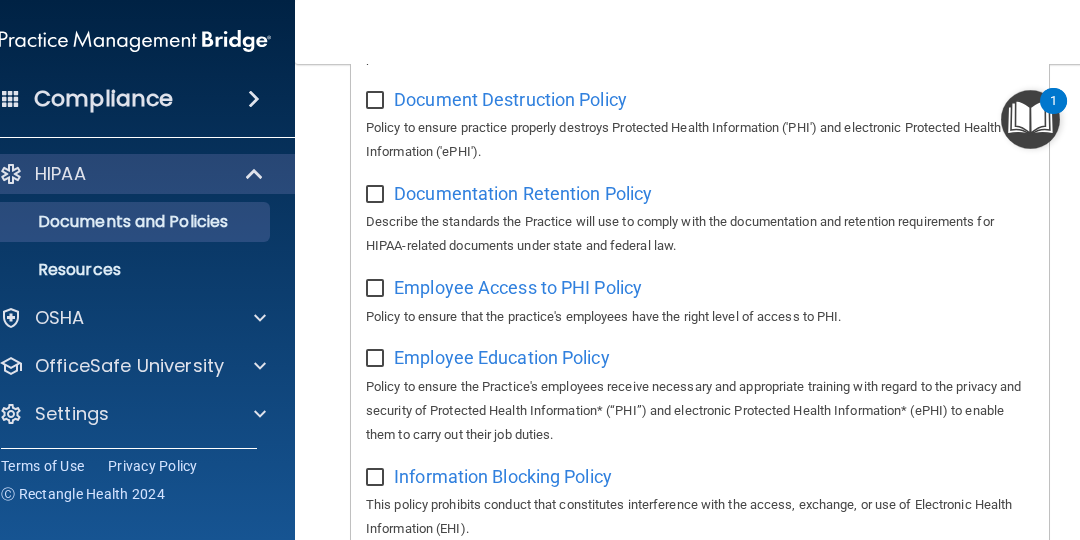 scroll, scrollTop: 599, scrollLeft: 0, axis: vertical 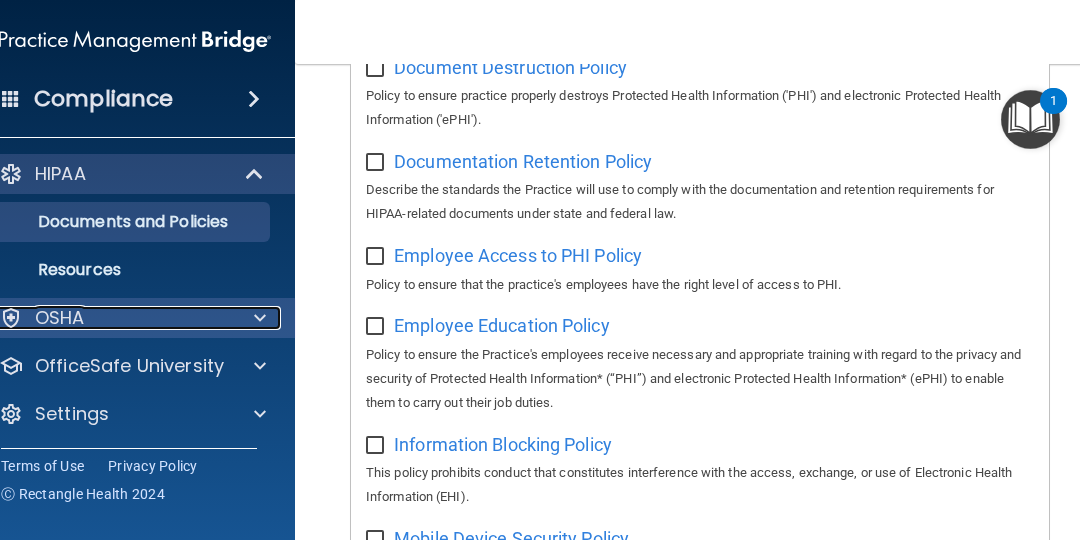 click on "OSHA" at bounding box center [108, 318] 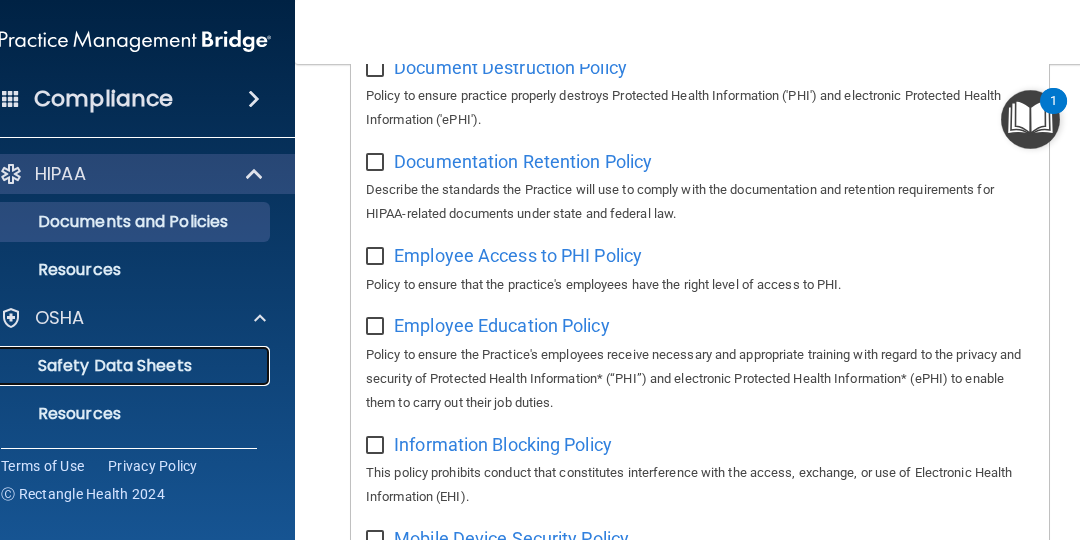 click on "Safety Data Sheets" at bounding box center [124, 366] 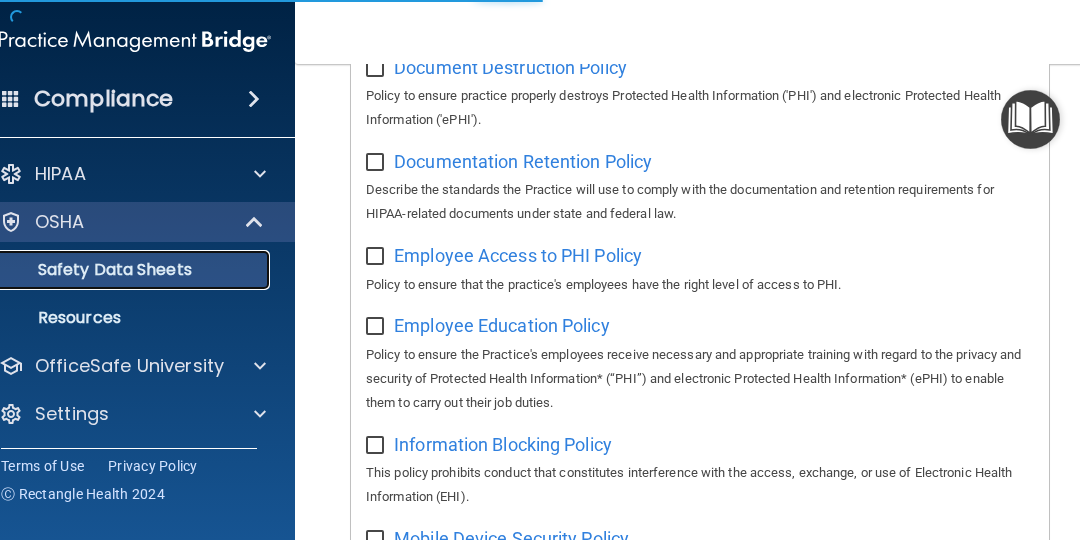 scroll, scrollTop: 0, scrollLeft: 0, axis: both 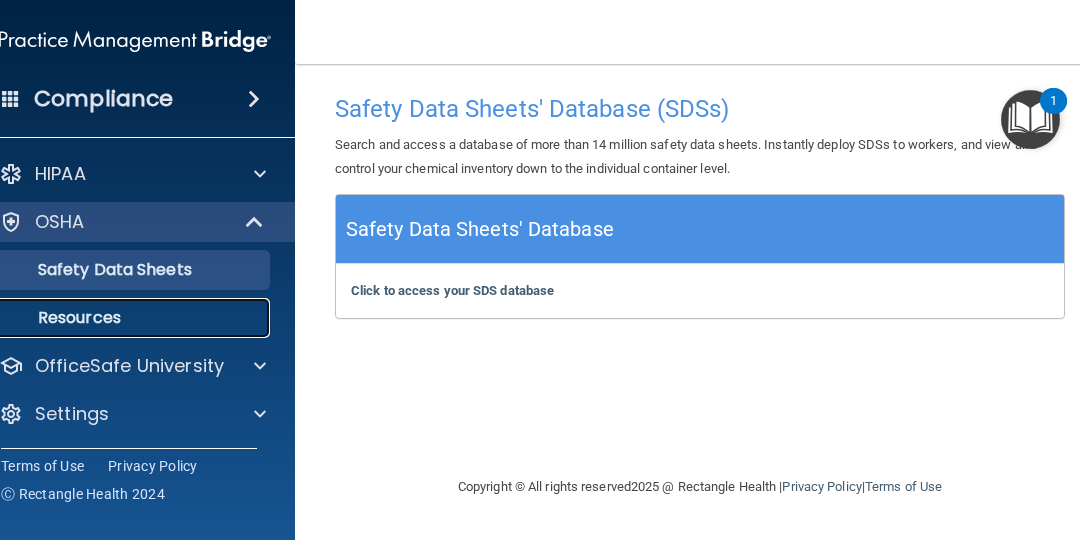 click on "Resources" at bounding box center [124, 318] 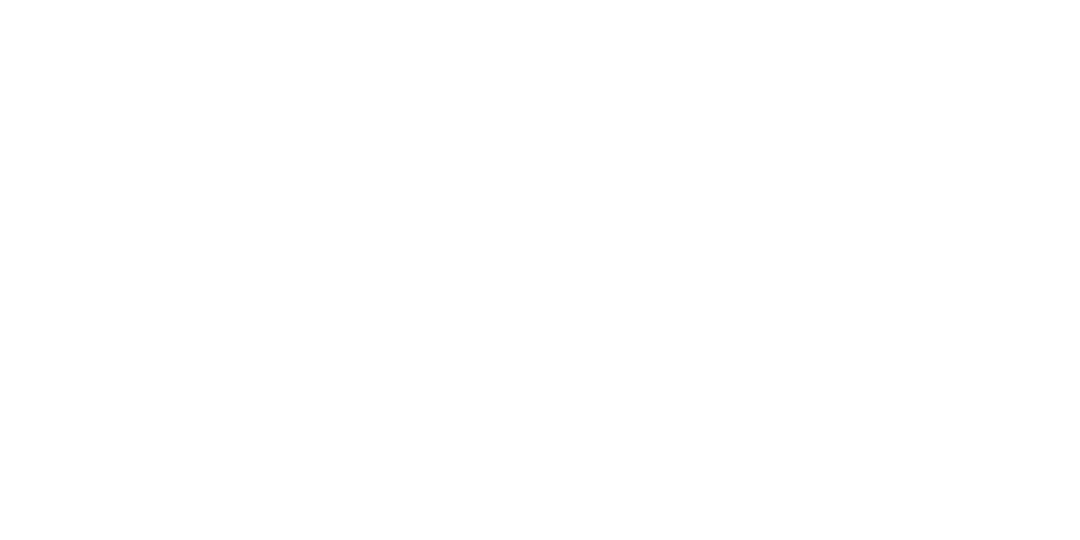 scroll, scrollTop: 0, scrollLeft: 0, axis: both 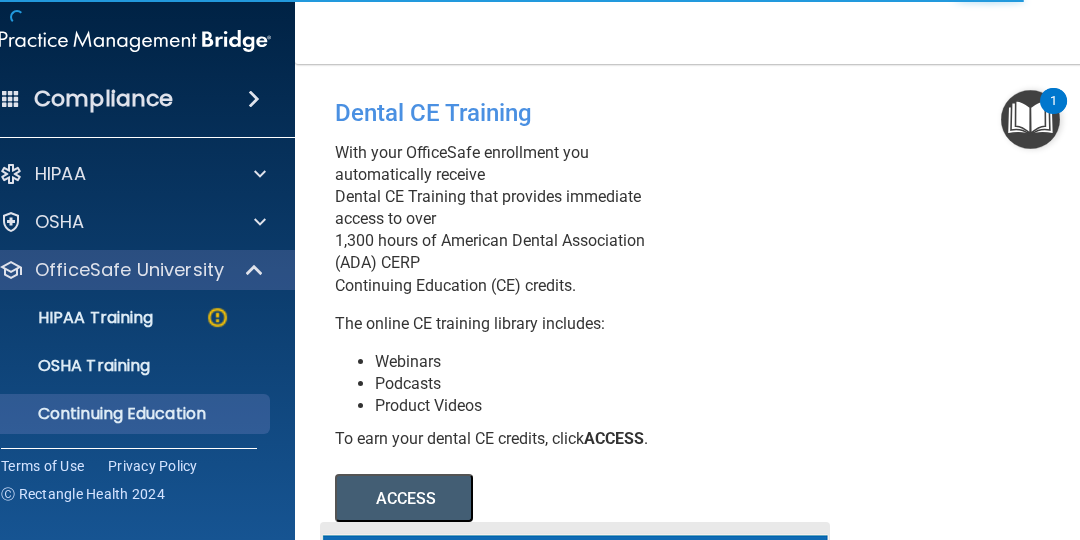 click on "ACCESS" at bounding box center [404, 498] 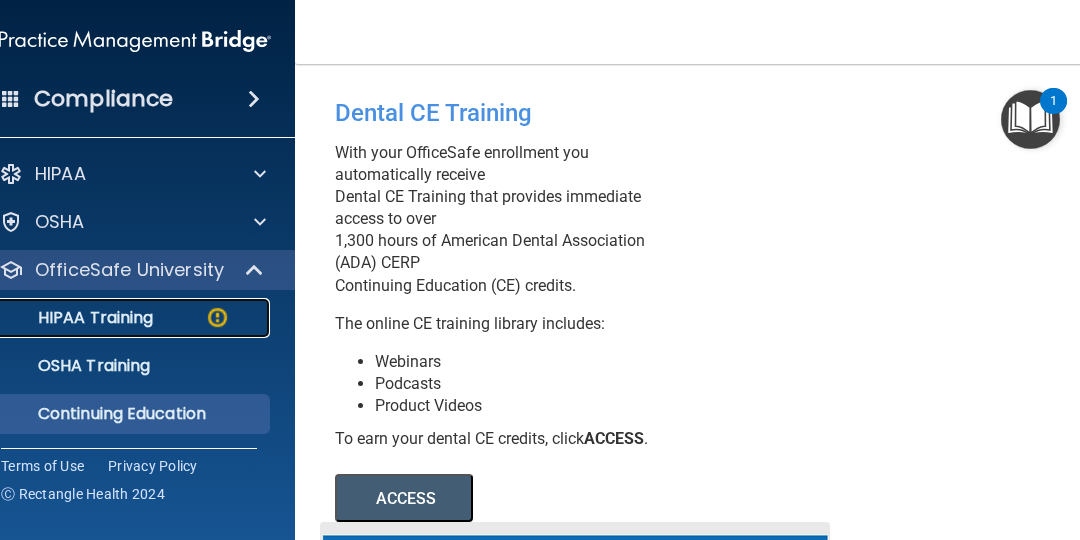 click on "HIPAA Training" at bounding box center [70, 318] 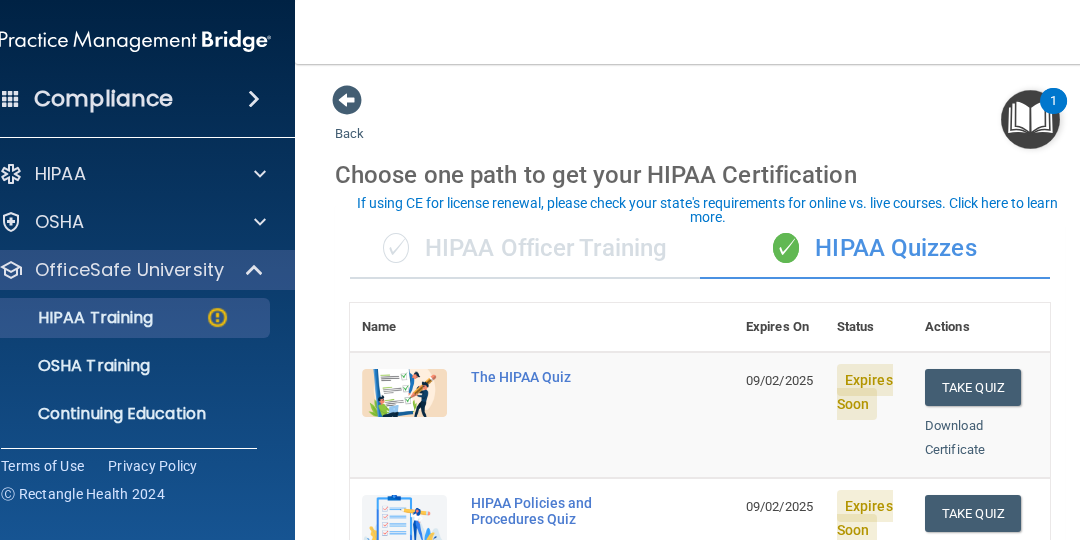 click on "Back     Choose one path to get your HIPAA Certification               ✓   HIPAA Officer Training       ✓   HIPAA Quizzes                      Name    Expires On  Status  Actions                     The HIPAA Quiz         09/02/2025         Expires Soon          Take Quiz       Download Certificate                        HIPAA Policies and Procedures Quiz         09/02/2025         Expires Soon          Take Quiz       Download Certificate                        The HIPAA Quiz #2         09/02/2025         Expires Soon          Take Quiz       Download Certificate                Employee Training Acknowledgment   Finish your HIPAA quizzes to acknowledge you have received HIPAA employee training.    09/02/2025         Expires Soon          Sign Policy       Sign Policy       Download Policy            Policies Acknowledgment   Finish your HIPAA quizzes to acknowledge you have received your organization’s HIPAA policies.    09/02/2025         Expires Soon          Sign Policy       Sign Policy" at bounding box center [700, 302] 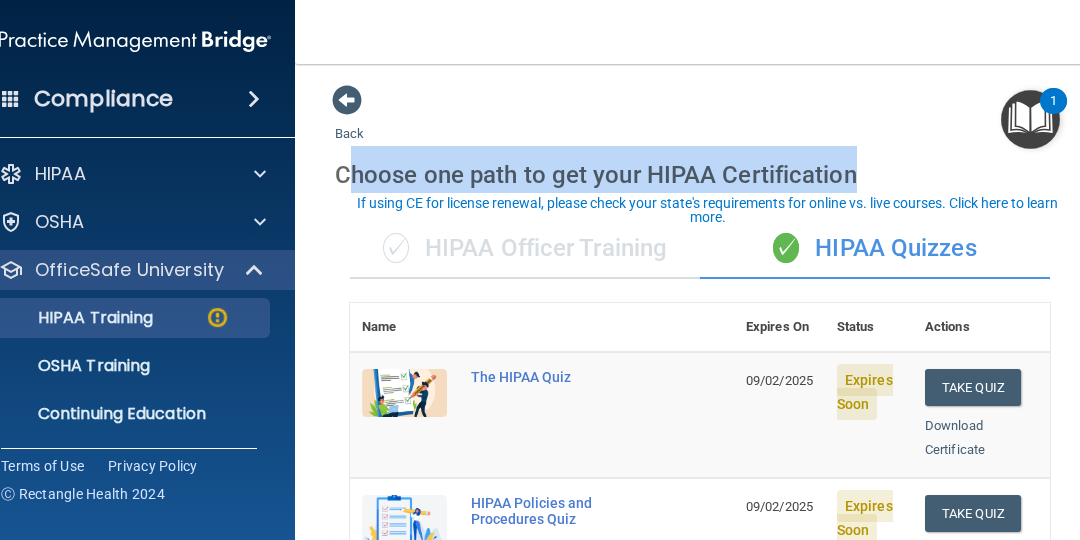 click on "Back     Choose one path to get your HIPAA Certification               ✓   HIPAA Officer Training       ✓   HIPAA Quizzes                      Name    Expires On  Status  Actions                     The HIPAA Quiz         09/02/2025         Expires Soon          Take Quiz       Download Certificate                        HIPAA Policies and Procedures Quiz         09/02/2025         Expires Soon          Take Quiz       Download Certificate                        The HIPAA Quiz #2         09/02/2025         Expires Soon          Take Quiz       Download Certificate                Employee Training Acknowledgment   Finish your HIPAA quizzes to acknowledge you have received HIPAA employee training.    09/02/2025         Expires Soon          Sign Policy       Sign Policy       Download Policy            Policies Acknowledgment   Finish your HIPAA quizzes to acknowledge you have received your organization’s HIPAA policies.    09/02/2025         Expires Soon          Sign Policy       Sign Policy" at bounding box center [700, 302] 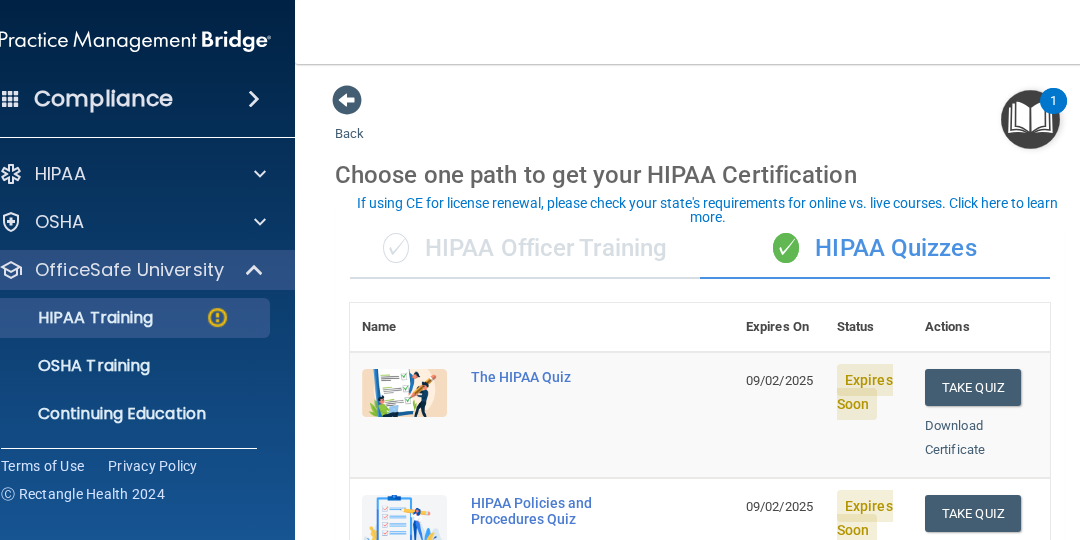 click on "Back     Choose one path to get your HIPAA Certification               ✓   HIPAA Officer Training       ✓   HIPAA Quizzes                      Name    Expires On  Status  Actions                     The HIPAA Quiz         09/02/2025         Expires Soon          Take Quiz       Download Certificate                        HIPAA Policies and Procedures Quiz         09/02/2025         Expires Soon          Take Quiz       Download Certificate                        The HIPAA Quiz #2         09/02/2025         Expires Soon          Take Quiz       Download Certificate                Employee Training Acknowledgment   Finish your HIPAA quizzes to acknowledge you have received HIPAA employee training.    09/02/2025         Expires Soon          Sign Policy       Sign Policy       Download Policy            Policies Acknowledgment   Finish your HIPAA quizzes to acknowledge you have received your organization’s HIPAA policies.    09/02/2025         Expires Soon          Sign Policy       Sign Policy" at bounding box center [700, 302] 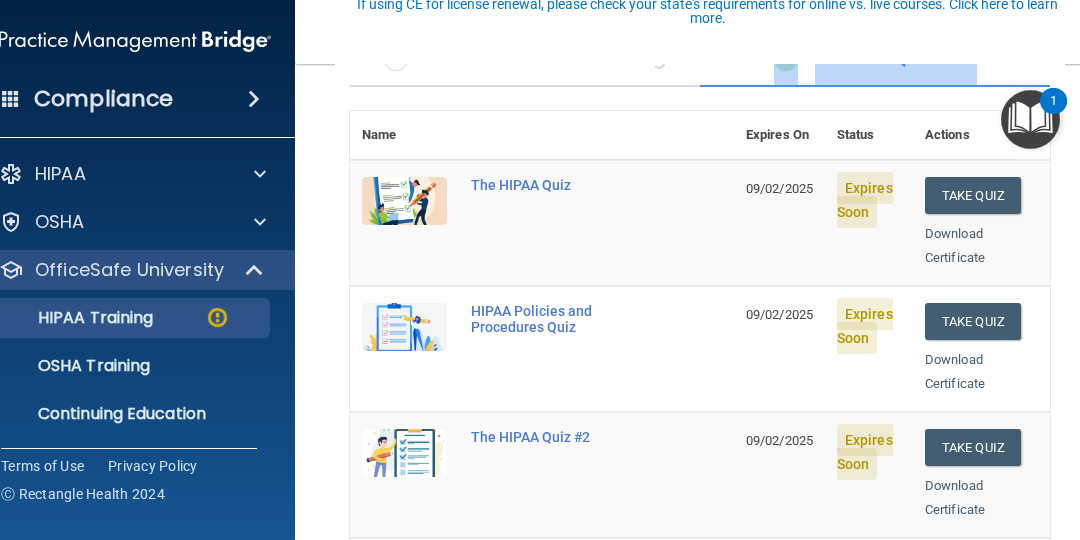 scroll, scrollTop: 199, scrollLeft: 0, axis: vertical 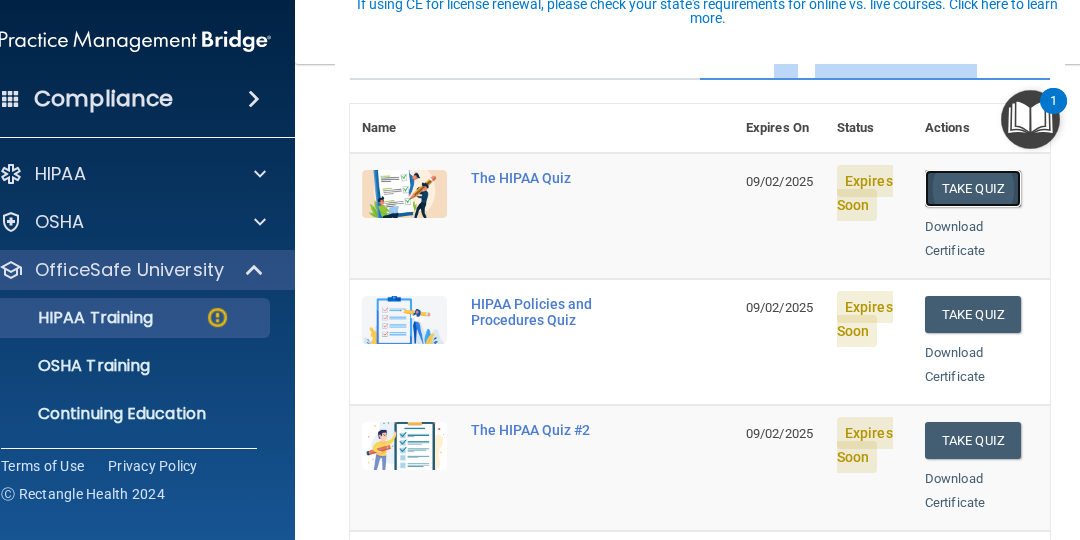 click on "Take Quiz" at bounding box center [973, 188] 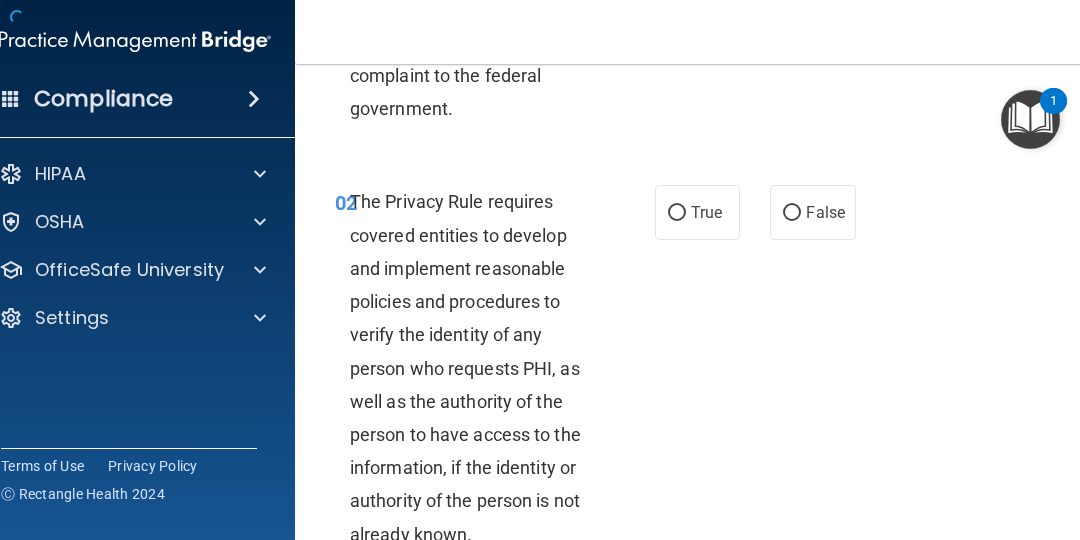scroll, scrollTop: 0, scrollLeft: 0, axis: both 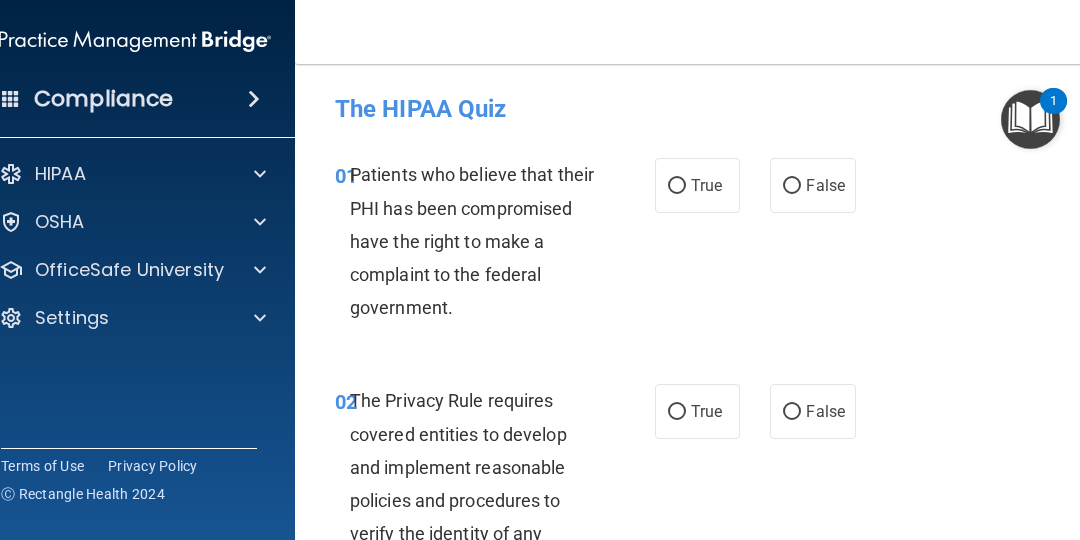 click on "01       Patients who believe that their PHI has been compromised have the right to make a complaint to the federal government.                 True           False" at bounding box center (700, 246) 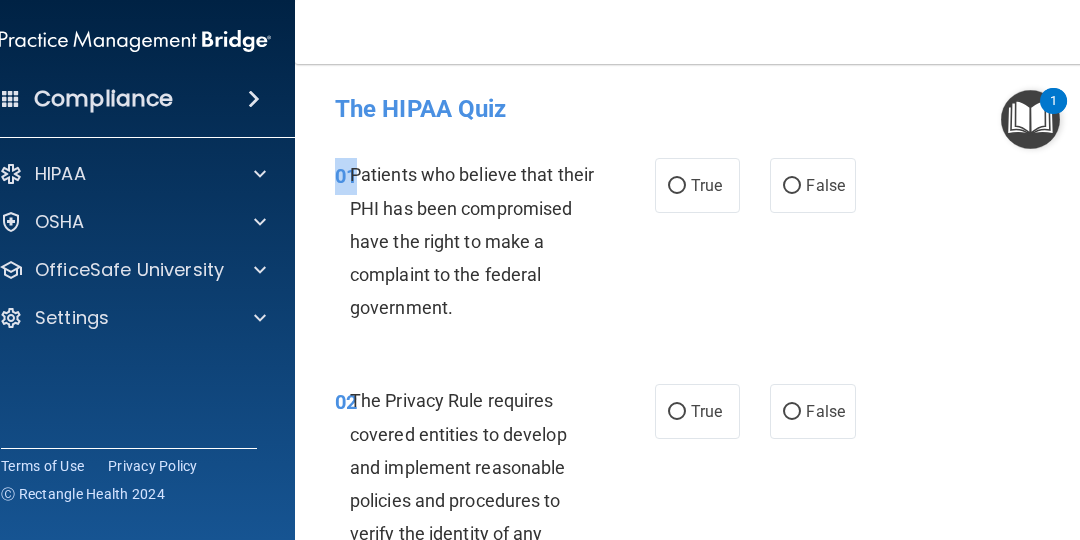 click on "01       Patients who believe that their PHI has been compromised have the right to make a complaint to the federal government.                 True           False" at bounding box center (700, 246) 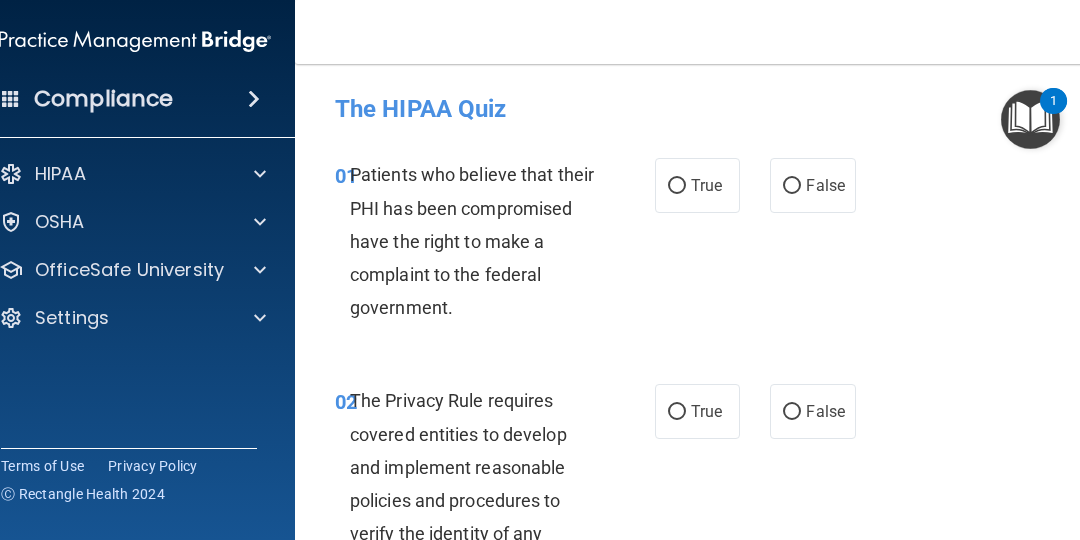 click on "01       Patients who believe that their PHI has been compromised have the right to make a complaint to the federal government.                 True           False" at bounding box center (700, 246) 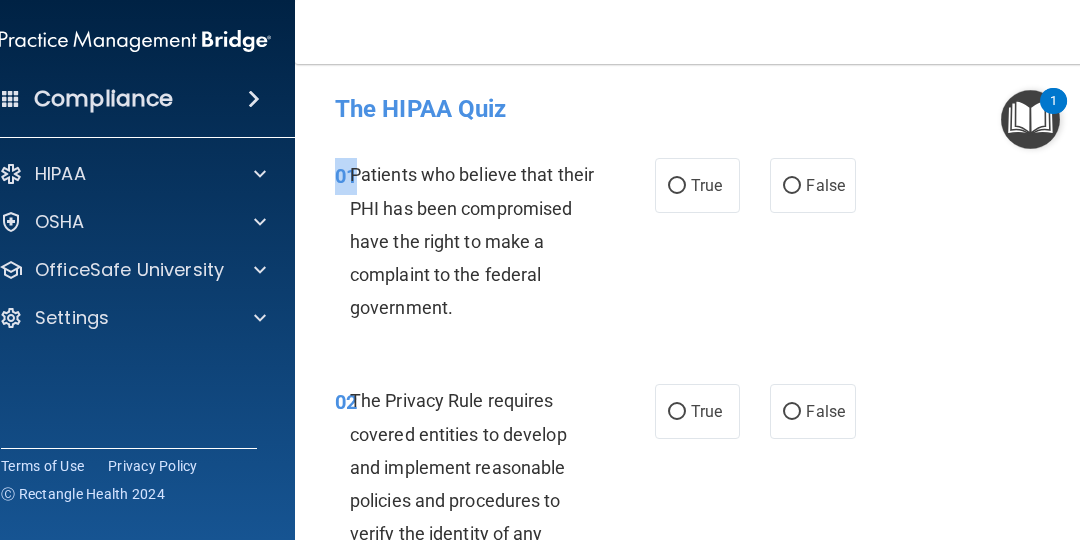 click on "01       Patients who believe that their PHI has been compromised have the right to make a complaint to the federal government.                 True           False" at bounding box center [700, 246] 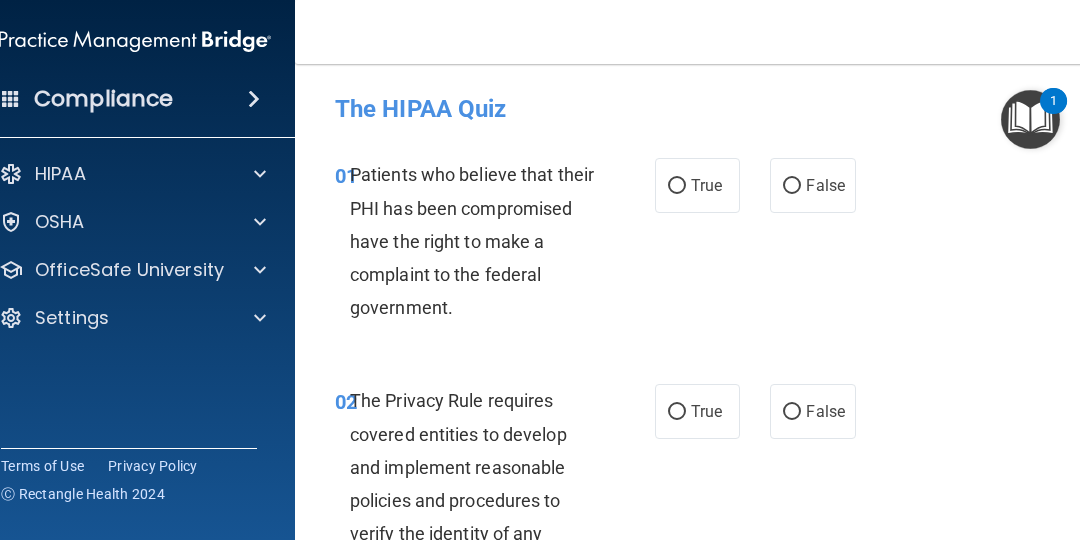 click on "01       Patients who believe that their PHI has been compromised have the right to make a complaint to the federal government.                 True           False" at bounding box center (700, 246) 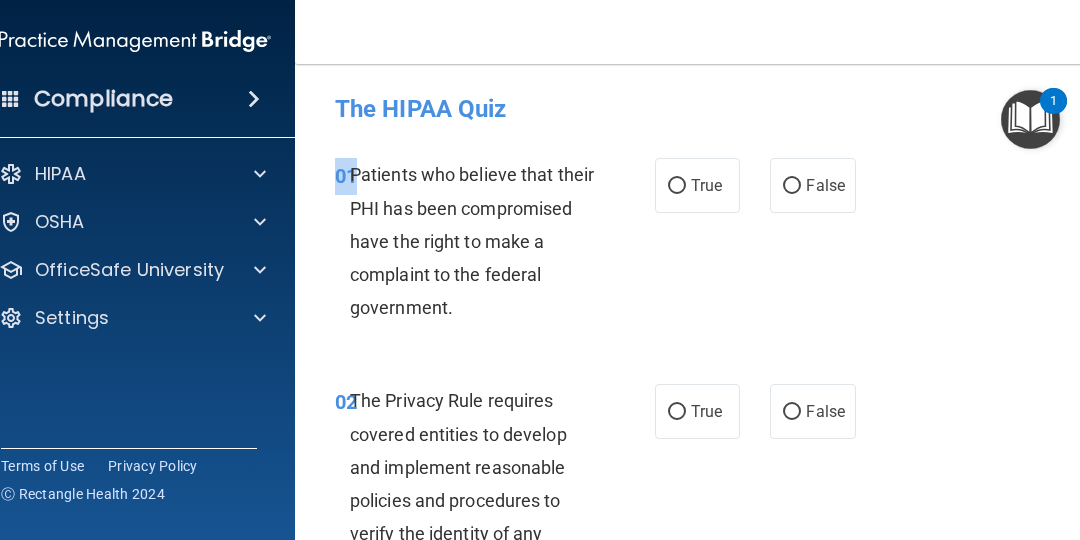 click on "01       Patients who believe that their PHI has been compromised have the right to make a complaint to the federal government.                 True           False" at bounding box center (700, 246) 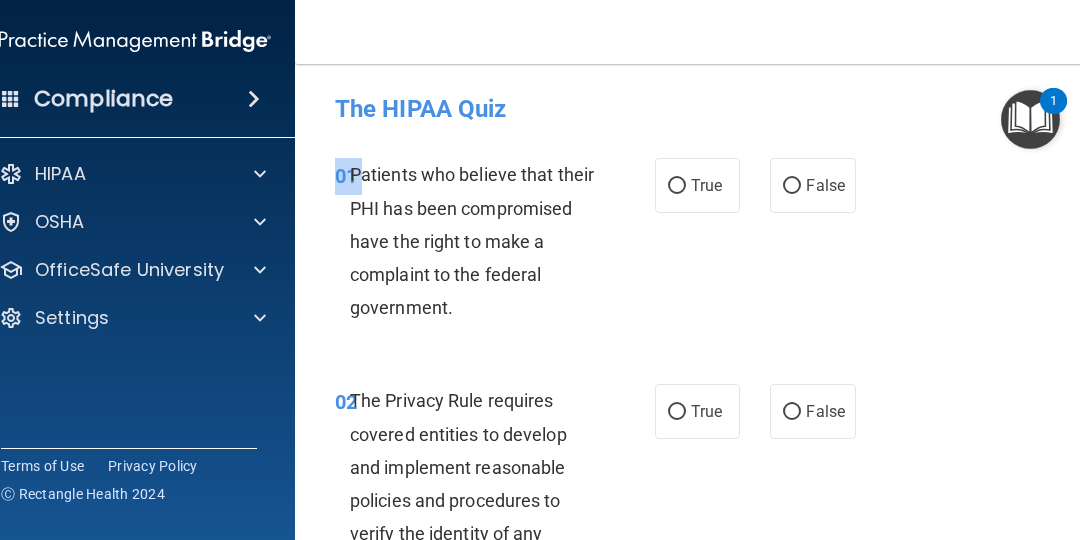 click on "01       Patients who believe that their PHI has been compromised have the right to make a complaint to the federal government.                 True           False" at bounding box center [700, 246] 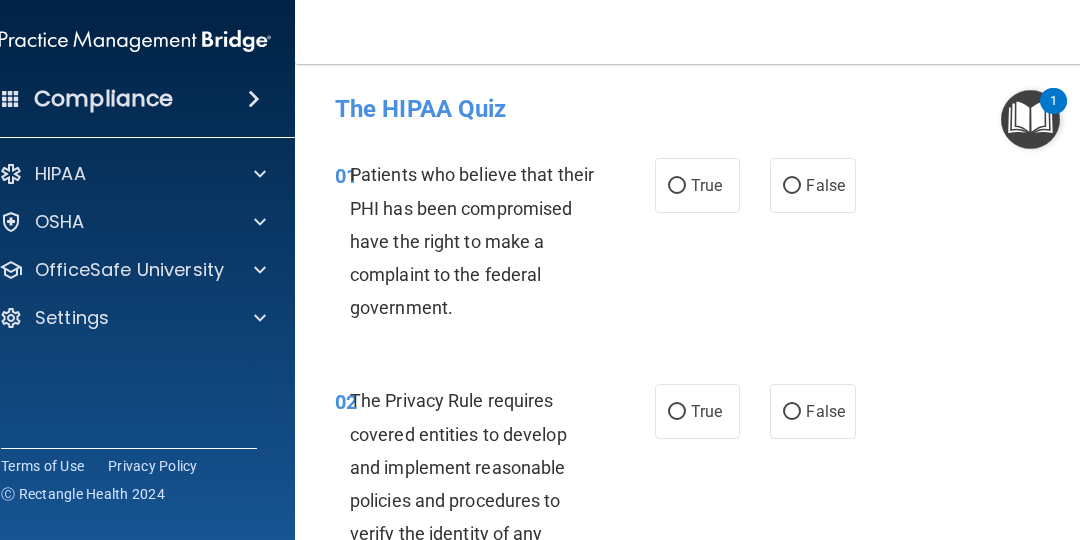 click on "01       Patients who believe that their PHI has been compromised have the right to make a complaint to the federal government.                 True           False" at bounding box center (700, 246) 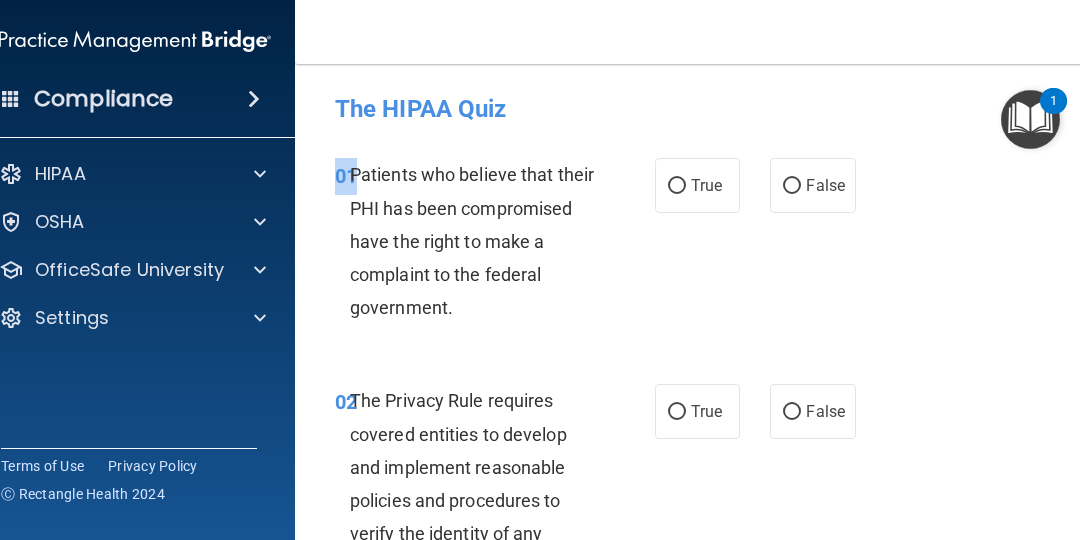 click on "01       Patients who believe that their PHI has been compromised have the right to make a complaint to the federal government.                 True           False" at bounding box center [700, 246] 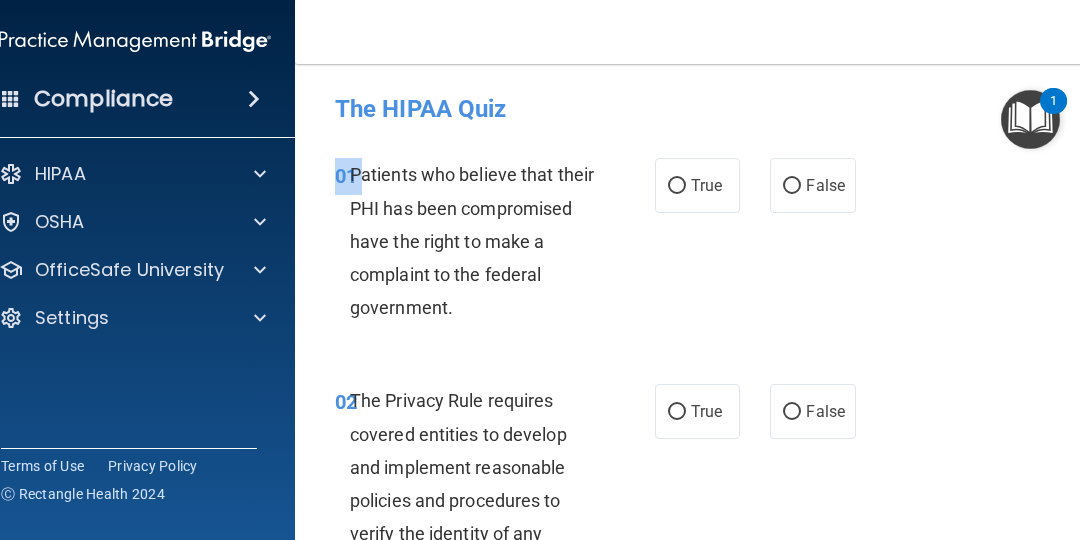 click on "01       Patients who believe that their PHI has been compromised have the right to make a complaint to the federal government.                 True           False" at bounding box center [700, 246] 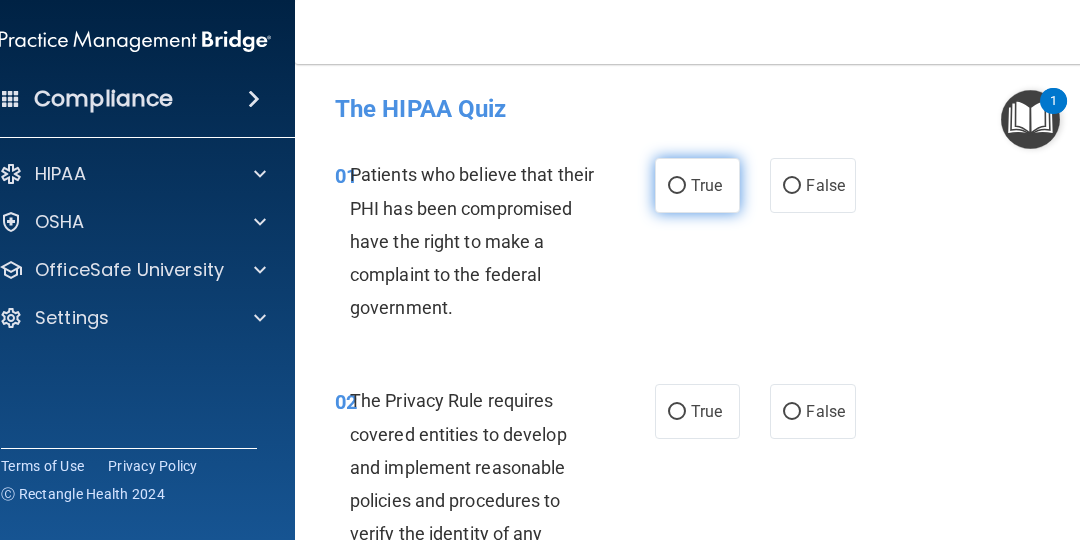 click on "True" at bounding box center [697, 185] 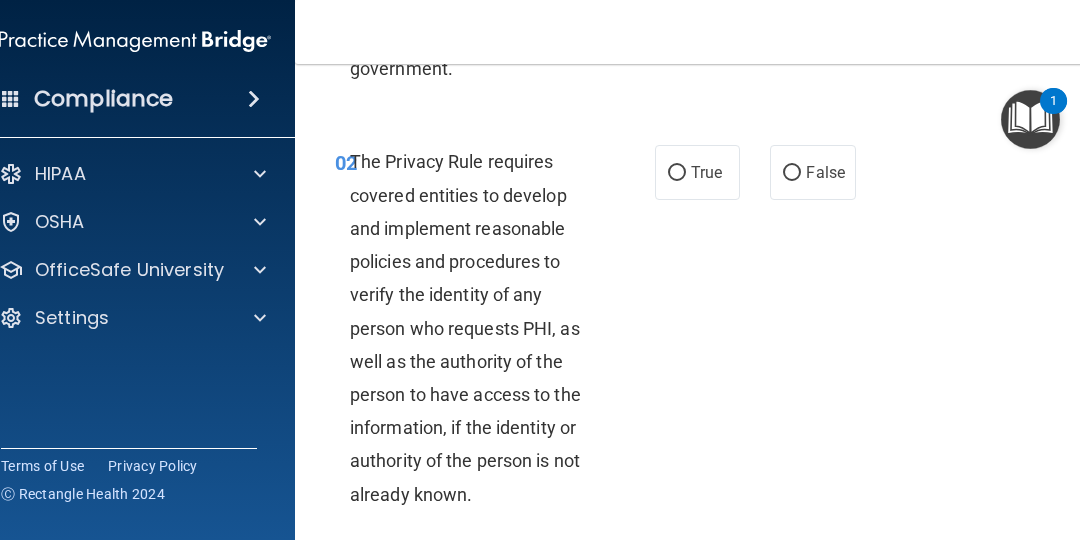 scroll, scrollTop: 279, scrollLeft: 0, axis: vertical 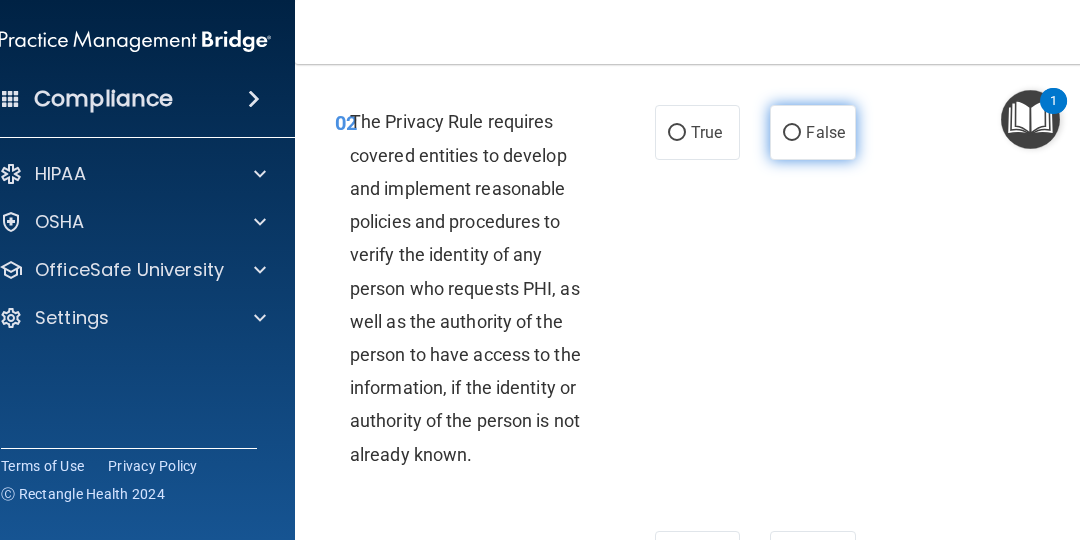 click on "False" at bounding box center (792, 133) 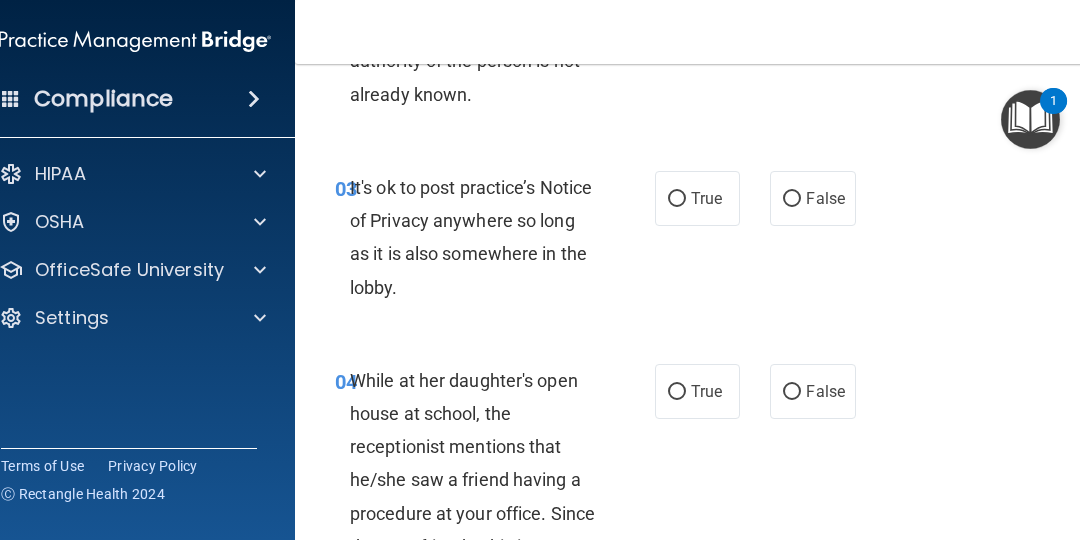 scroll, scrollTop: 678, scrollLeft: 0, axis: vertical 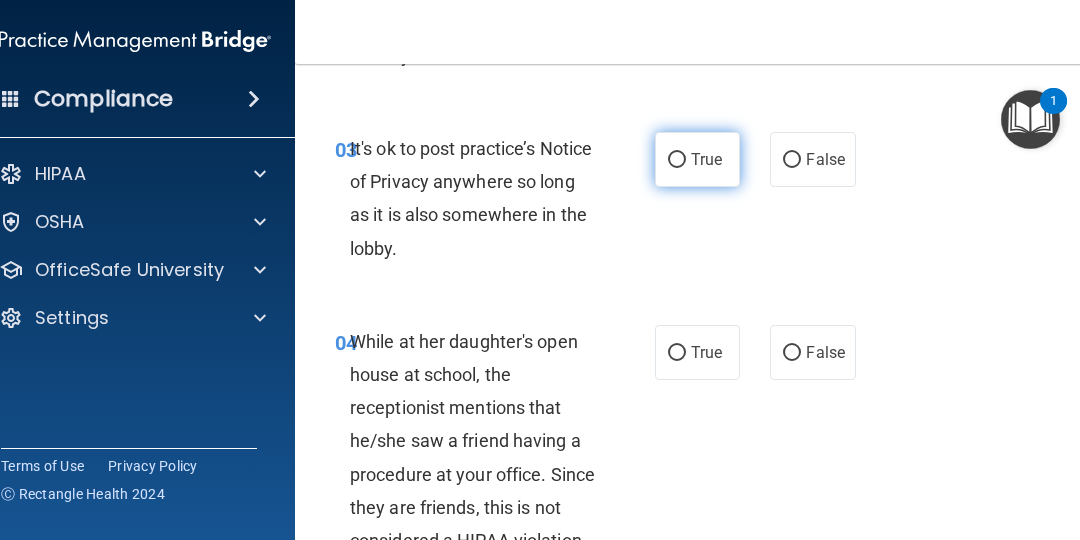 click on "True" at bounding box center [697, 159] 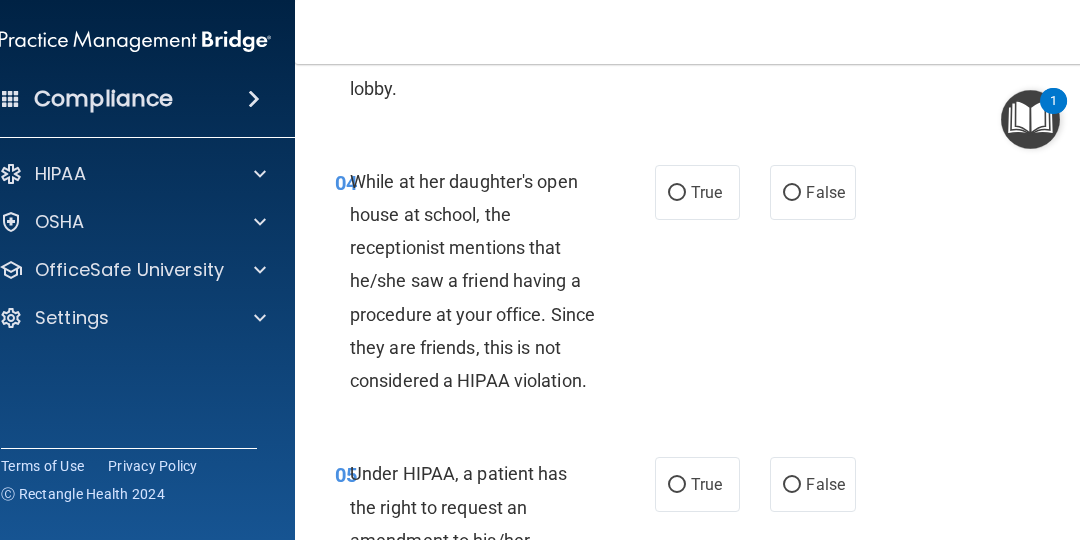 scroll, scrollTop: 878, scrollLeft: 0, axis: vertical 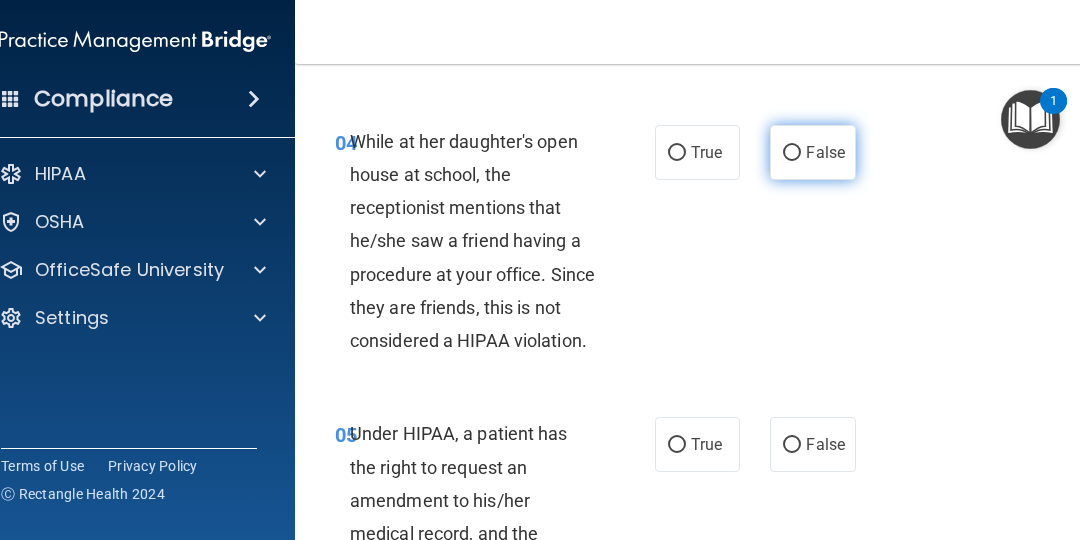 click on "False" at bounding box center [812, 152] 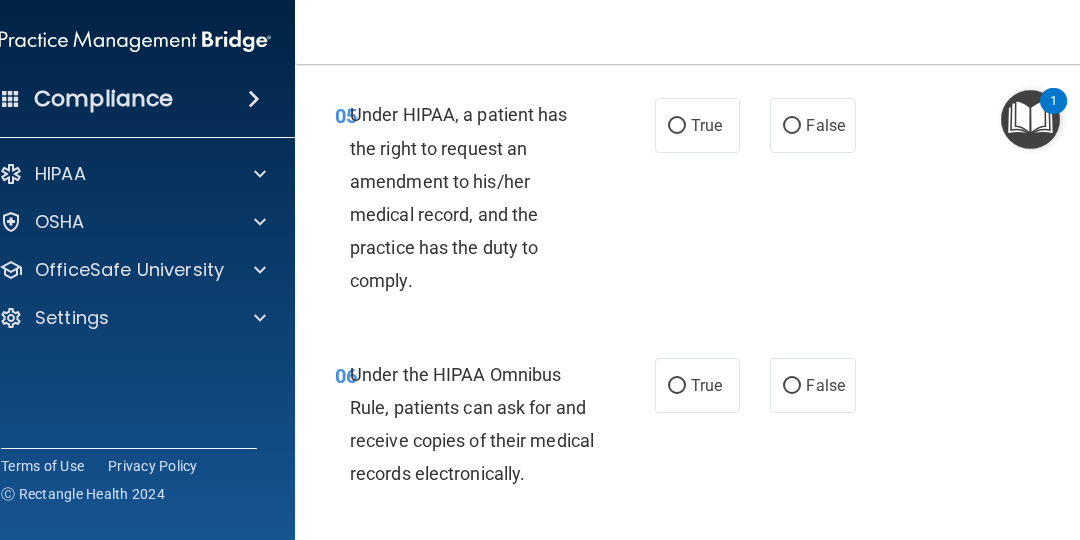 scroll, scrollTop: 1198, scrollLeft: 0, axis: vertical 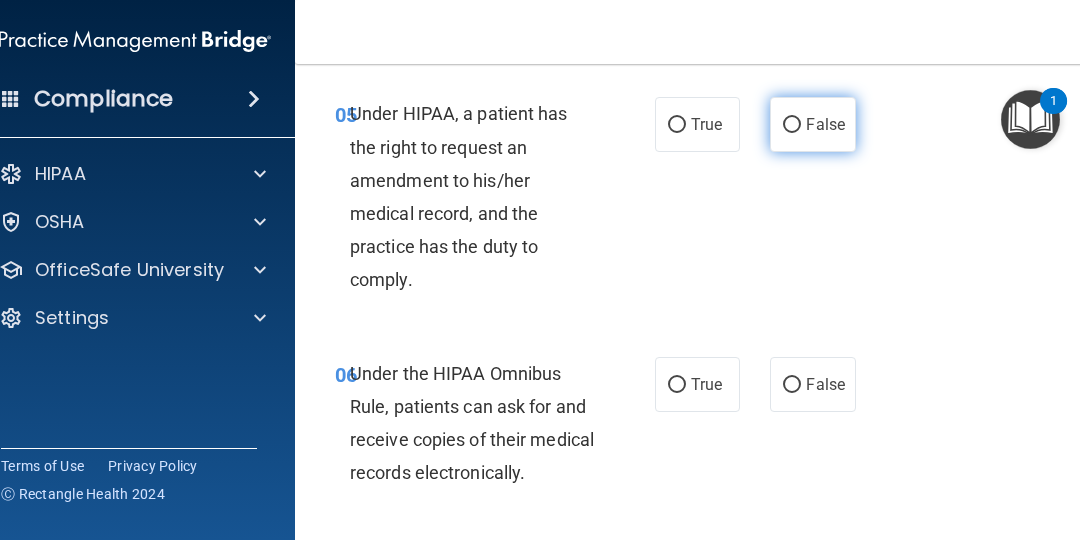 click on "False" at bounding box center (812, 124) 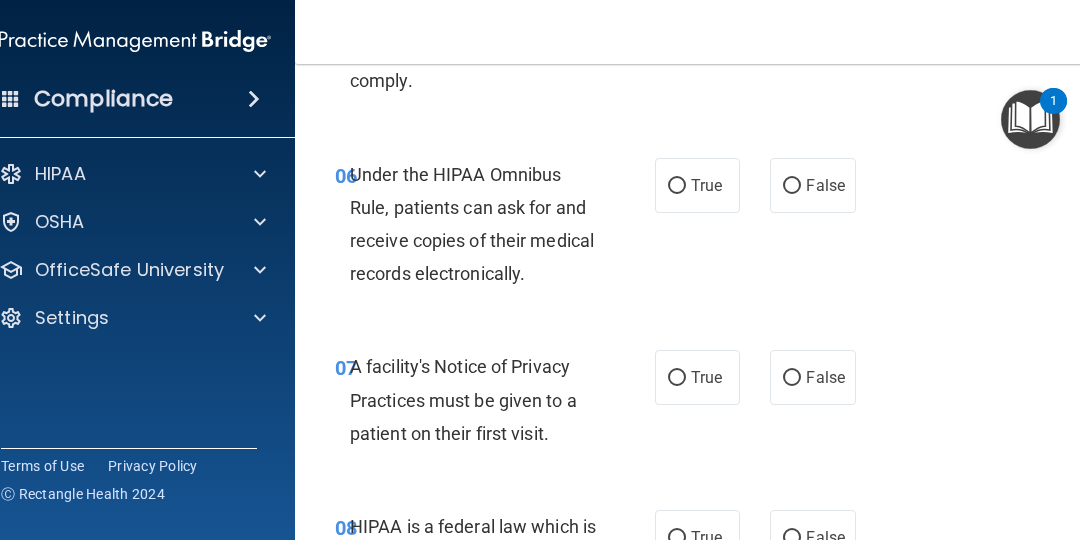 scroll, scrollTop: 1437, scrollLeft: 0, axis: vertical 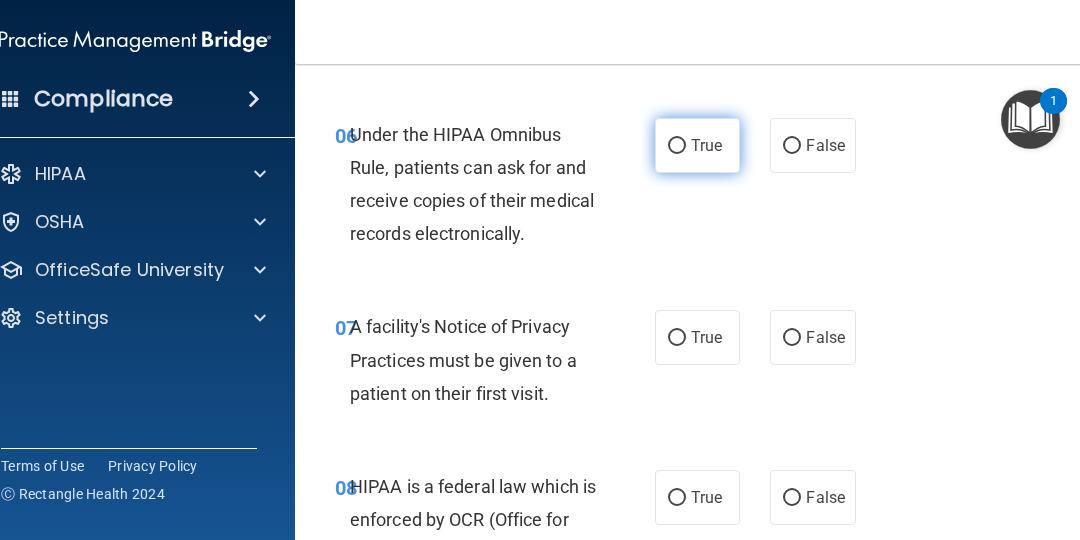 click on "True" at bounding box center [697, 145] 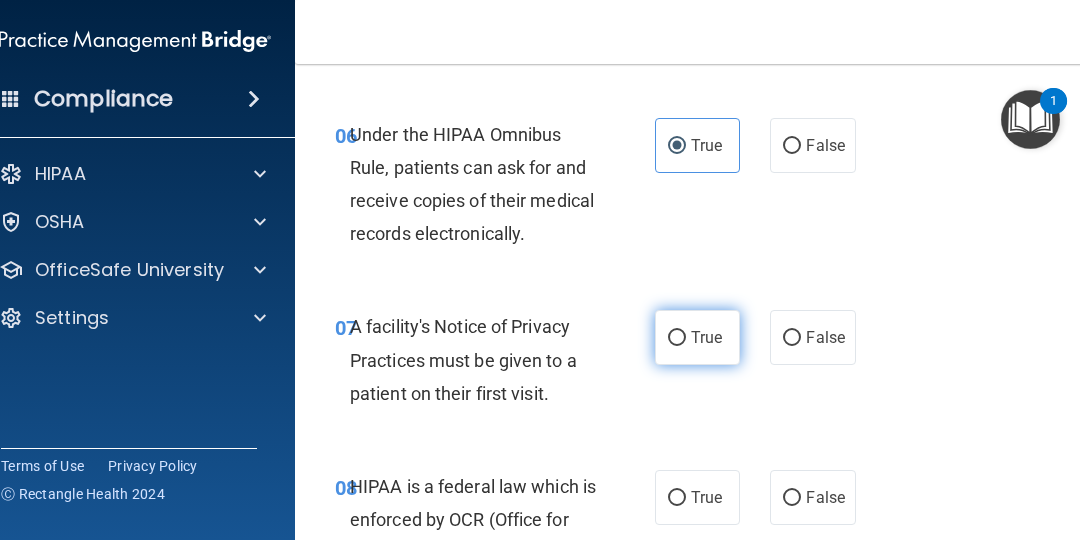 click on "True" at bounding box center [706, 337] 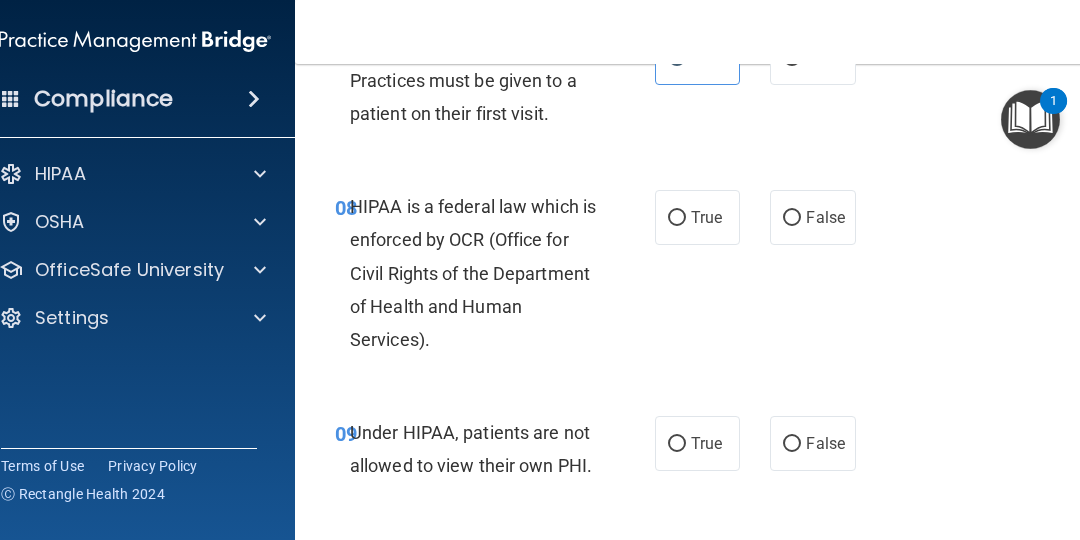 scroll, scrollTop: 1757, scrollLeft: 0, axis: vertical 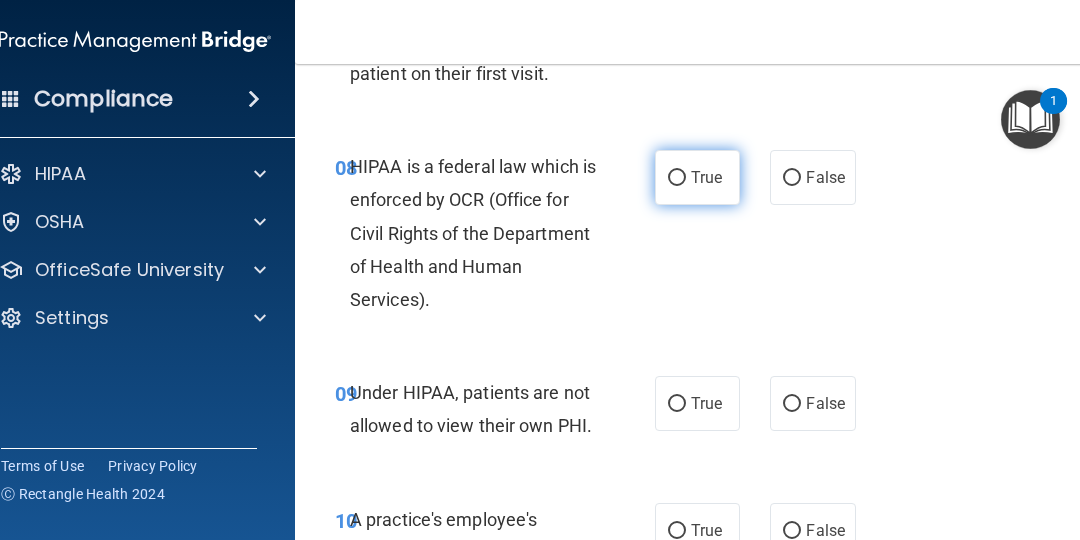click on "True" at bounding box center (697, 177) 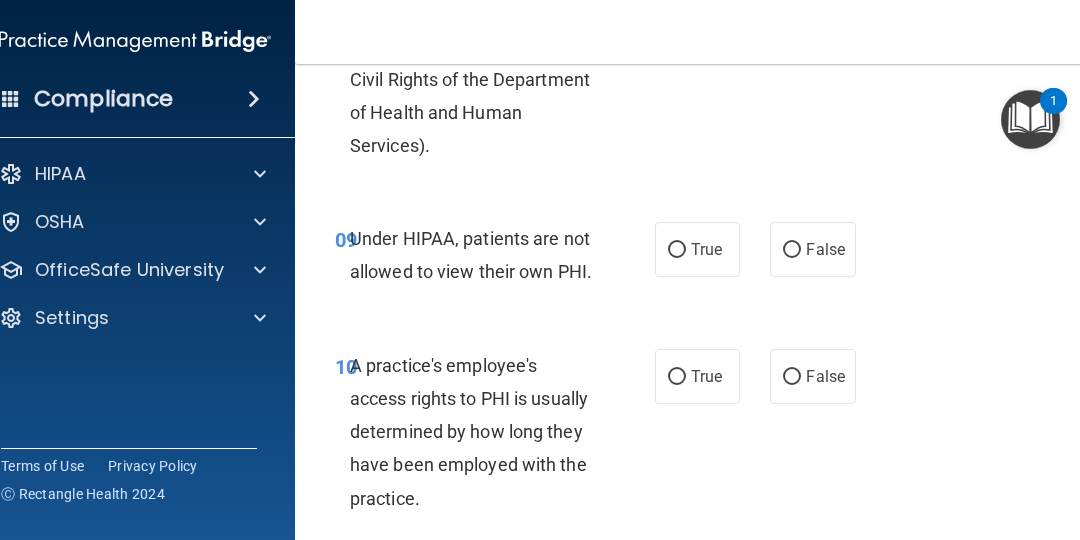 scroll, scrollTop: 1917, scrollLeft: 0, axis: vertical 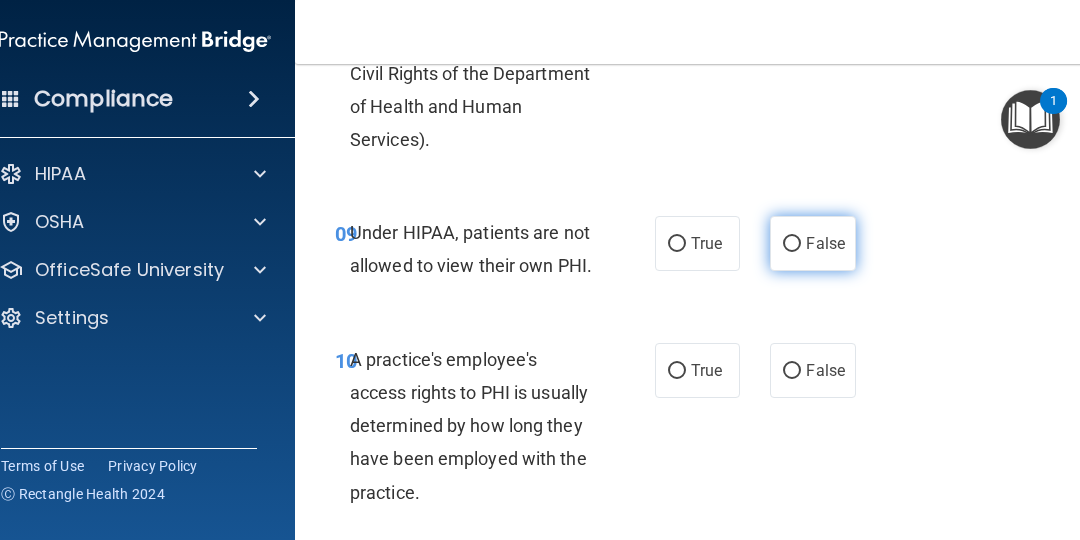 click on "False" at bounding box center (825, 243) 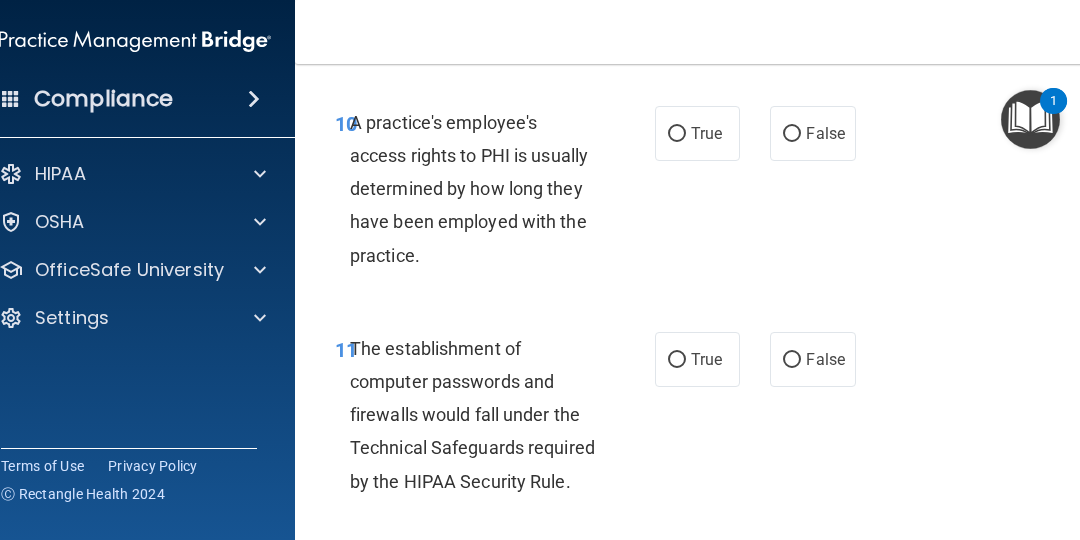 scroll, scrollTop: 2156, scrollLeft: 0, axis: vertical 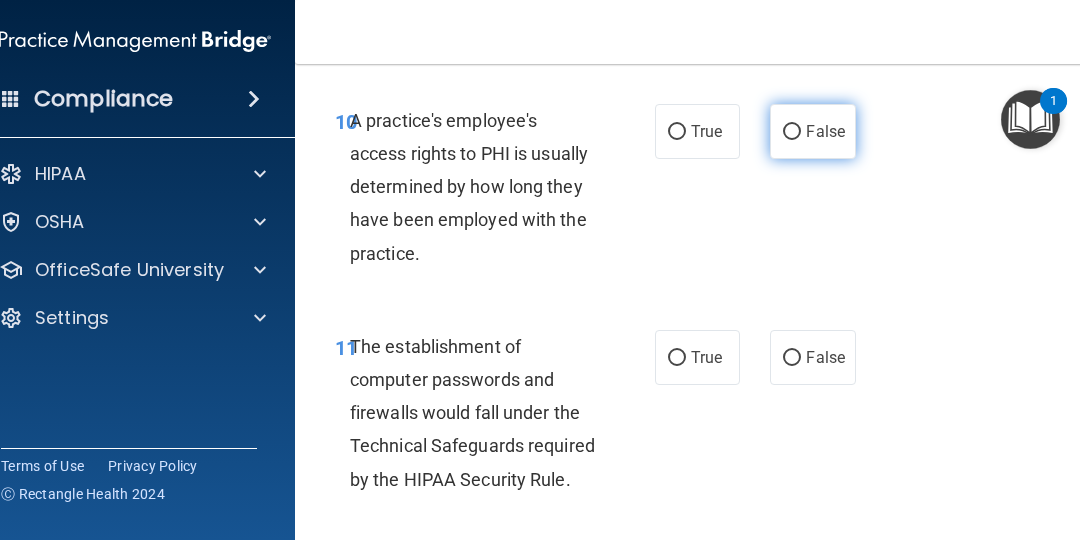 click on "False" at bounding box center [812, 131] 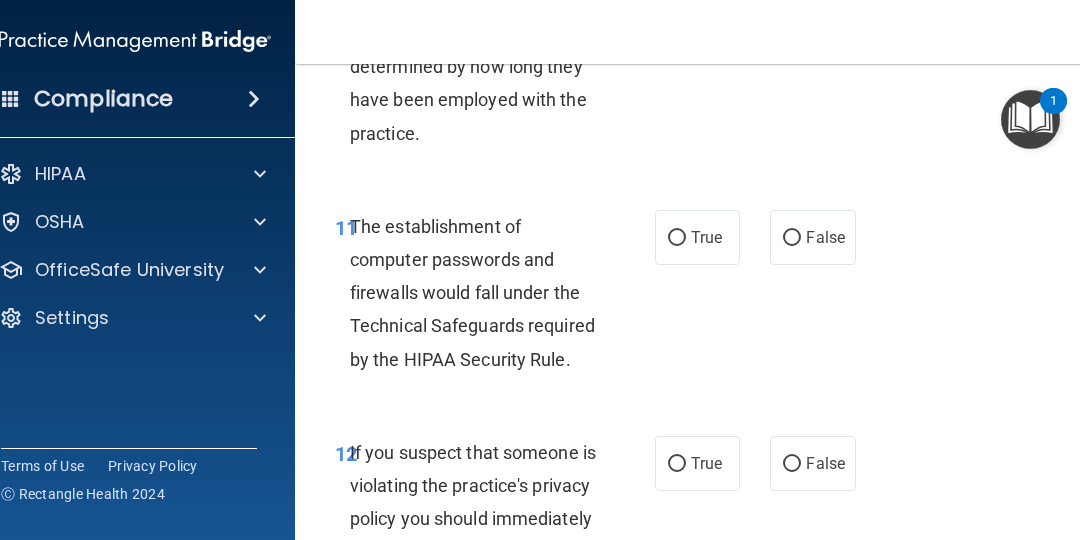 scroll, scrollTop: 2316, scrollLeft: 0, axis: vertical 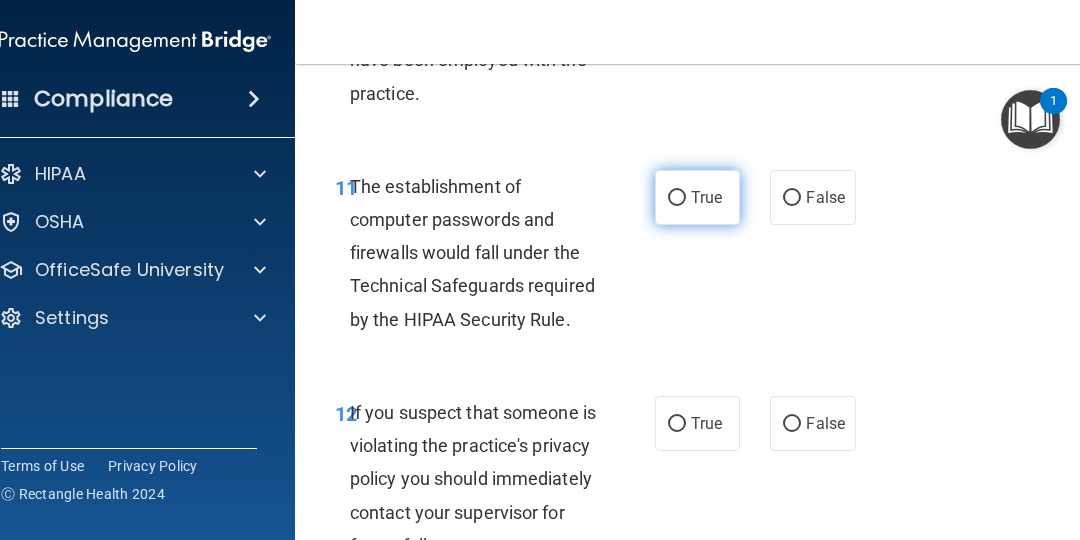 click on "True" at bounding box center (697, 197) 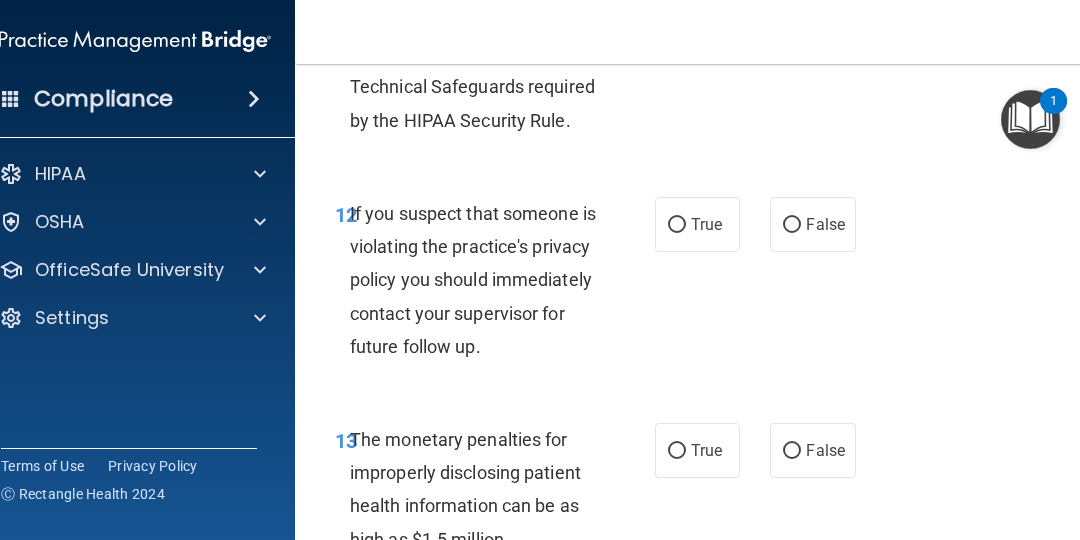 scroll, scrollTop: 2516, scrollLeft: 0, axis: vertical 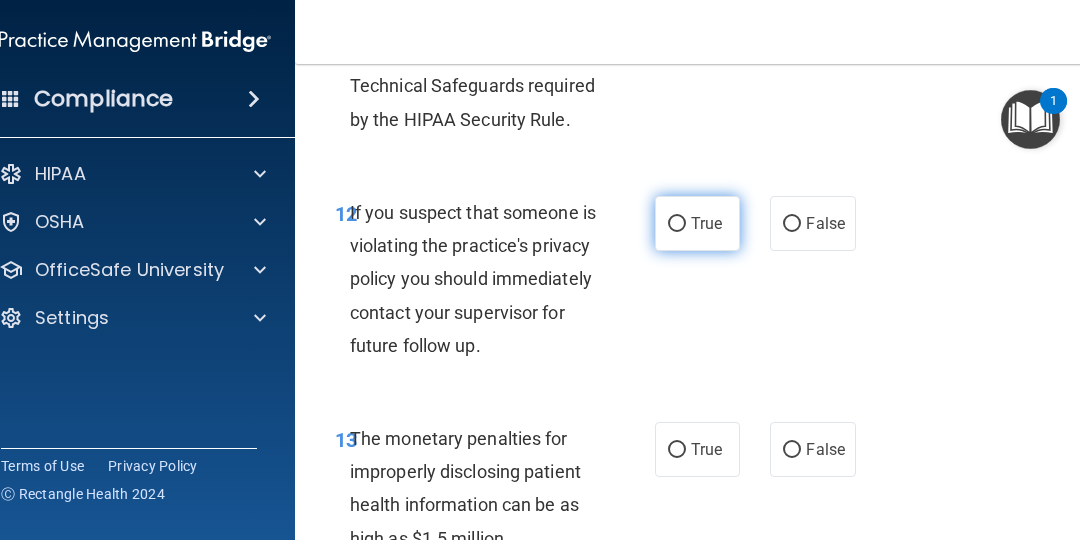 click on "True" at bounding box center [697, 223] 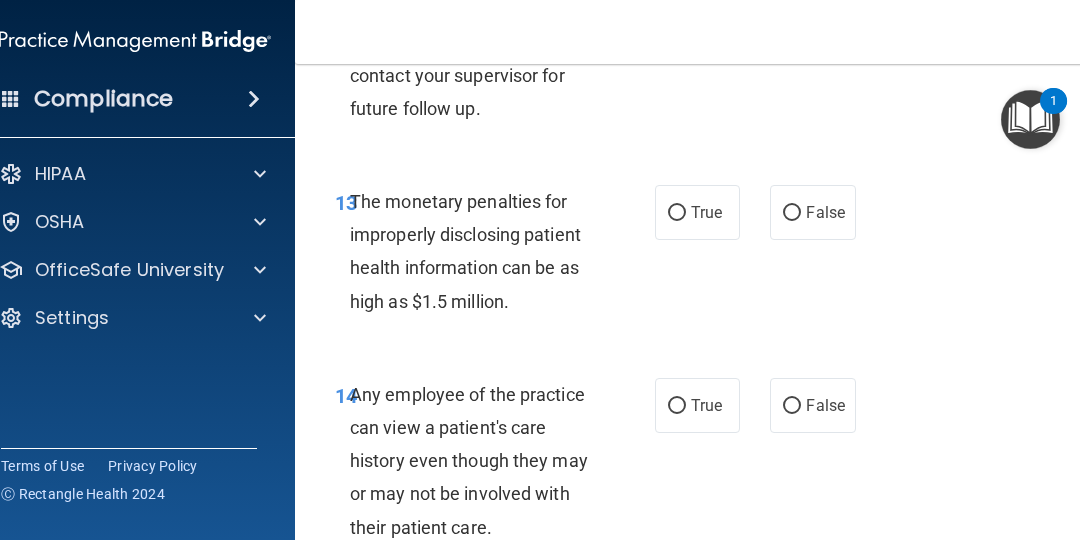 scroll, scrollTop: 2795, scrollLeft: 0, axis: vertical 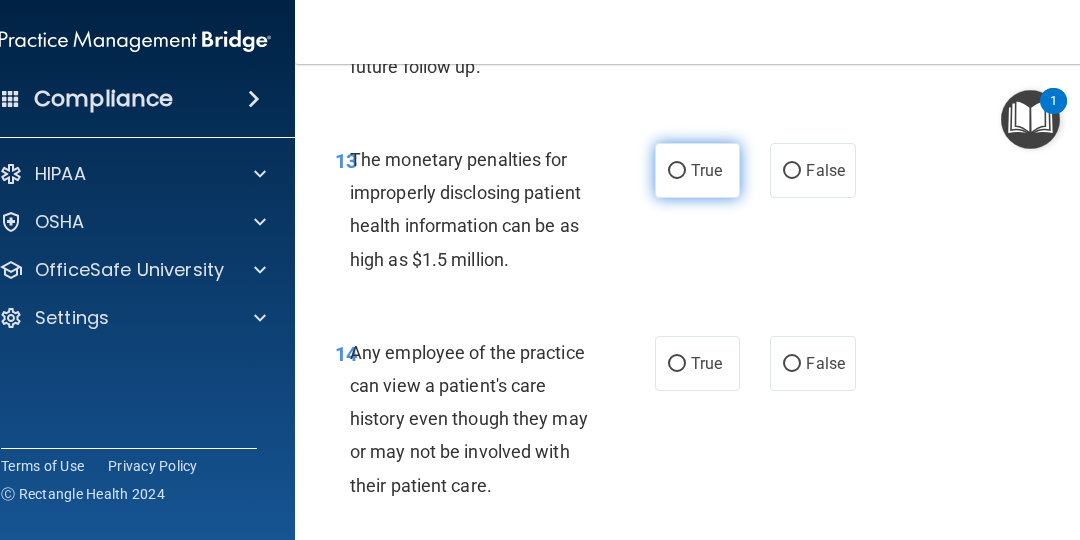 click on "True" at bounding box center (697, 170) 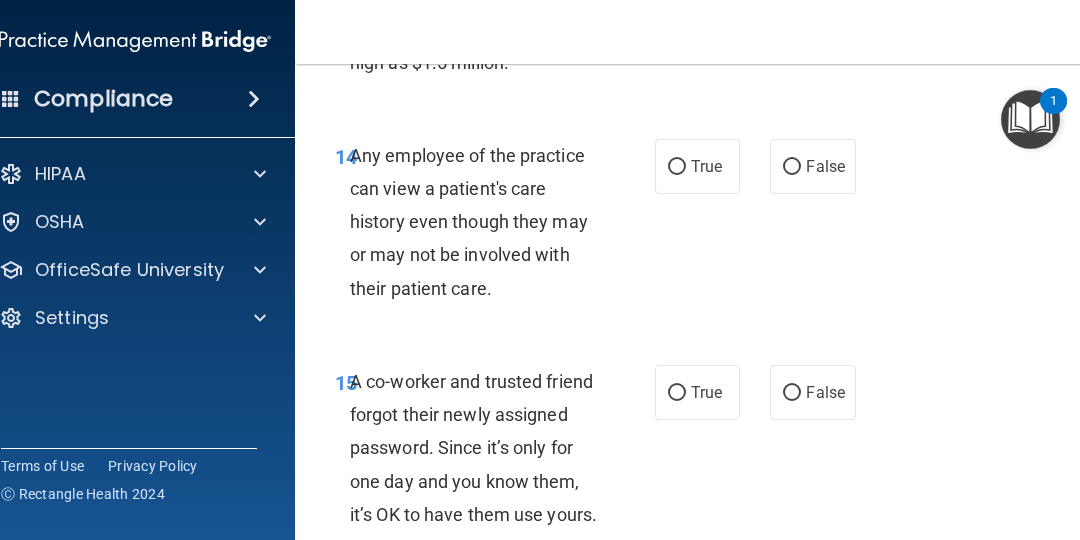 scroll, scrollTop: 2995, scrollLeft: 0, axis: vertical 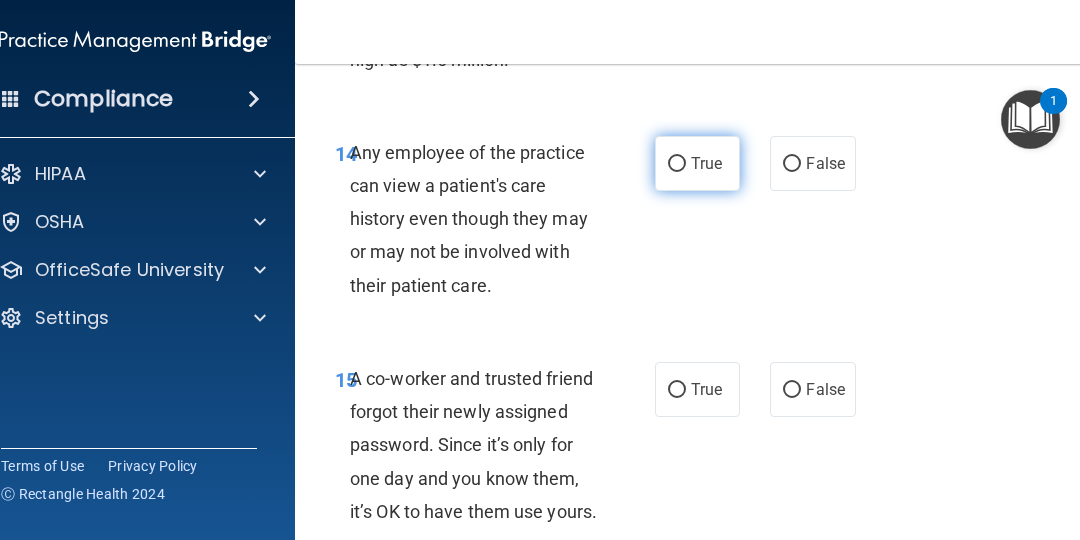 click on "True" at bounding box center [697, 163] 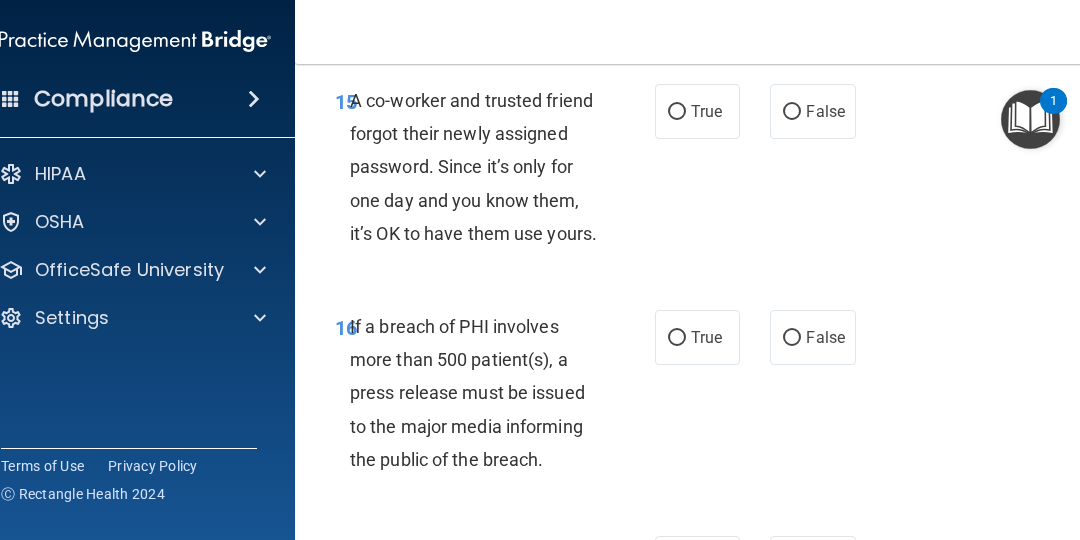 scroll, scrollTop: 3274, scrollLeft: 0, axis: vertical 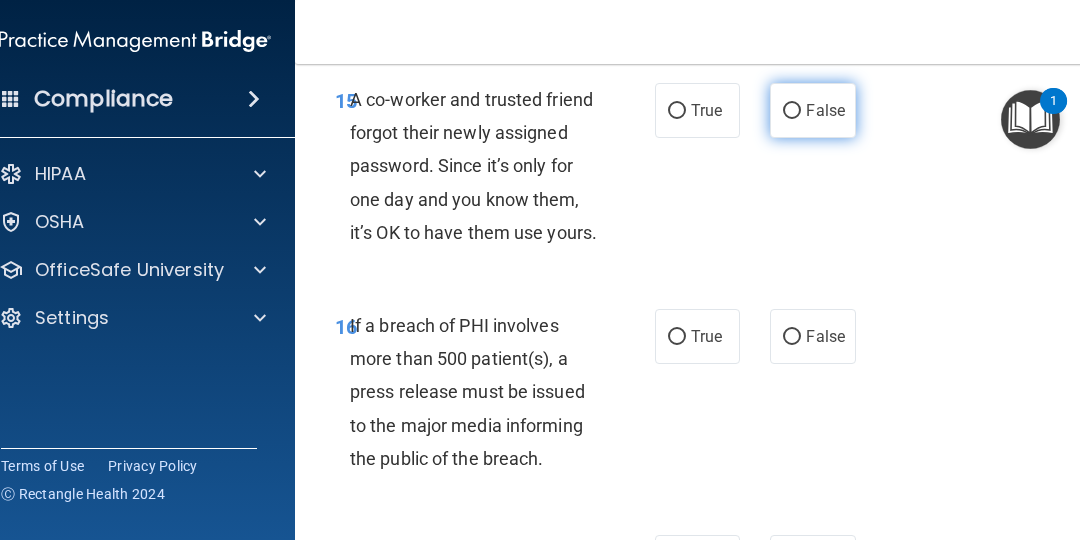 click on "False" at bounding box center (812, 110) 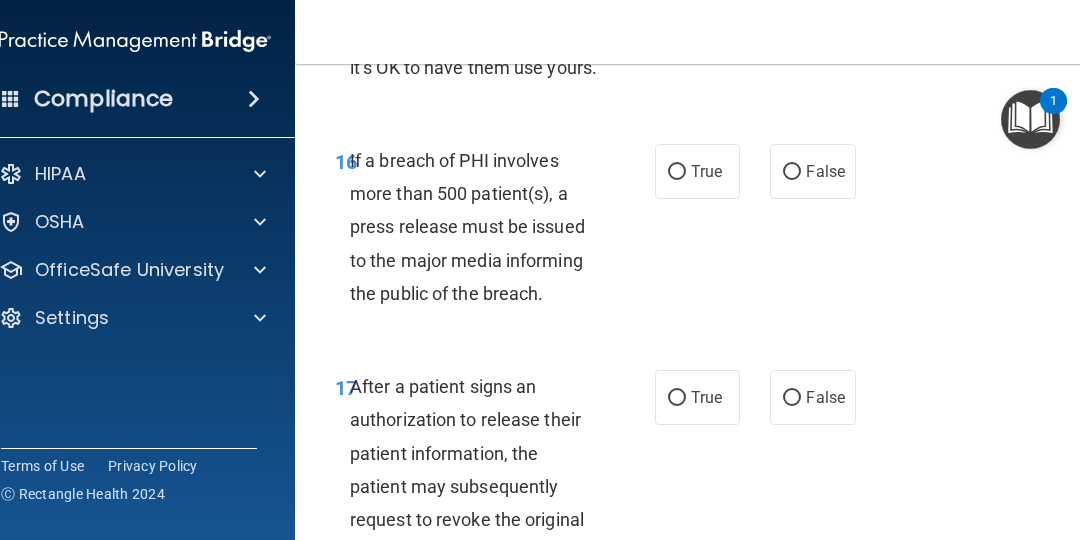 scroll, scrollTop: 3474, scrollLeft: 0, axis: vertical 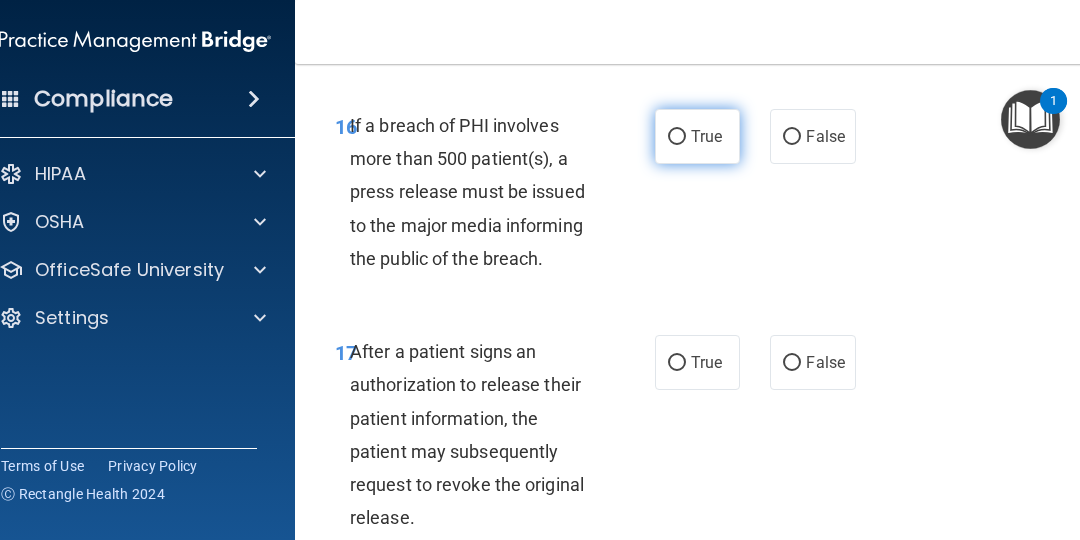 click on "True" at bounding box center (697, 136) 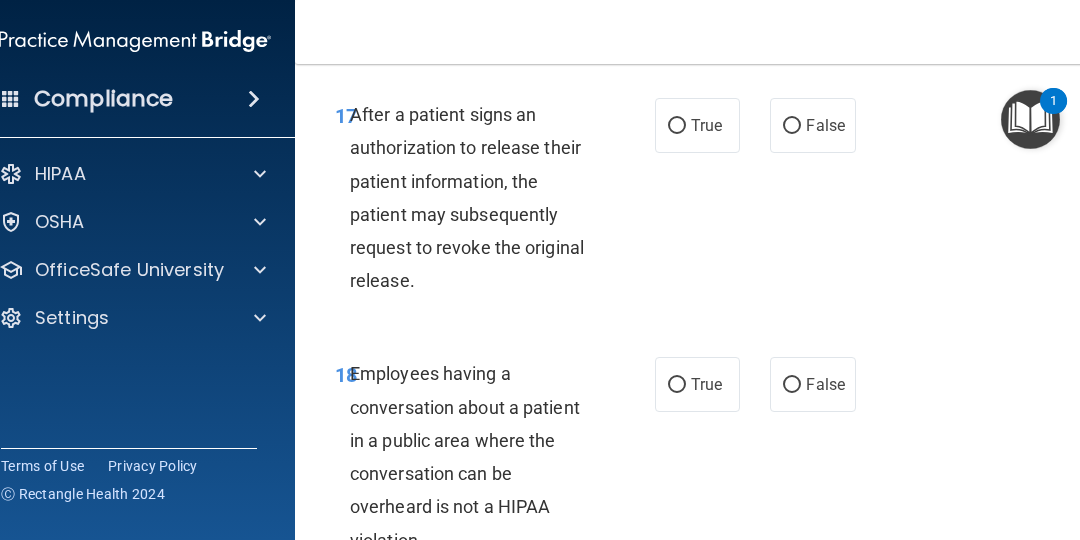 scroll, scrollTop: 3714, scrollLeft: 0, axis: vertical 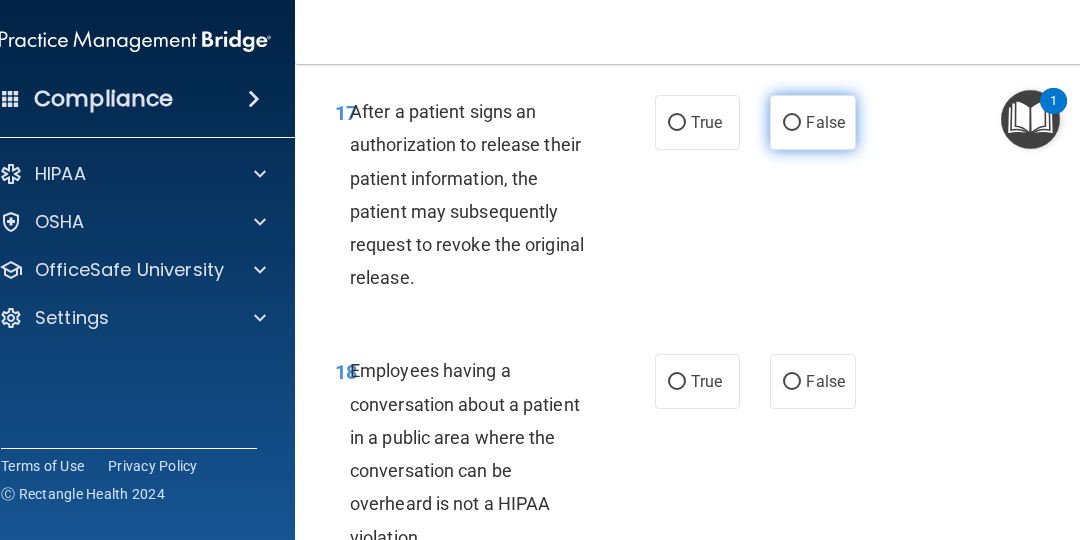 click on "False" at bounding box center (812, 122) 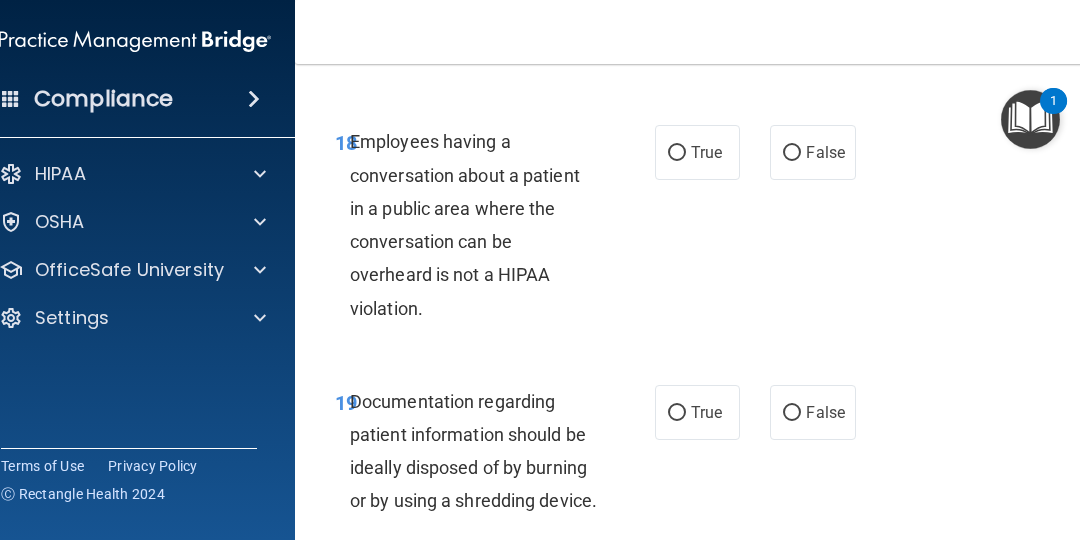 scroll, scrollTop: 3953, scrollLeft: 0, axis: vertical 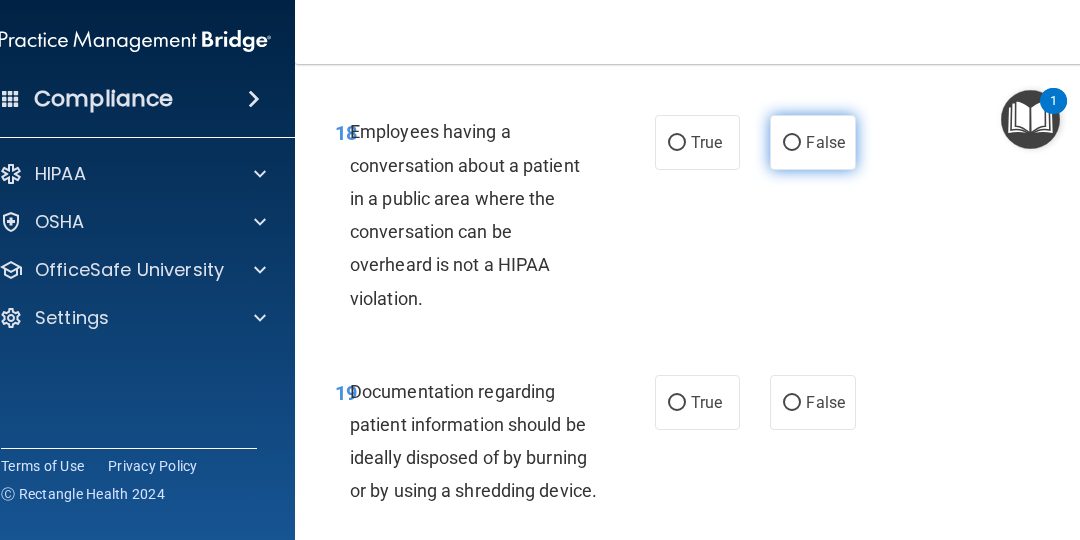 click on "False" at bounding box center [812, 142] 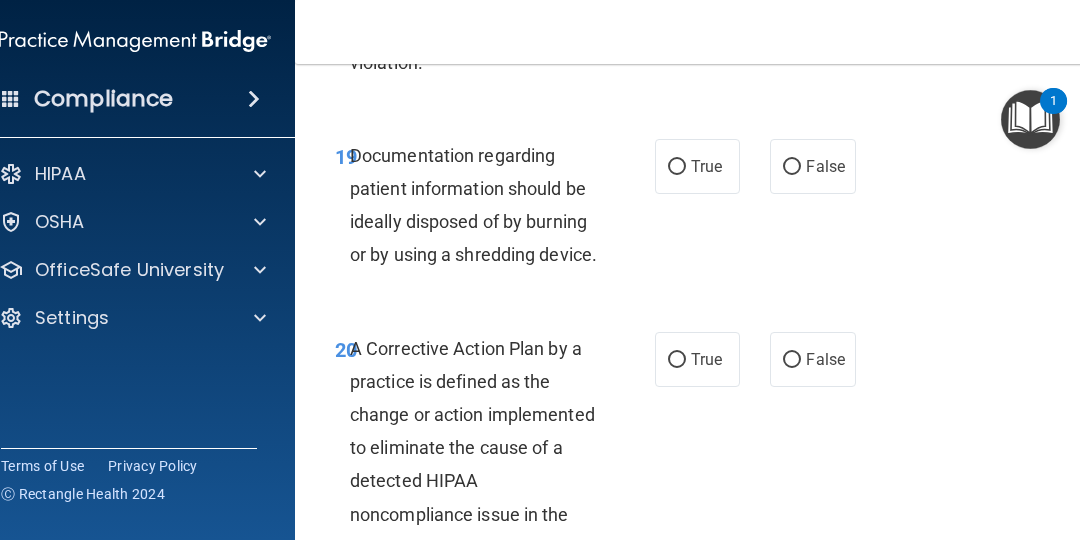 scroll, scrollTop: 4193, scrollLeft: 0, axis: vertical 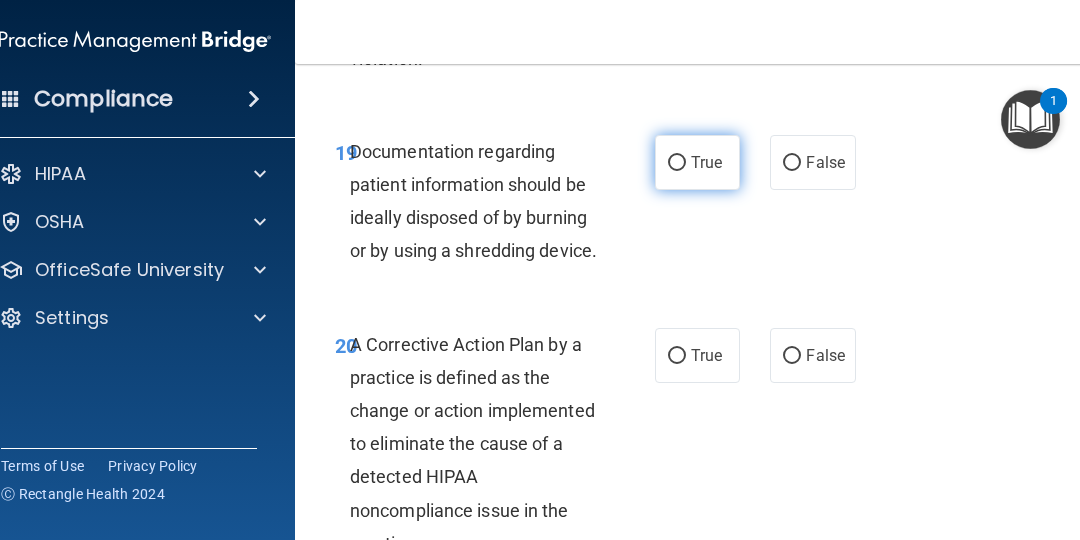 click on "True" at bounding box center (697, 162) 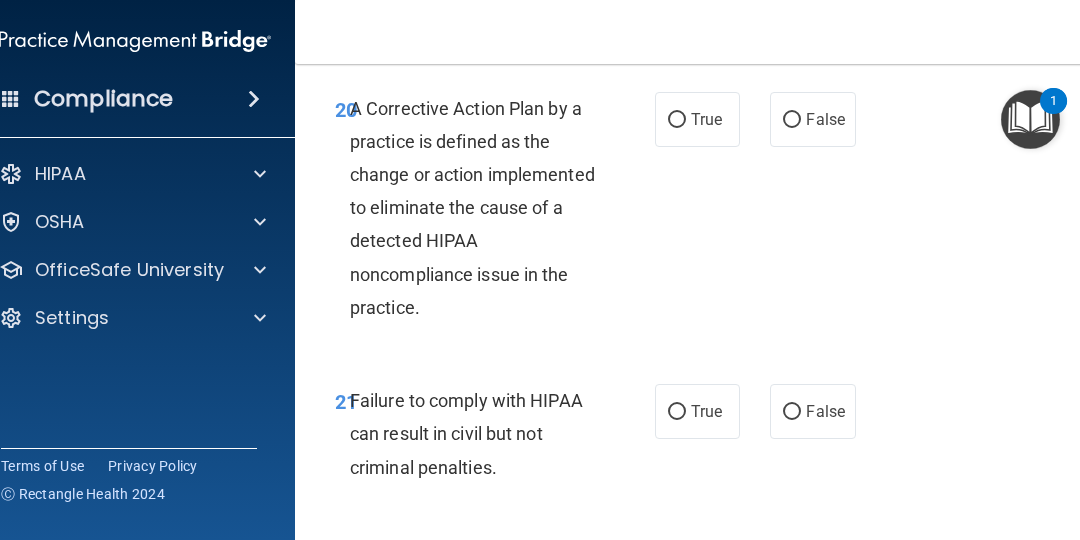 scroll, scrollTop: 4433, scrollLeft: 0, axis: vertical 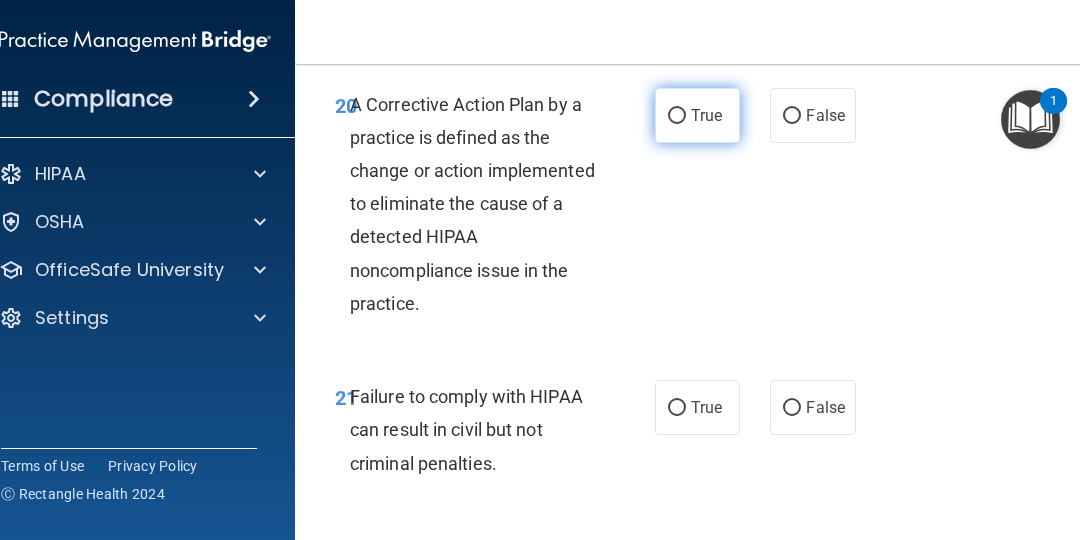 click on "True" at bounding box center (697, 115) 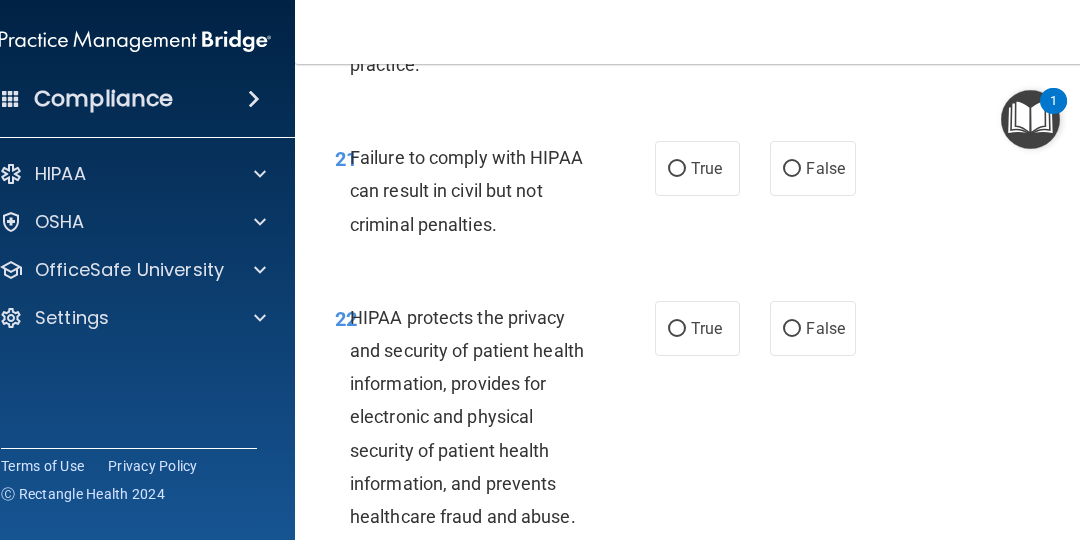 scroll, scrollTop: 4712, scrollLeft: 0, axis: vertical 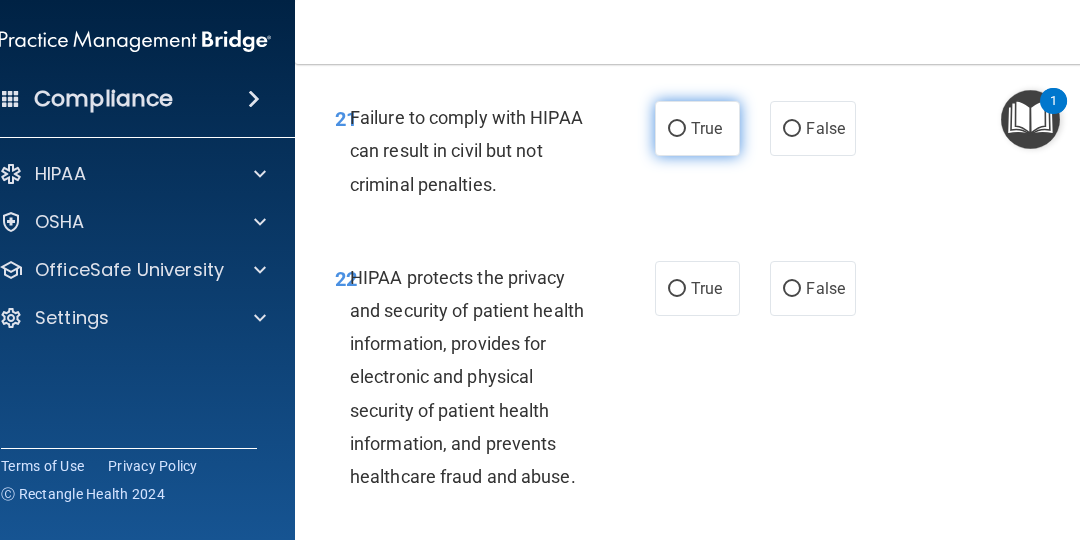 click on "True" at bounding box center (697, 128) 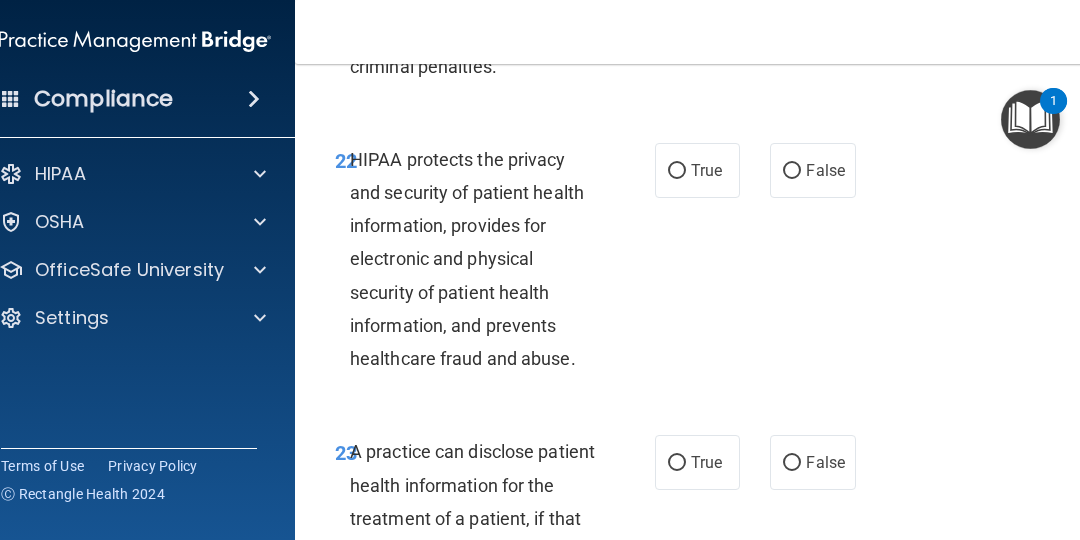 scroll, scrollTop: 4872, scrollLeft: 0, axis: vertical 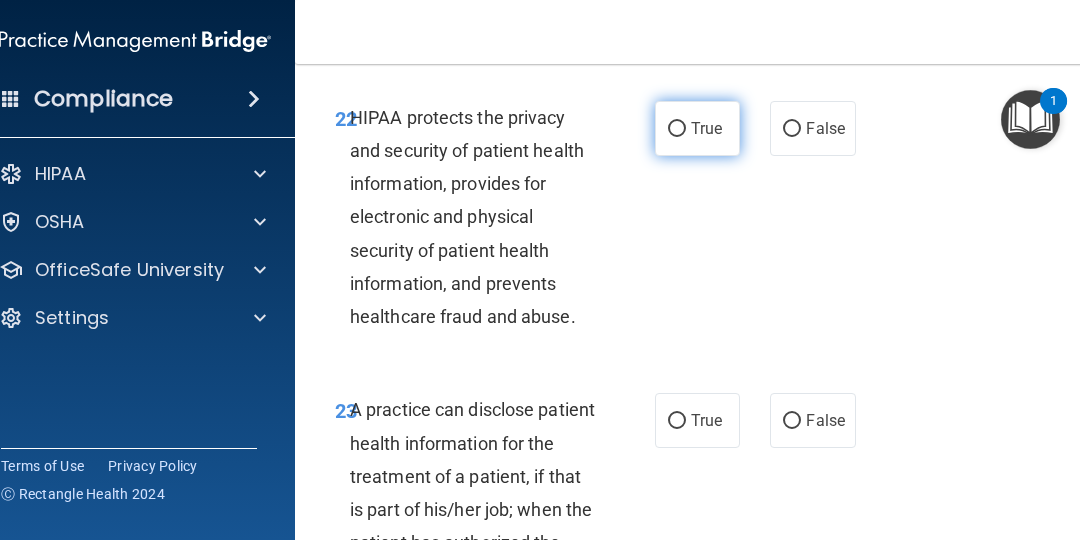 click on "True" at bounding box center (706, 128) 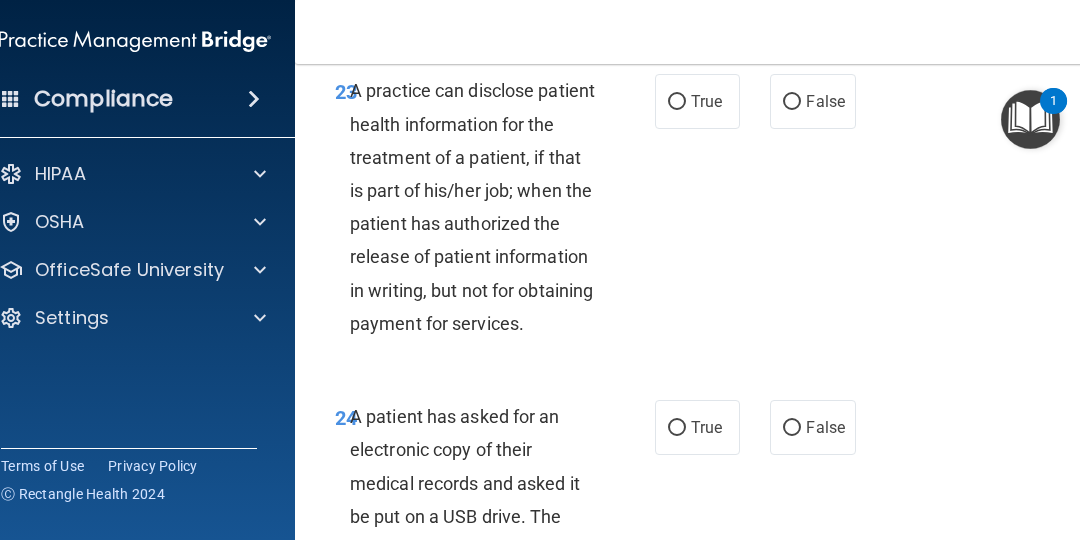scroll, scrollTop: 5231, scrollLeft: 0, axis: vertical 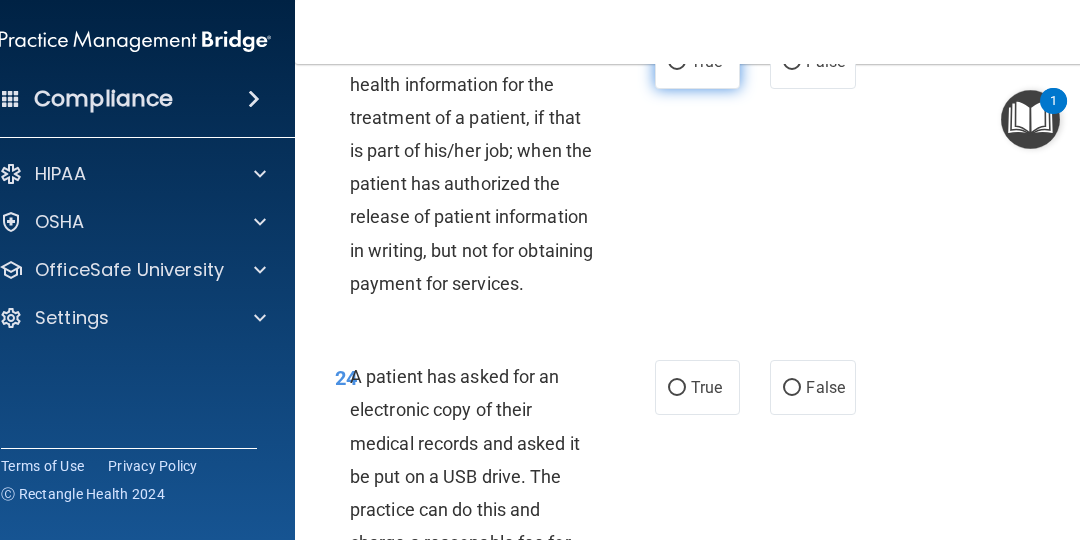 click on "True" at bounding box center [697, 61] 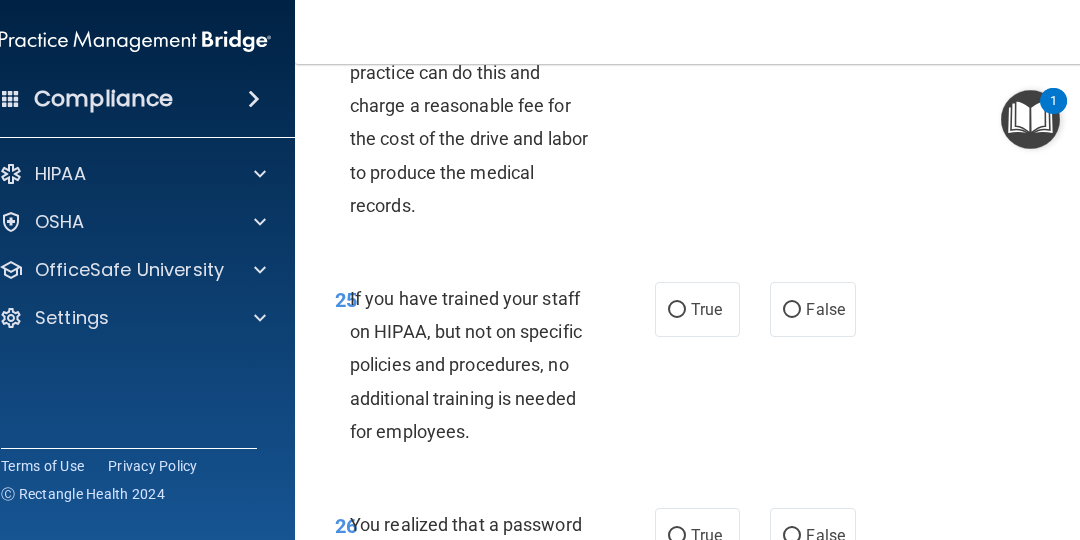 scroll, scrollTop: 5671, scrollLeft: 0, axis: vertical 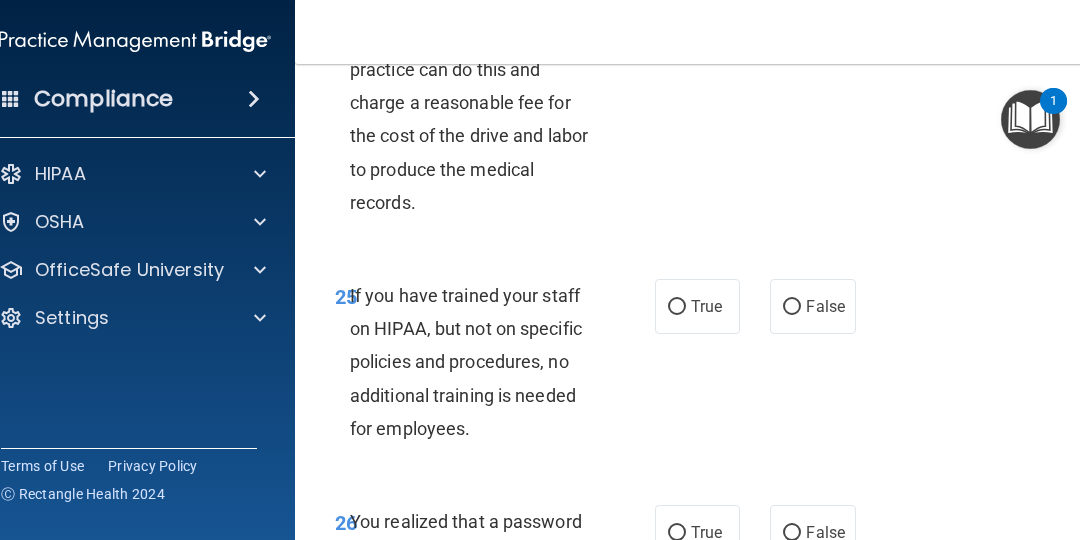 click on "False" at bounding box center [792, -52] 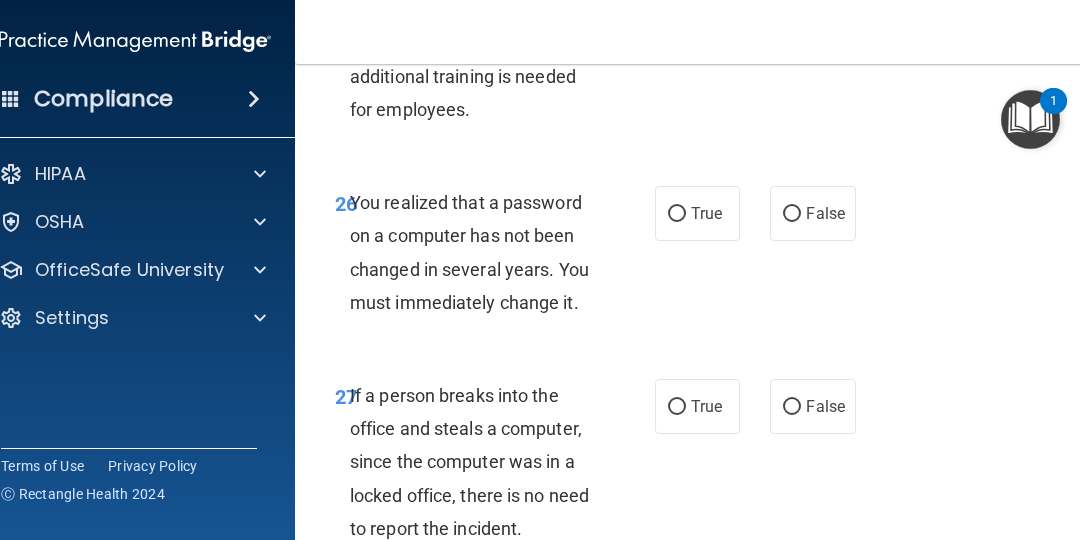 scroll, scrollTop: 5990, scrollLeft: 0, axis: vertical 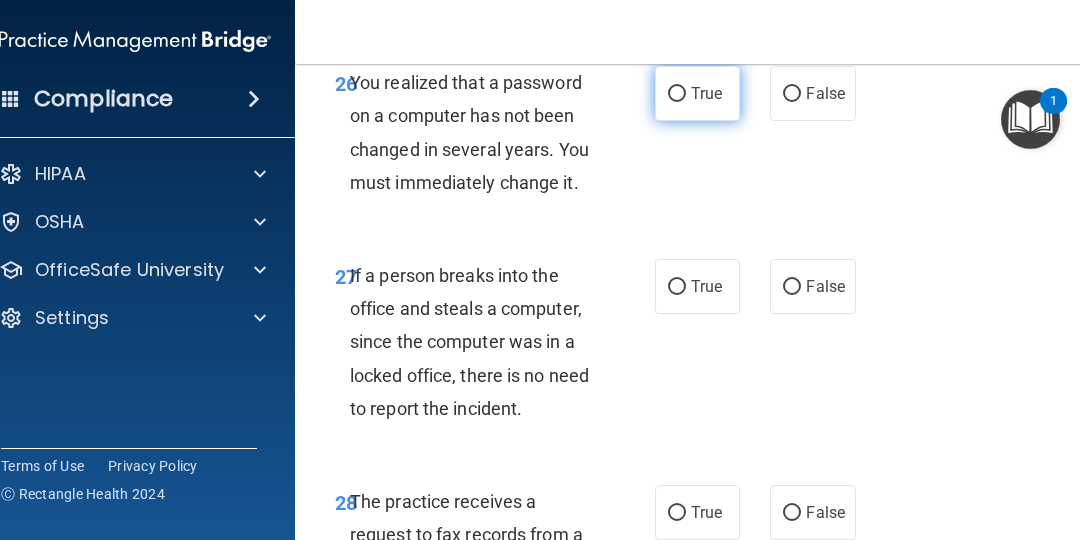 click on "True" at bounding box center [697, 93] 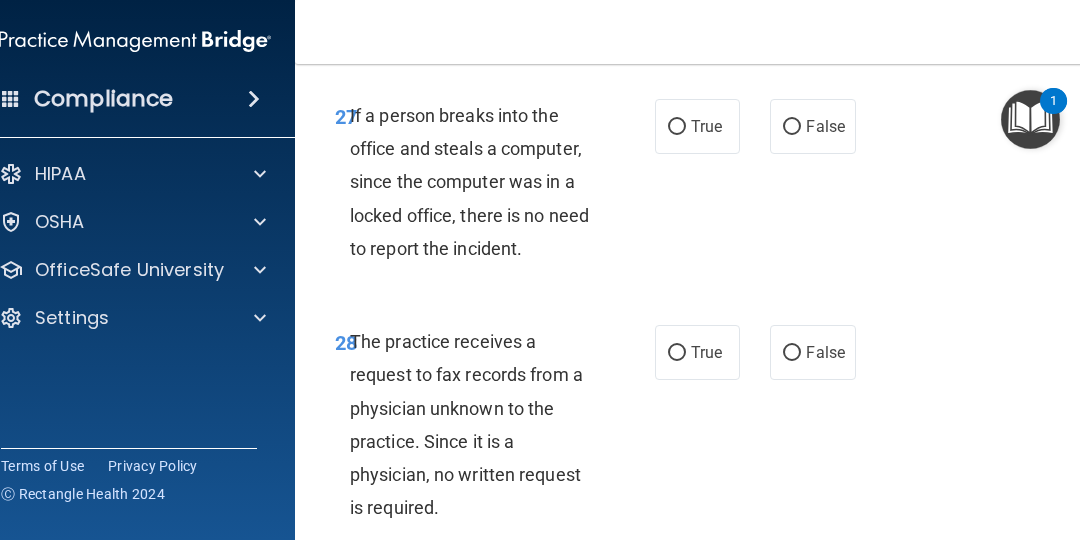 scroll, scrollTop: 6310, scrollLeft: 0, axis: vertical 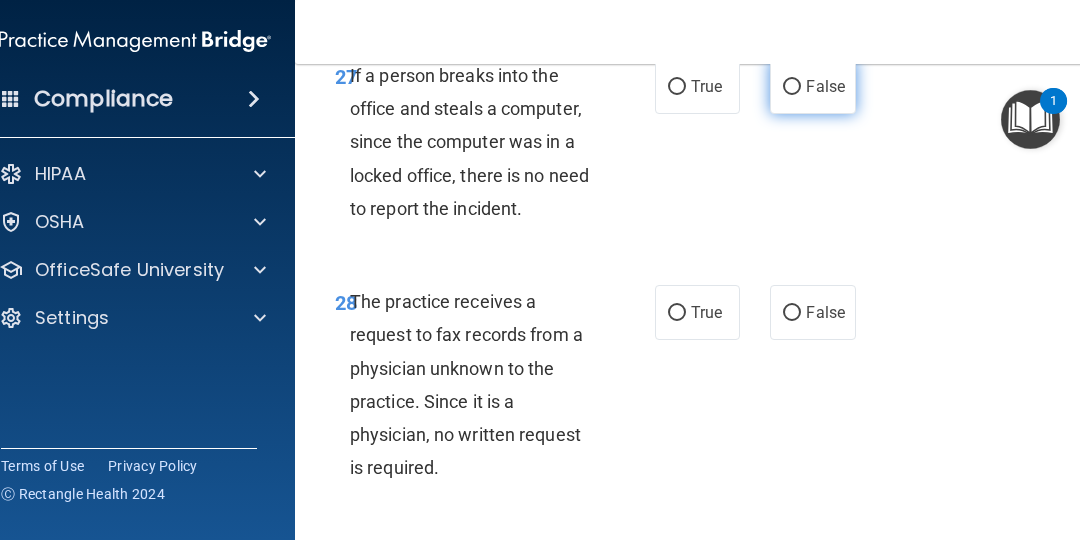 click on "False" at bounding box center [812, 86] 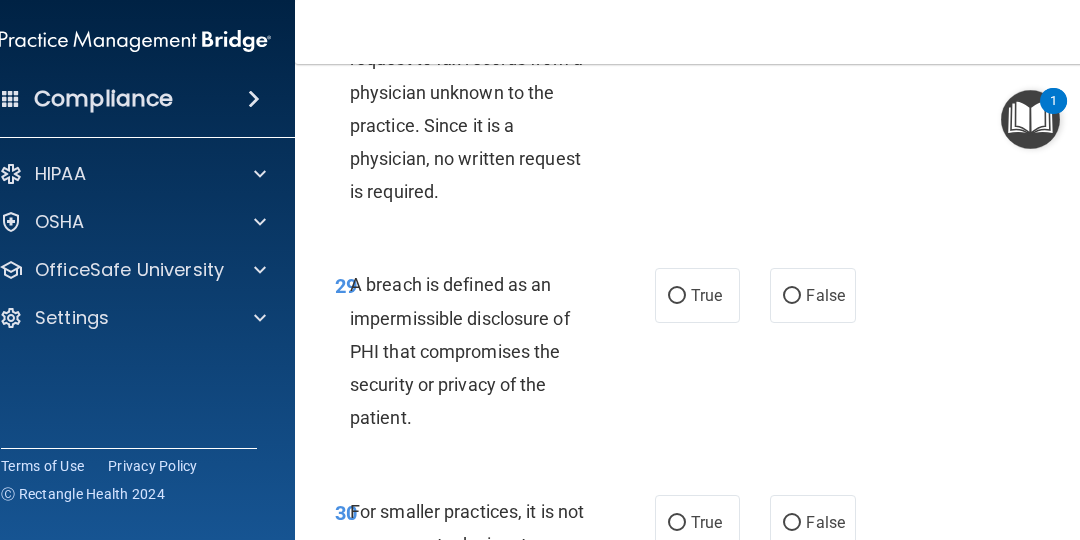 scroll, scrollTop: 6589, scrollLeft: 0, axis: vertical 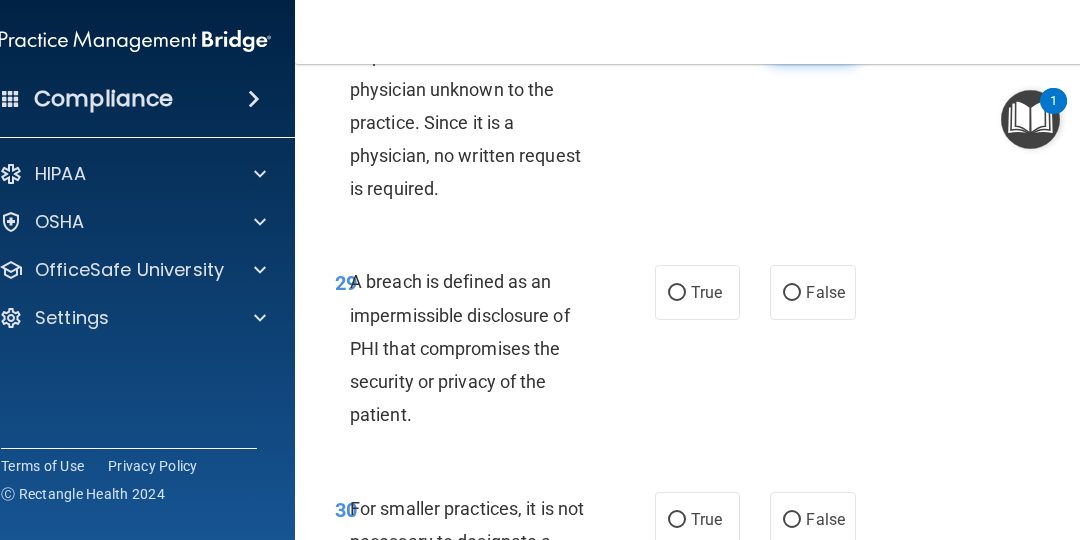 click on "False" at bounding box center [792, 34] 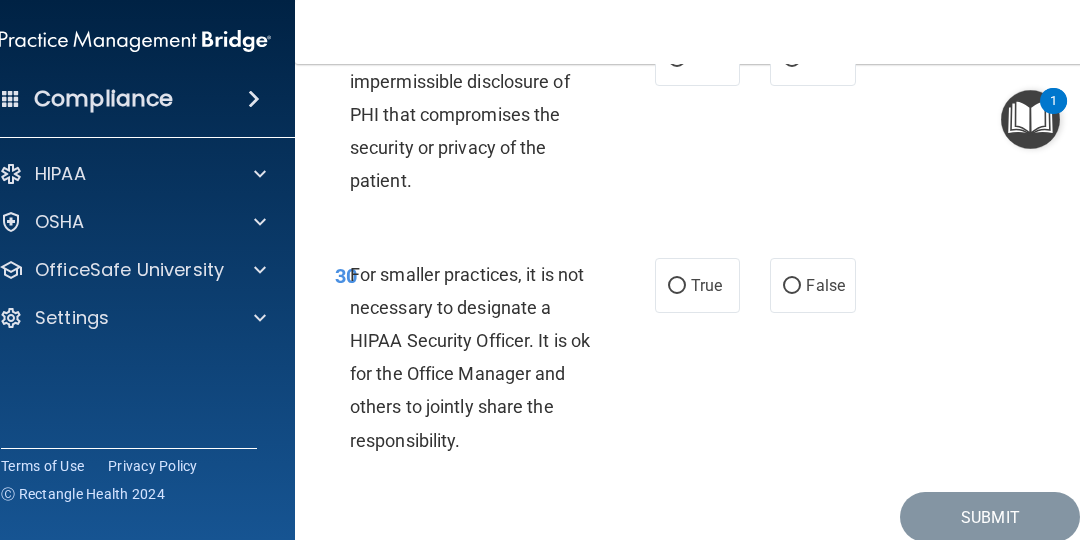 scroll, scrollTop: 6829, scrollLeft: 0, axis: vertical 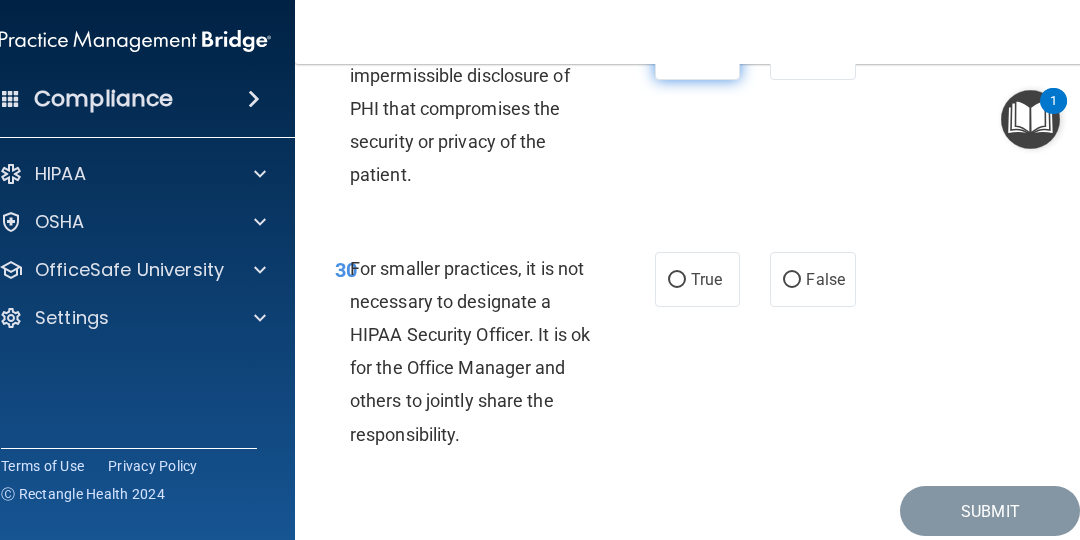 click on "True" at bounding box center [697, 52] 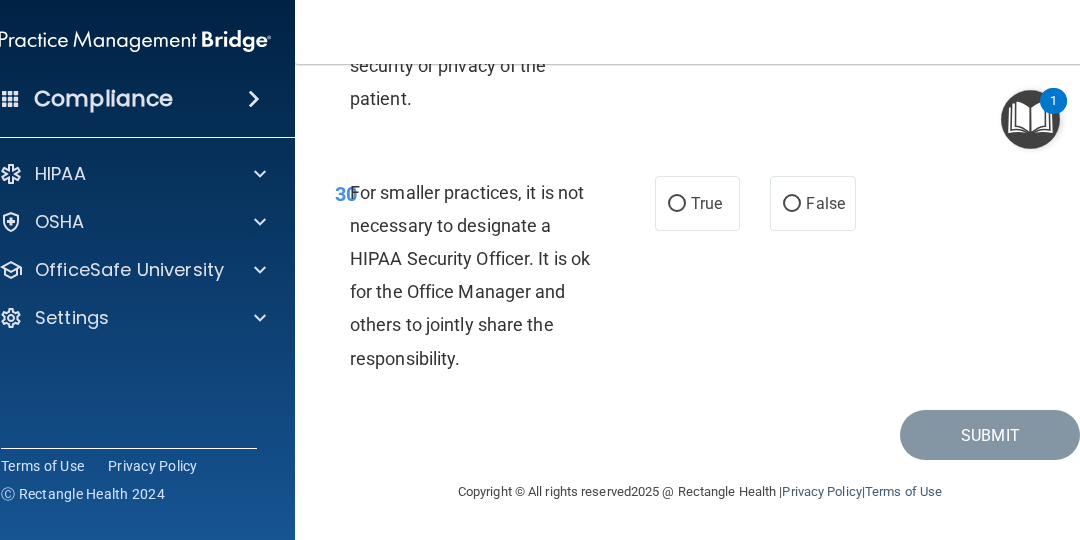 scroll, scrollTop: 7029, scrollLeft: 0, axis: vertical 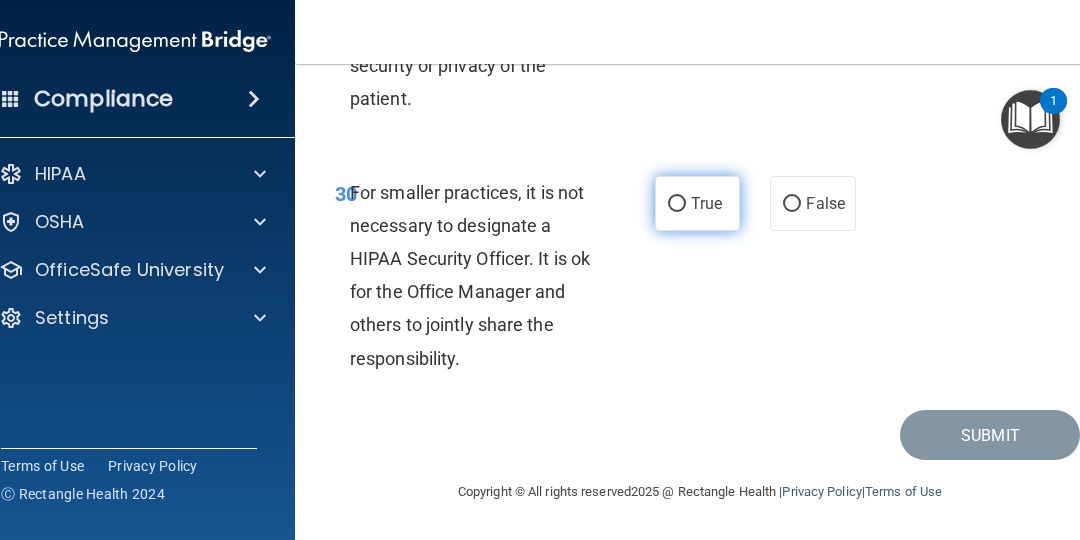 click on "True" at bounding box center (697, 203) 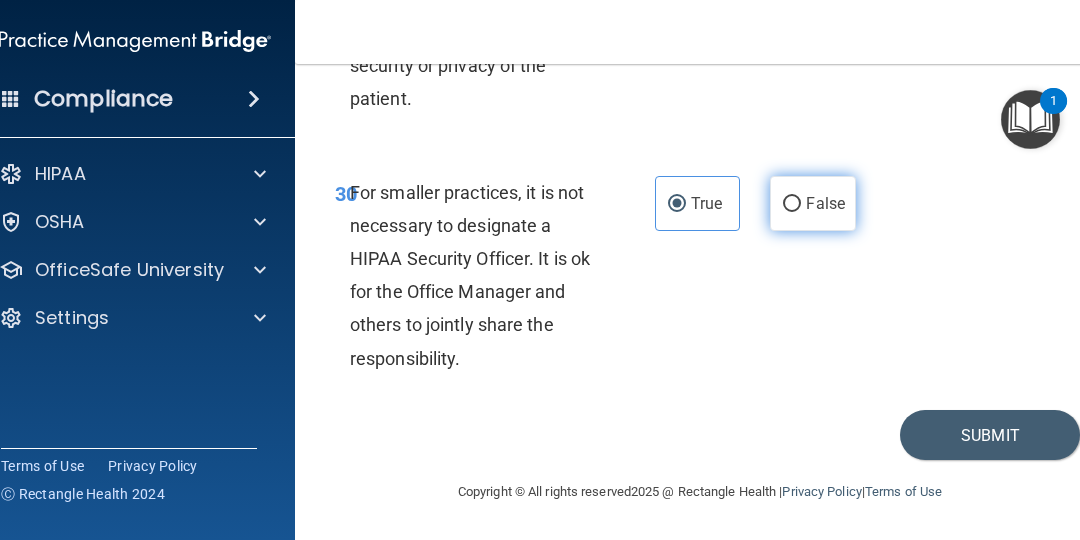 click on "False" at bounding box center [812, 203] 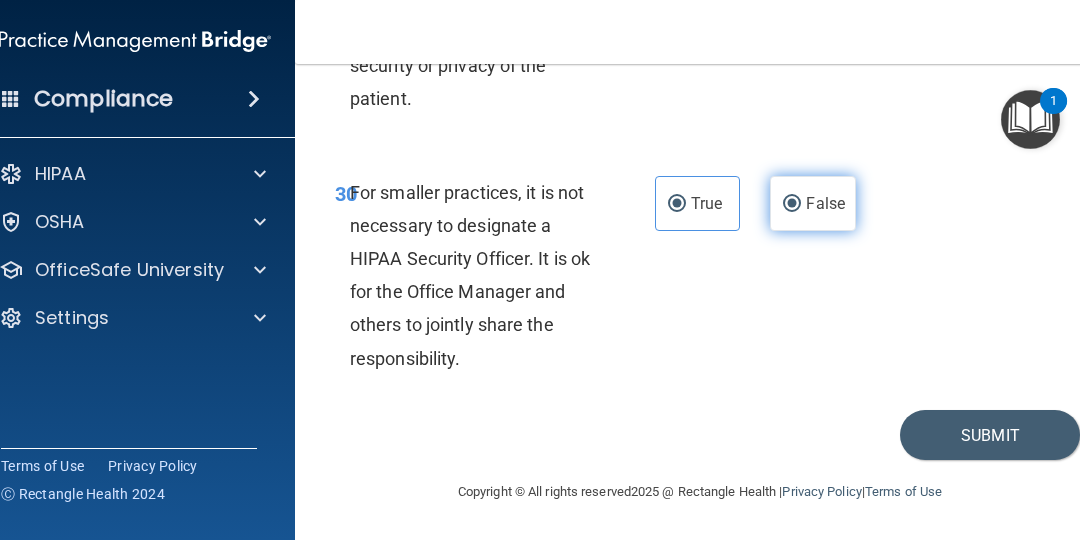 radio on "false" 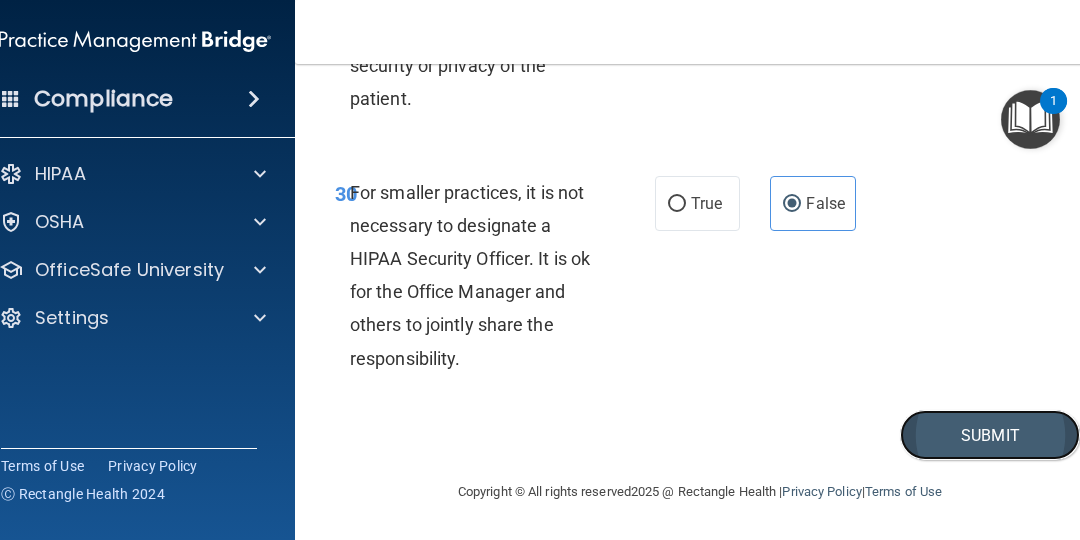 click on "Submit" at bounding box center (990, 435) 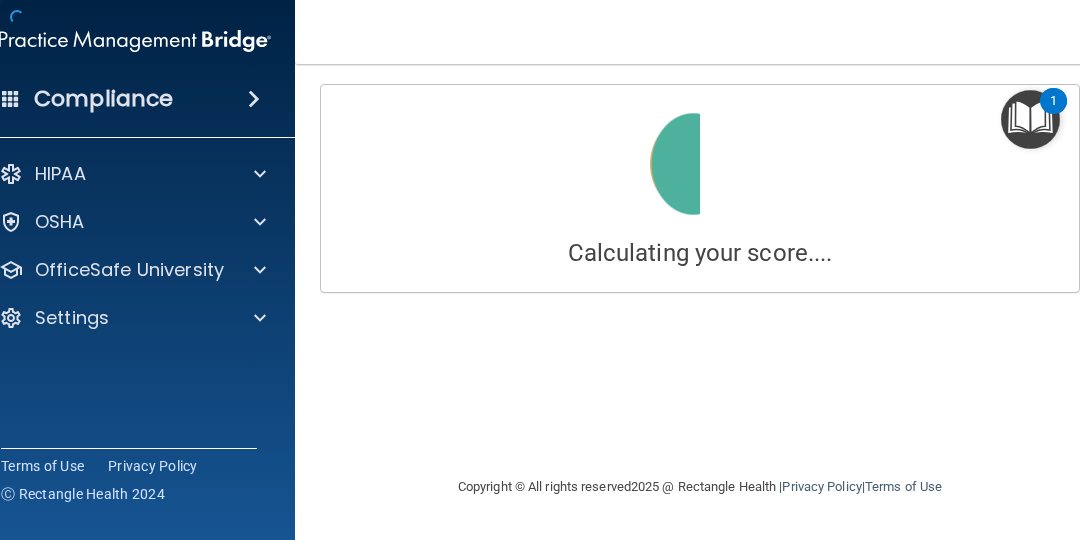 scroll, scrollTop: 0, scrollLeft: 0, axis: both 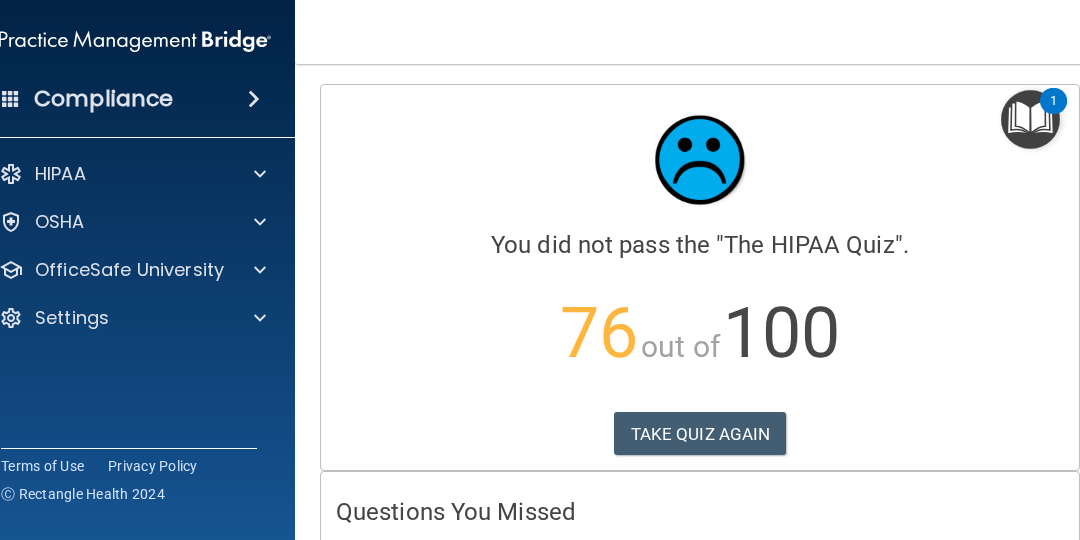 click on "Questions You Missed              02       The Privacy Rule requires covered entities to develop and implement reasonable policies and procedures to verify the identity of any person who requests PHI, as well as the authority of the person to have access to the information, if the identity or authority of the person is not already known.                 True           False                       True. You must verify who is requesting PHI and implement policies and procedures to ensure the request is authorized and reasonable.                 03       It's ok to post  practice’s Notice of Privacy anywhere so long as it is also somewhere in the lobby.                 True           False                       False. Notice of Privacy Practices (NPP) must be given to each patient and not just posted.  Patients should be aware of your Privacy Practices.                 14                       True           False                                       17                       True           False" at bounding box center (700, 1791) 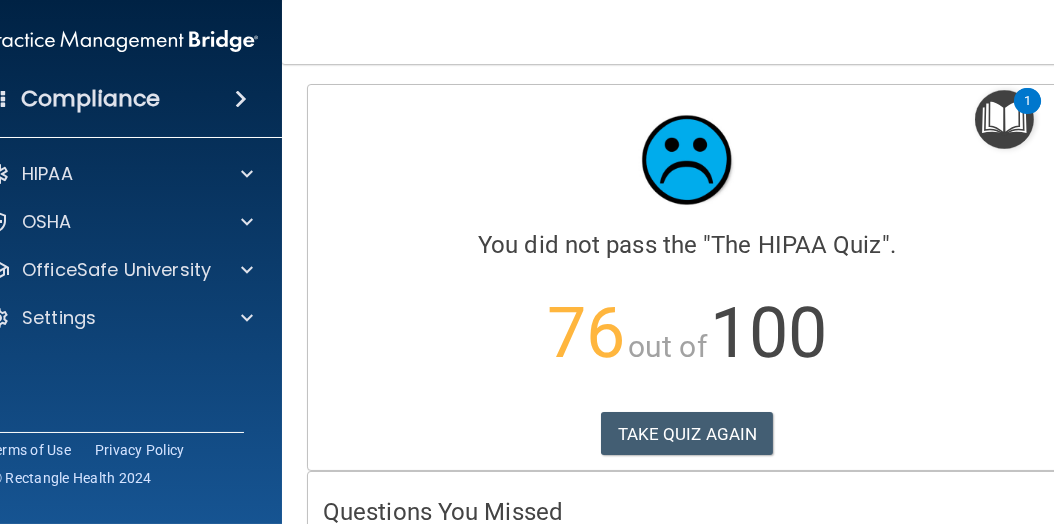 click on "Calculating your score....                      You did not pass the " The HIPAA Quiz ".        76     out of     100         TAKE QUIZ AGAIN" at bounding box center [687, 277] 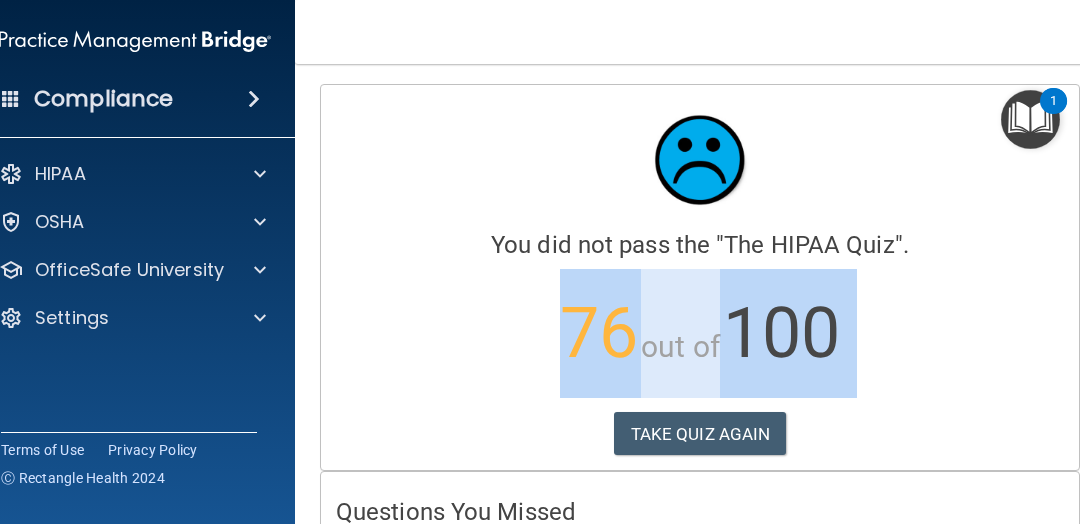 click on "Calculating your score....                      You did not pass the " The HIPAA Quiz ".        76     out of     100         TAKE QUIZ AGAIN" at bounding box center (700, 277) 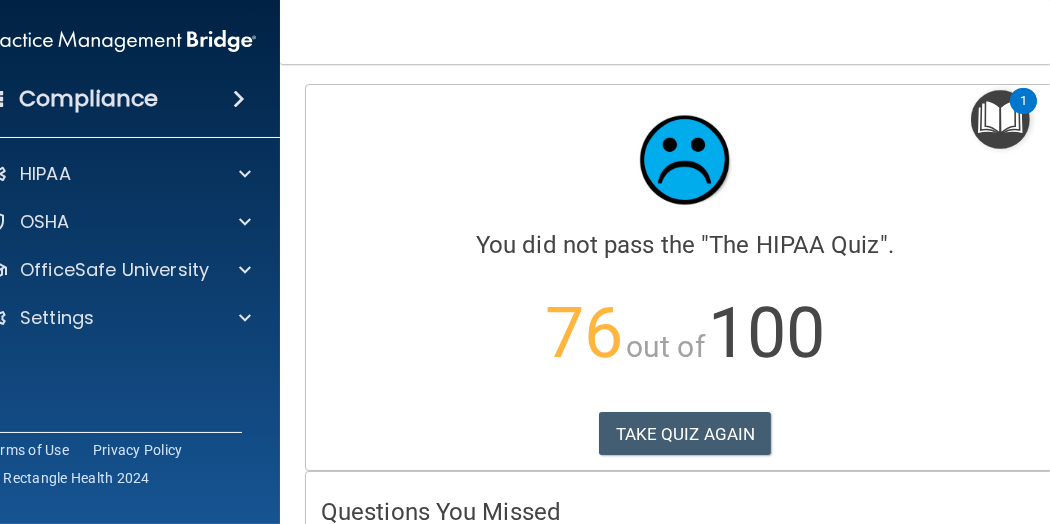 click on "Questions You Missed" at bounding box center [685, 512] 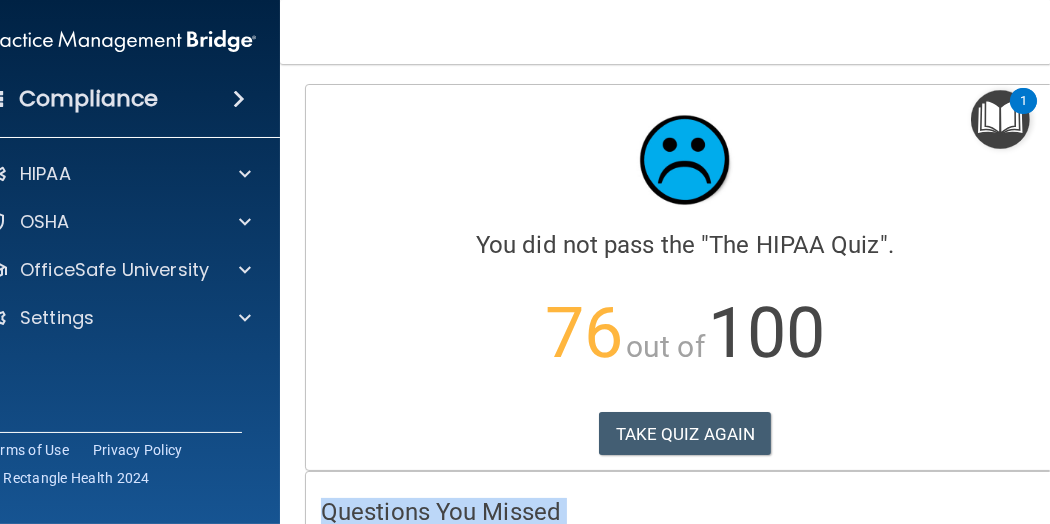 click on "Questions You Missed" at bounding box center (685, 512) 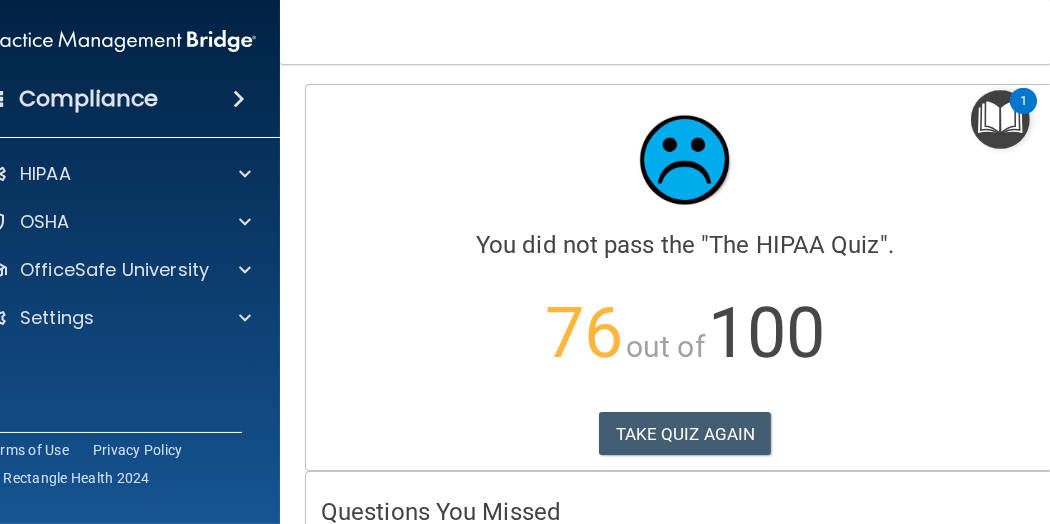 click on "Questions You Missed" at bounding box center (685, 512) 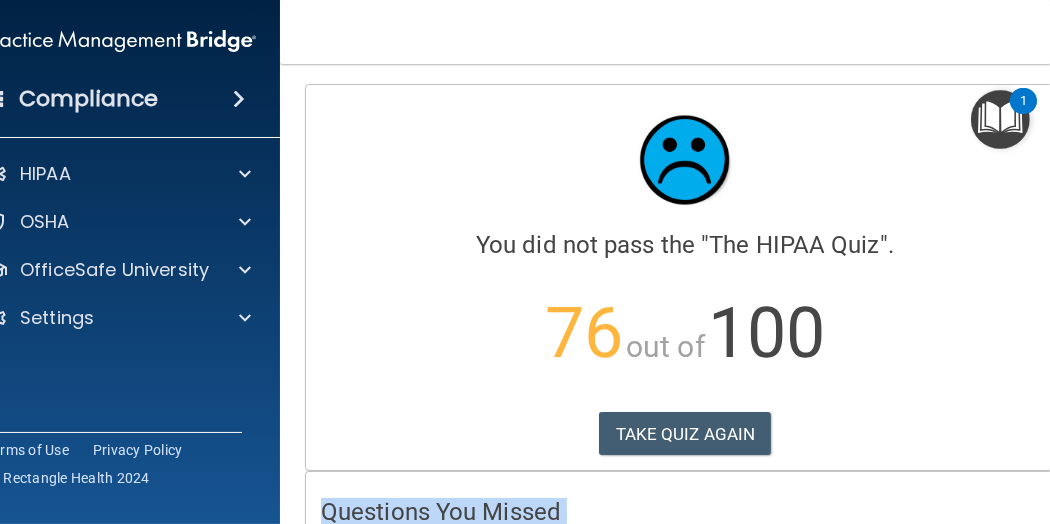 click on "Questions You Missed" at bounding box center (685, 512) 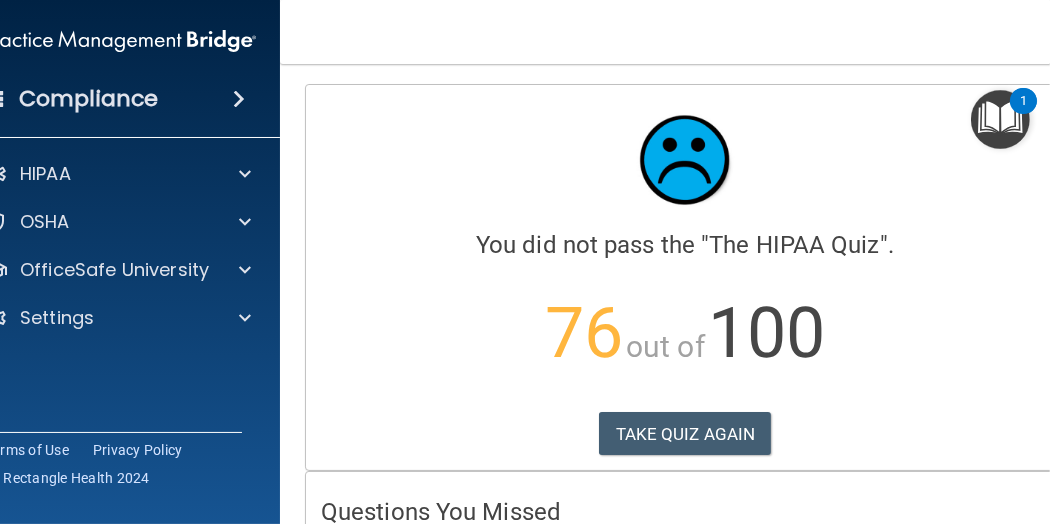 click on "Questions You Missed" at bounding box center [685, 512] 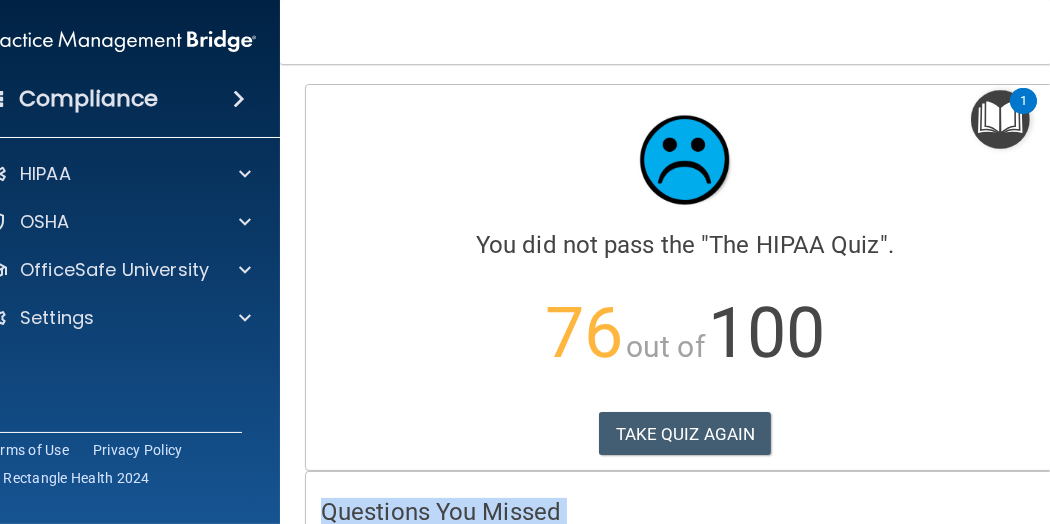 click on "Questions You Missed" at bounding box center [685, 512] 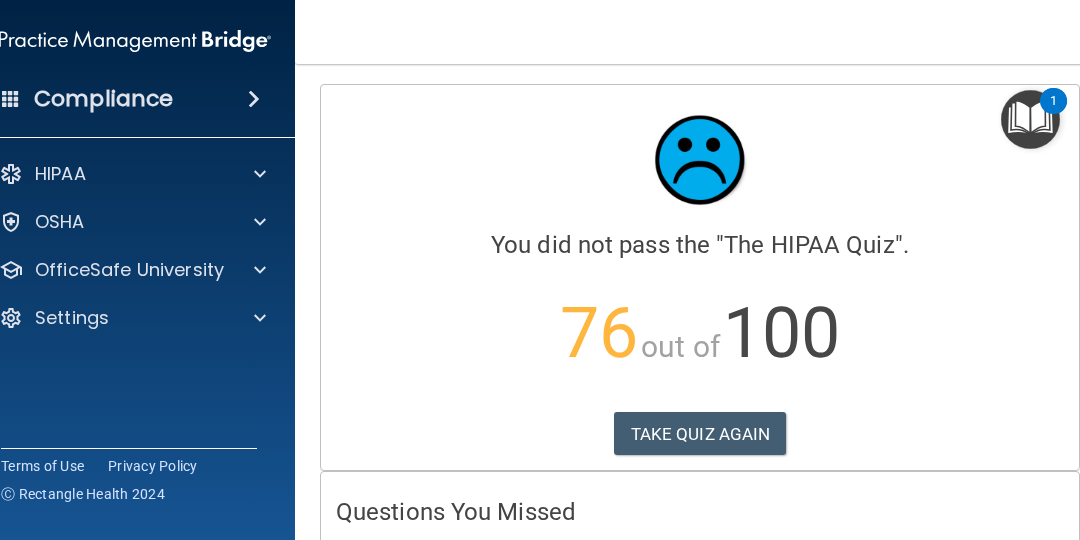 click on "Questions You Missed" at bounding box center (700, 512) 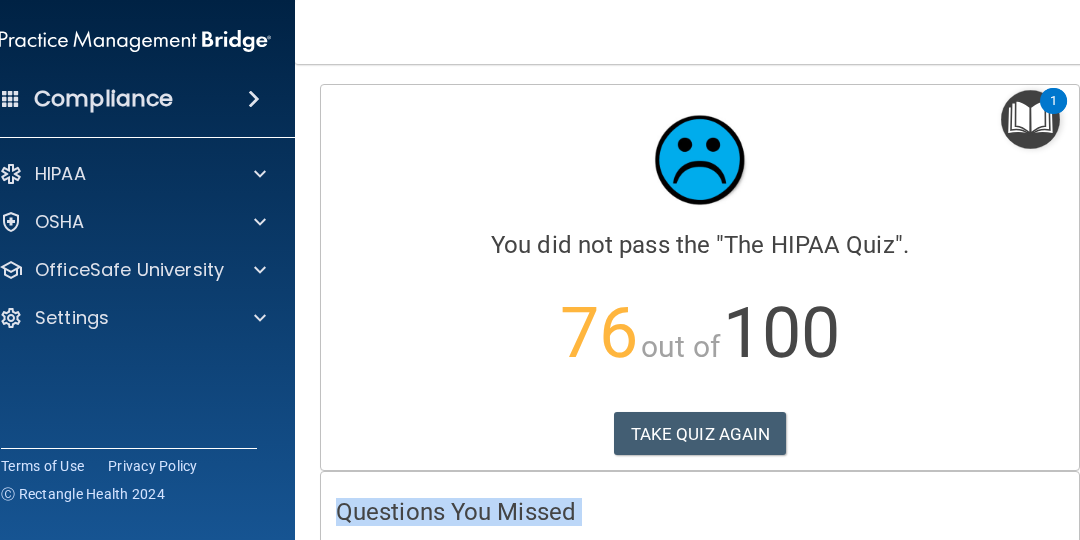 scroll, scrollTop: 2682, scrollLeft: 0, axis: vertical 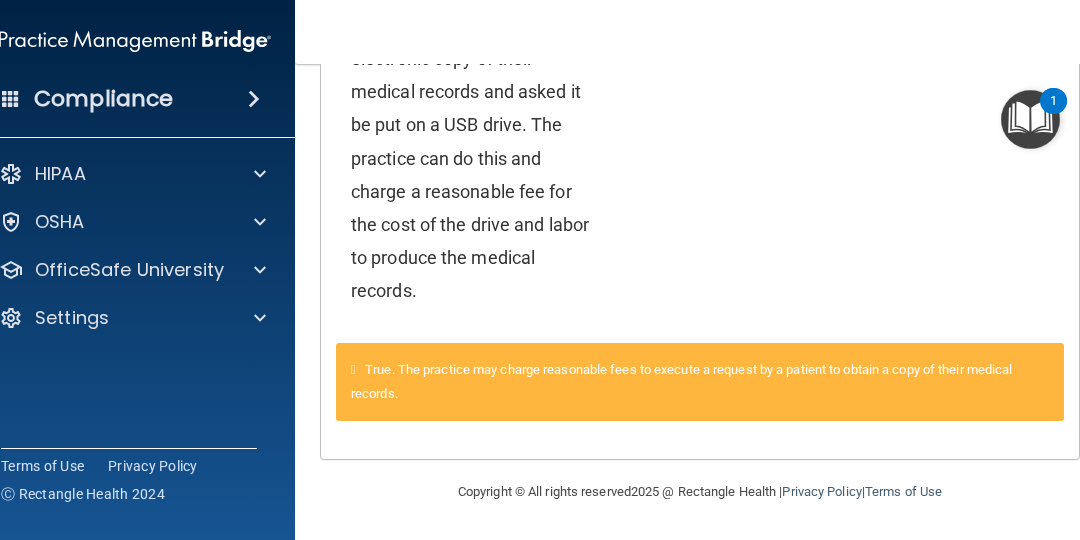 drag, startPoint x: 754, startPoint y: 297, endPoint x: 744, endPoint y: 268, distance: 30.675724 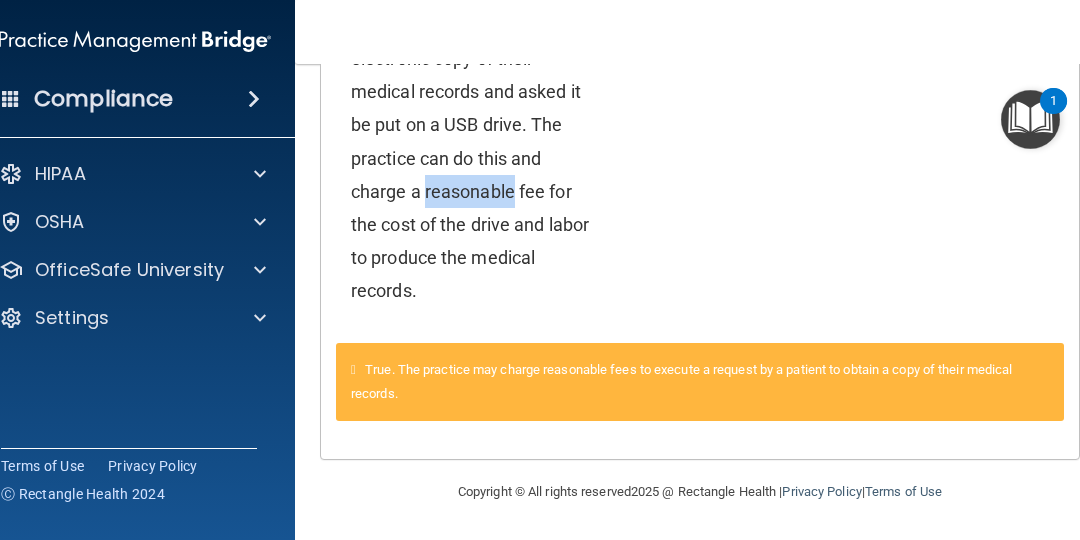 click on "24       A patient has asked for an electronic copy of their medical records and asked it be put on a USB drive.  The practice can do this and charge a reasonable fee for the cost of the drive and labor to produce the medical records.                 True           False" at bounding box center [700, 163] 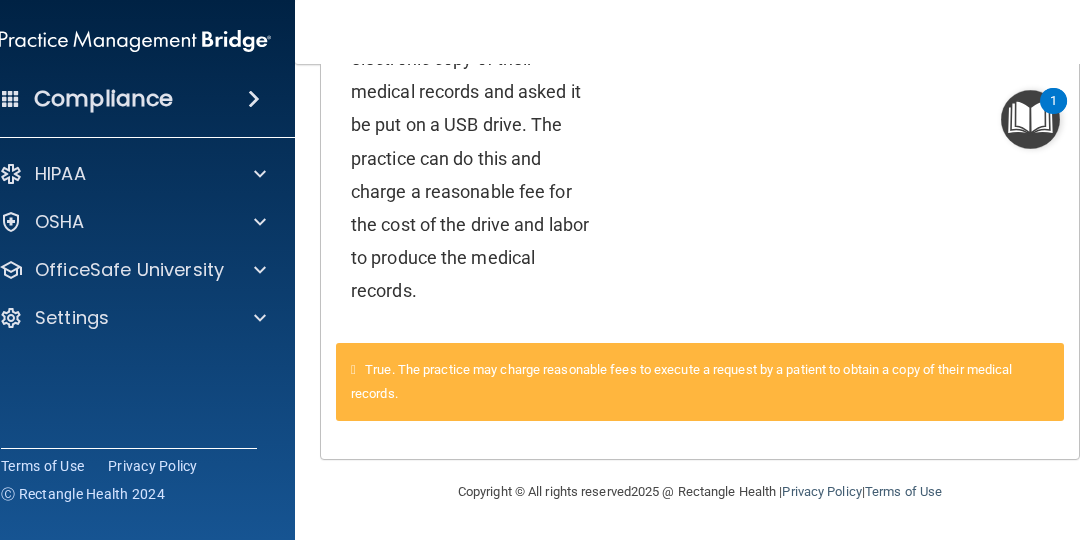 click on "24       A patient has asked for an electronic copy of their medical records and asked it be put on a USB drive.  The practice can do this and charge a reasonable fee for the cost of the drive and labor to produce the medical records.                 True           False" at bounding box center [700, 163] 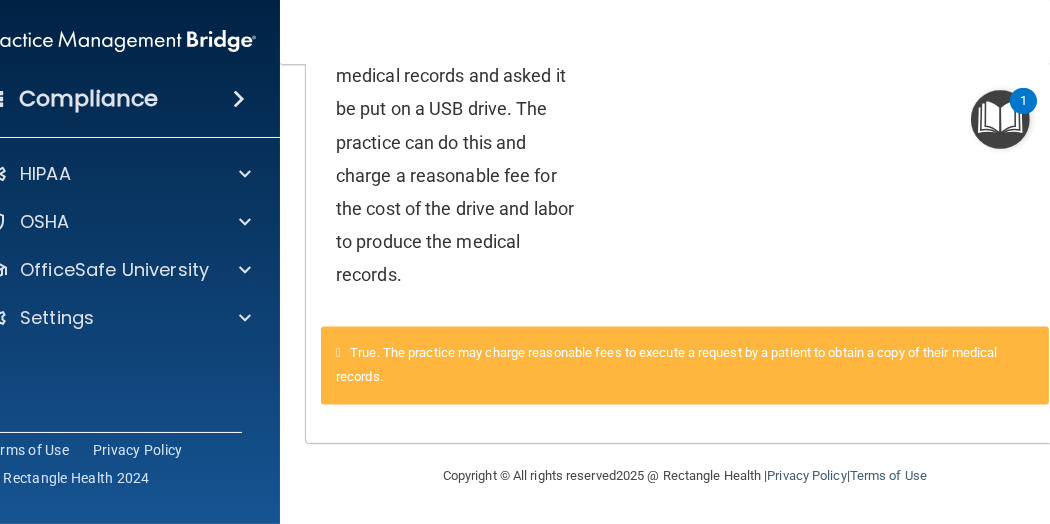click on "24       A patient has asked for an electronic copy of their medical records and asked it be put on a USB drive.  The practice can do this and charge a reasonable fee for the cost of the drive and labor to produce the medical records.                 True           False" at bounding box center [685, 147] 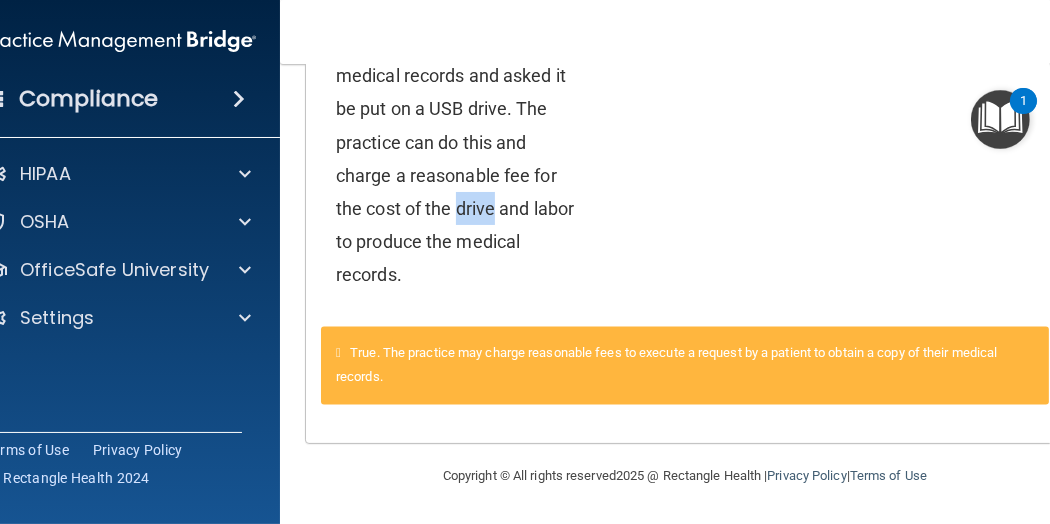 click on "A patient has asked for an electronic copy of their medical records and asked it be put on a USB drive.  The practice can do this and charge a reasonable fee for the cost of the drive and labor to produce the medical records." at bounding box center (455, 142) 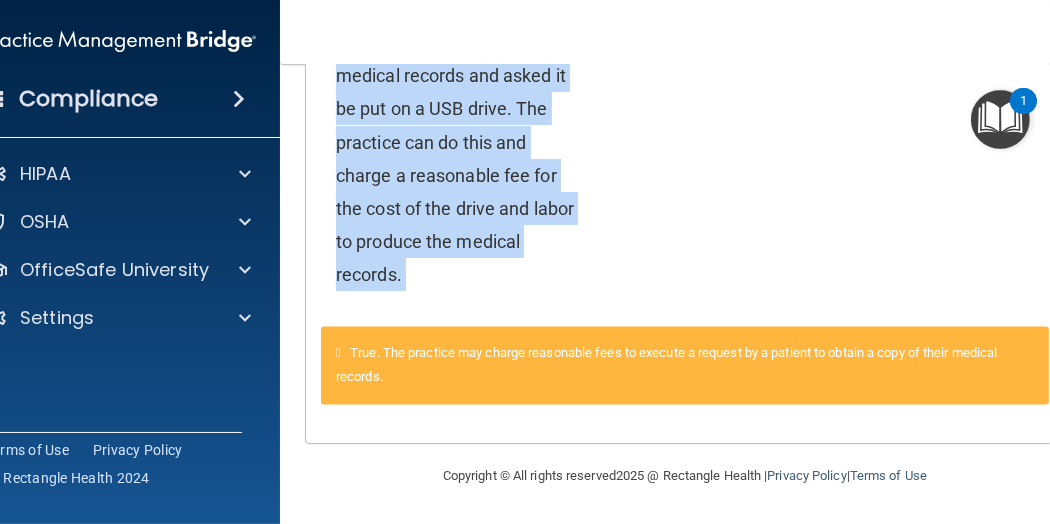 click on "A patient has asked for an electronic copy of their medical records and asked it be put on a USB drive.  The practice can do this and charge a reasonable fee for the cost of the drive and labor to produce the medical records." at bounding box center (455, 142) 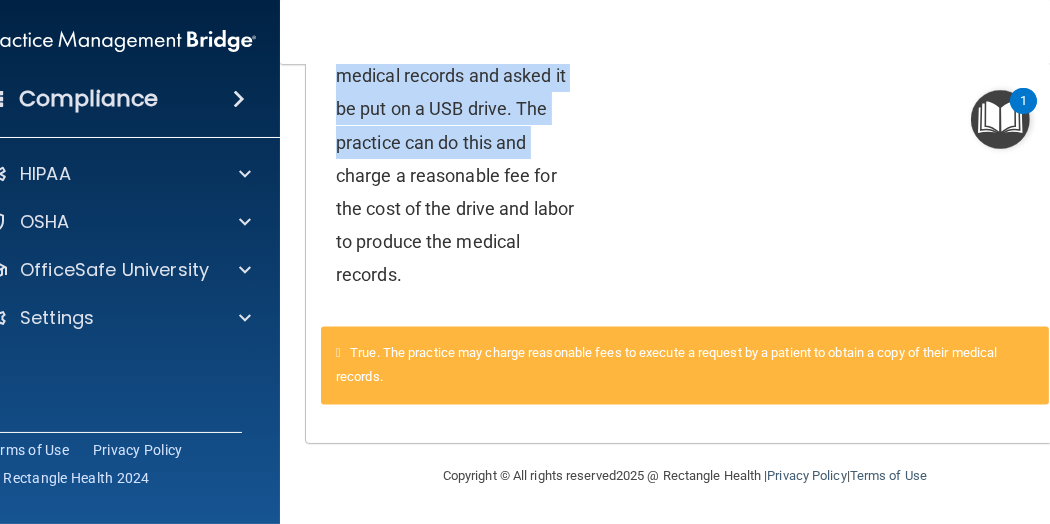 drag, startPoint x: 292, startPoint y: 203, endPoint x: 292, endPoint y: 106, distance: 97 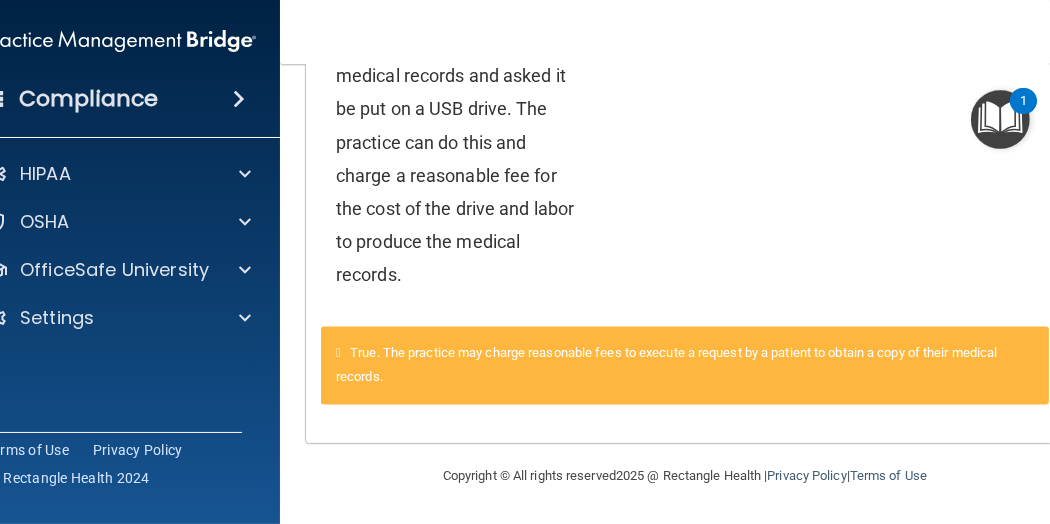 click on "24       A patient has asked for an electronic copy of their medical records and asked it be put on a USB drive.  The practice can do this and charge a reasonable fee for the cost of the drive and labor to produce the medical records." at bounding box center [480, 147] 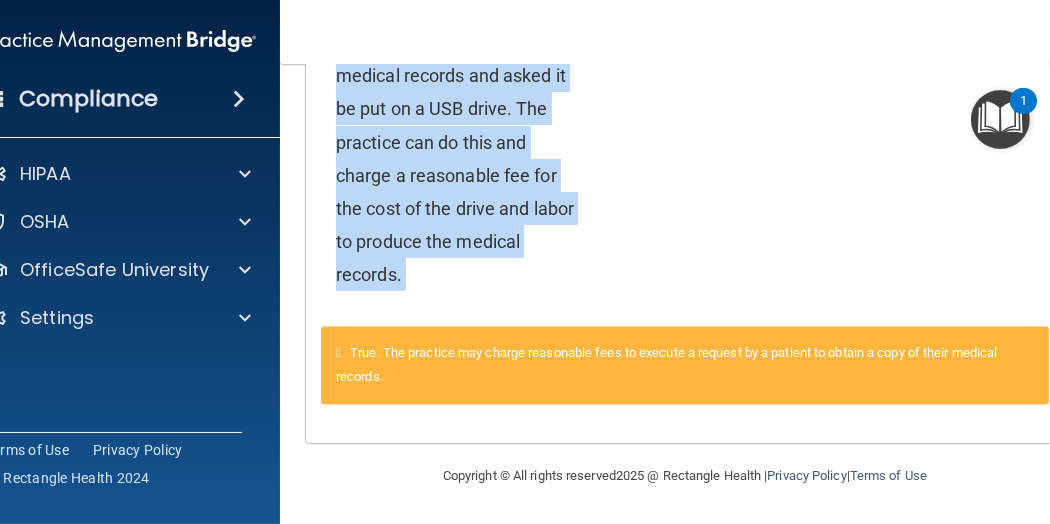 click on "24       A patient has asked for an electronic copy of their medical records and asked it be put on a USB drive.  The practice can do this and charge a reasonable fee for the cost of the drive and labor to produce the medical records." at bounding box center [480, 147] 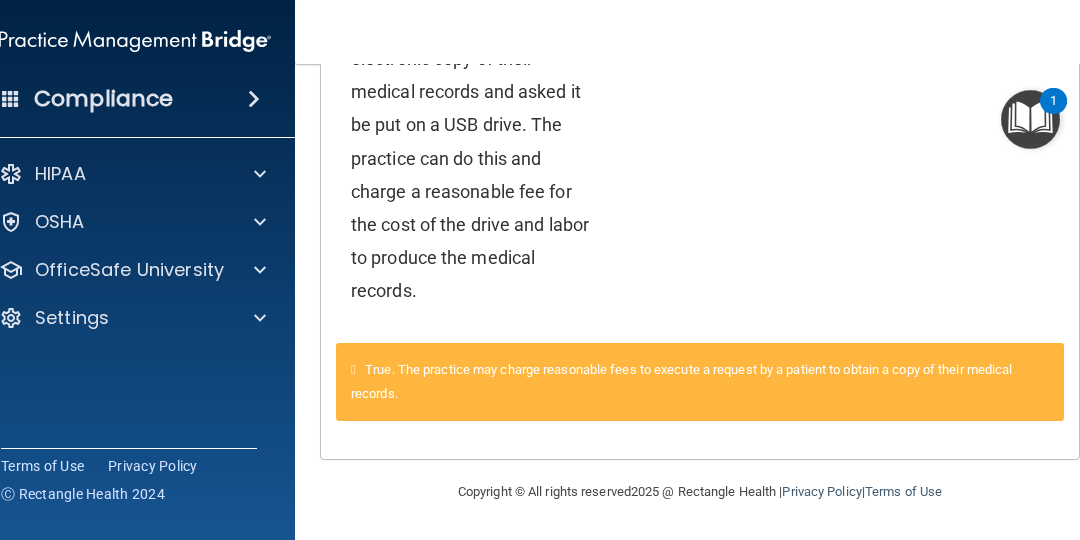 click at bounding box center (1030, 119) 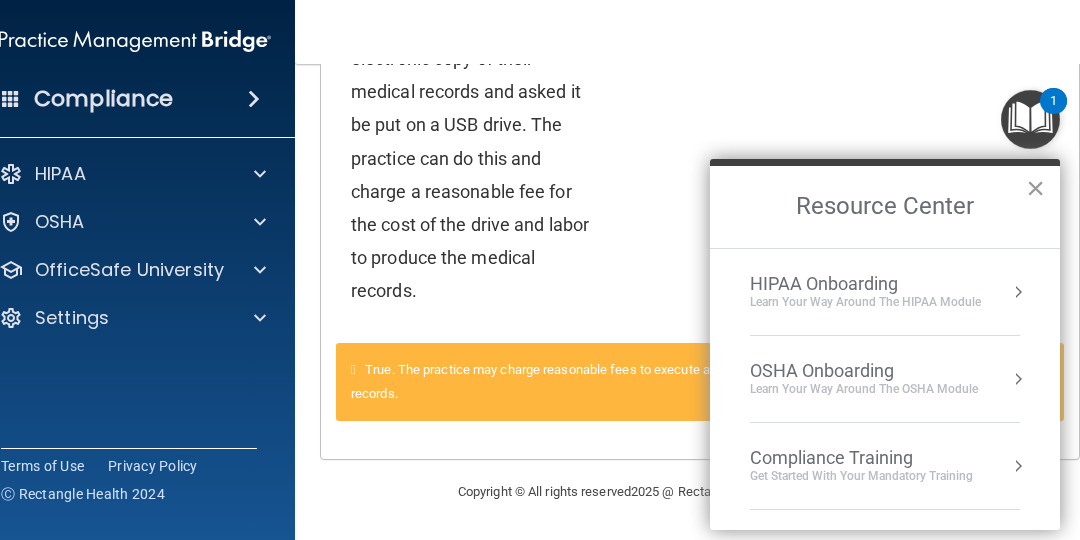 click on "×" at bounding box center [1035, 188] 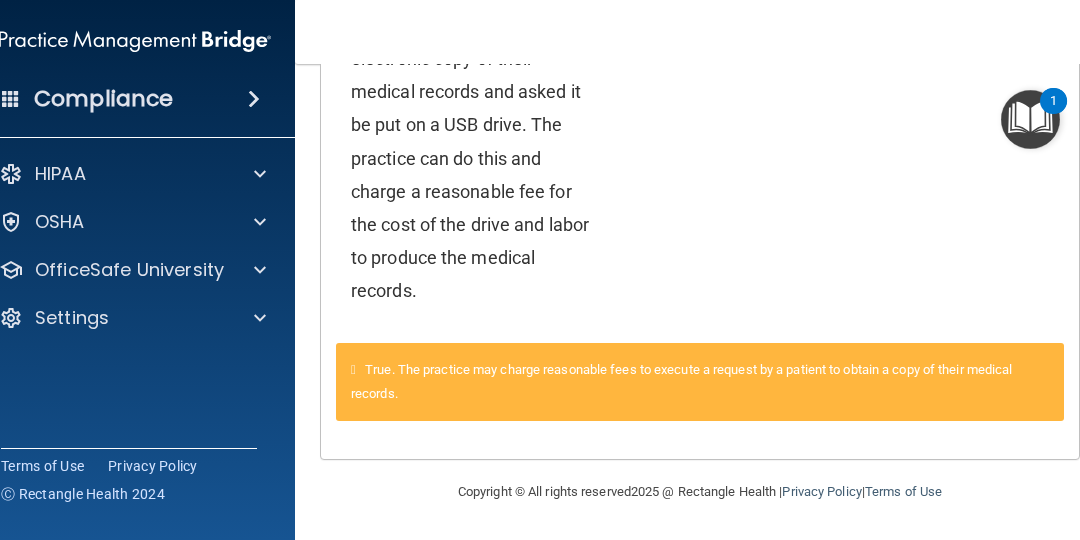 type 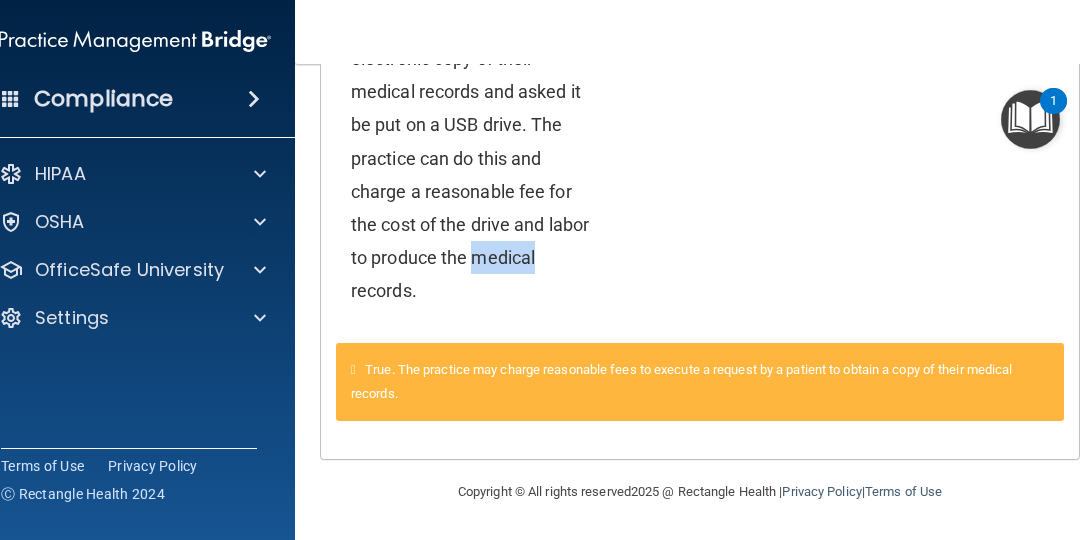 click on "A patient has asked for an electronic copy of their medical records and asked it be put on a USB drive.  The practice can do this and charge a reasonable fee for the cost of the drive and labor to produce the medical records." at bounding box center (470, 158) 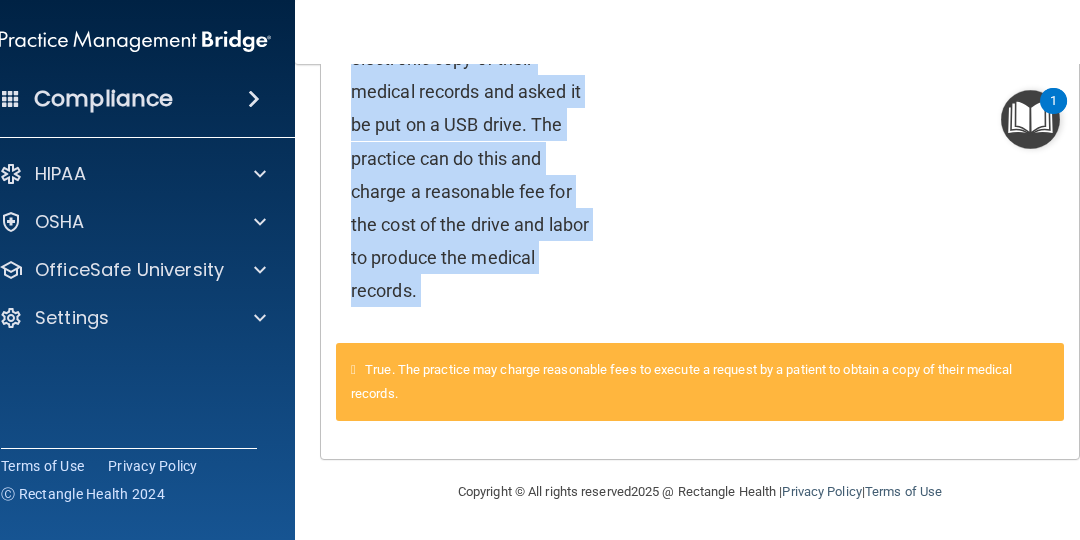 click on "A patient has asked for an electronic copy of their medical records and asked it be put on a USB drive.  The practice can do this and charge a reasonable fee for the cost of the drive and labor to produce the medical records." at bounding box center [470, 158] 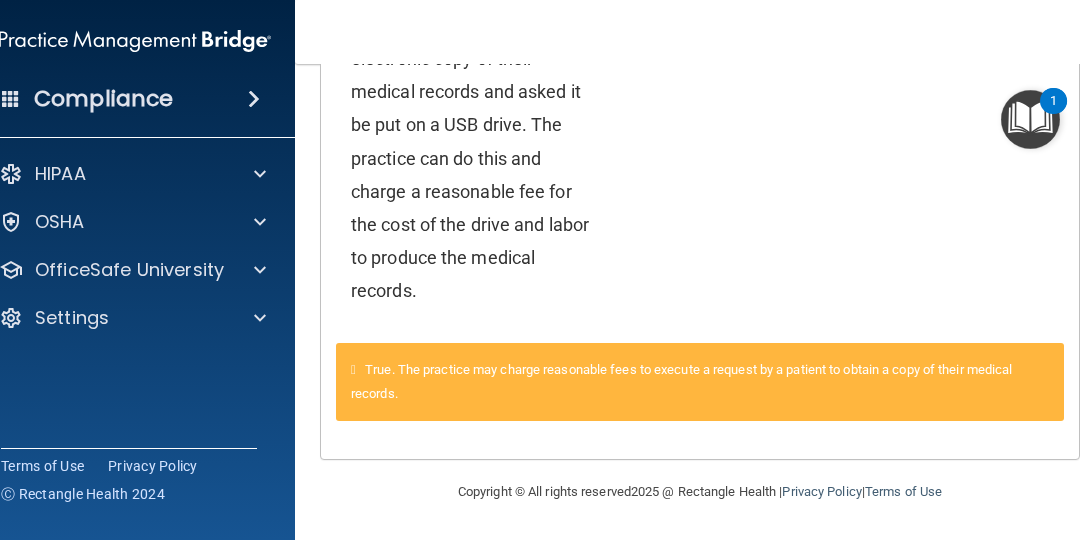 click on "A patient has asked for an electronic copy of their medical records and asked it be put on a USB drive.  The practice can do this and charge a reasonable fee for the cost of the drive and labor to produce the medical records." at bounding box center (470, 158) 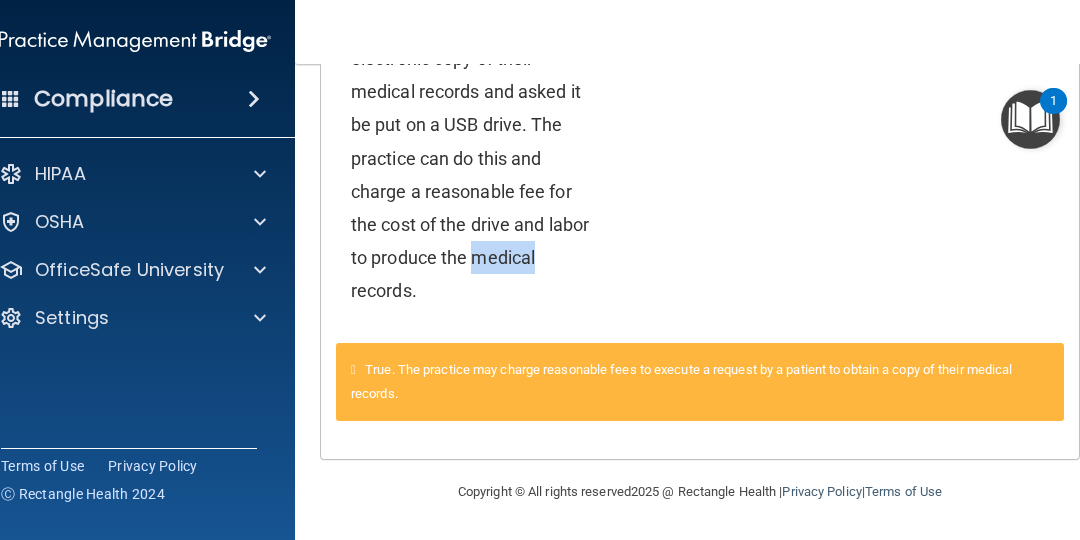 click on "A patient has asked for an electronic copy of their medical records and asked it be put on a USB drive.  The practice can do this and charge a reasonable fee for the cost of the drive and labor to produce the medical records." at bounding box center (470, 158) 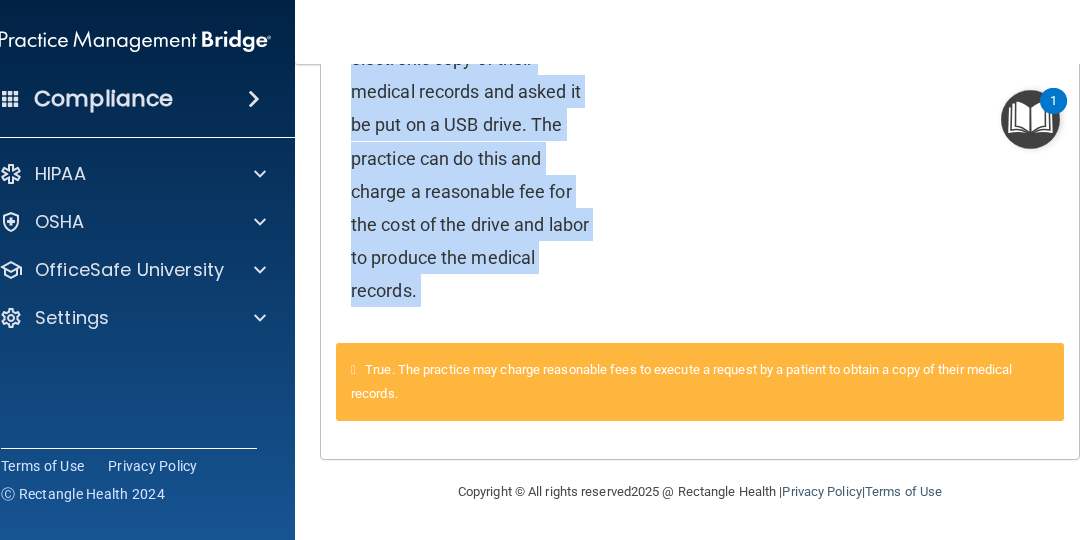 click on "A patient has asked for an electronic copy of their medical records and asked it be put on a USB drive.  The practice can do this and charge a reasonable fee for the cost of the drive and labor to produce the medical records." at bounding box center [470, 158] 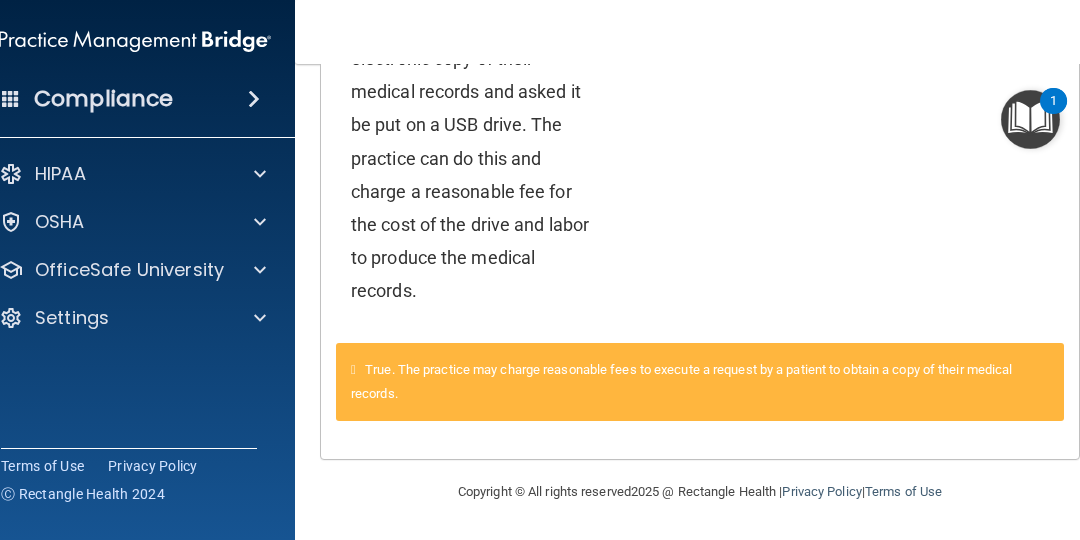 click on "A patient has asked for an electronic copy of their medical records and asked it be put on a USB drive.  The practice can do this and charge a reasonable fee for the cost of the drive and labor to produce the medical records." at bounding box center [470, 158] 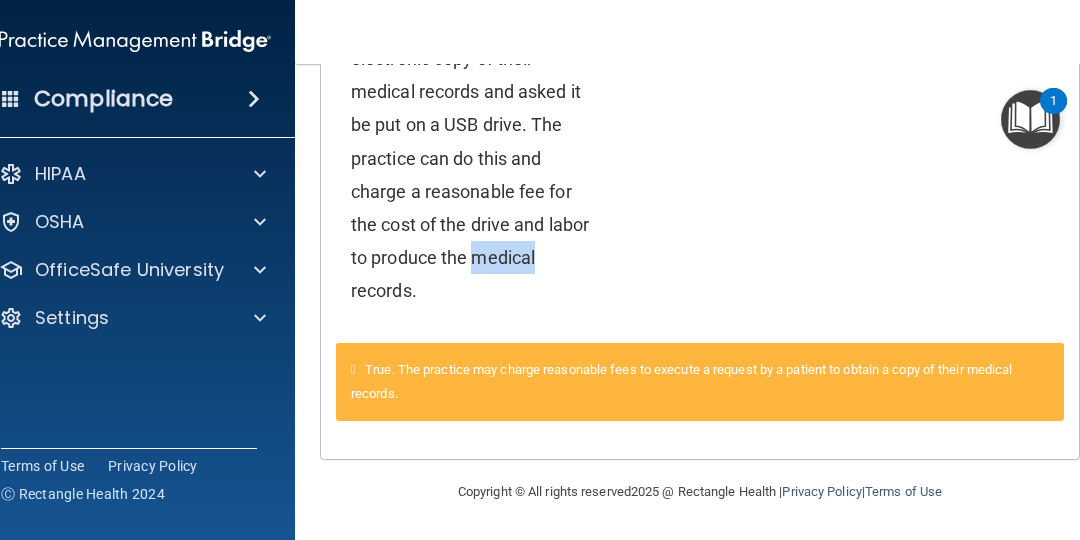 click on "A patient has asked for an electronic copy of their medical records and asked it be put on a USB drive.  The practice can do this and charge a reasonable fee for the cost of the drive and labor to produce the medical records." at bounding box center (470, 158) 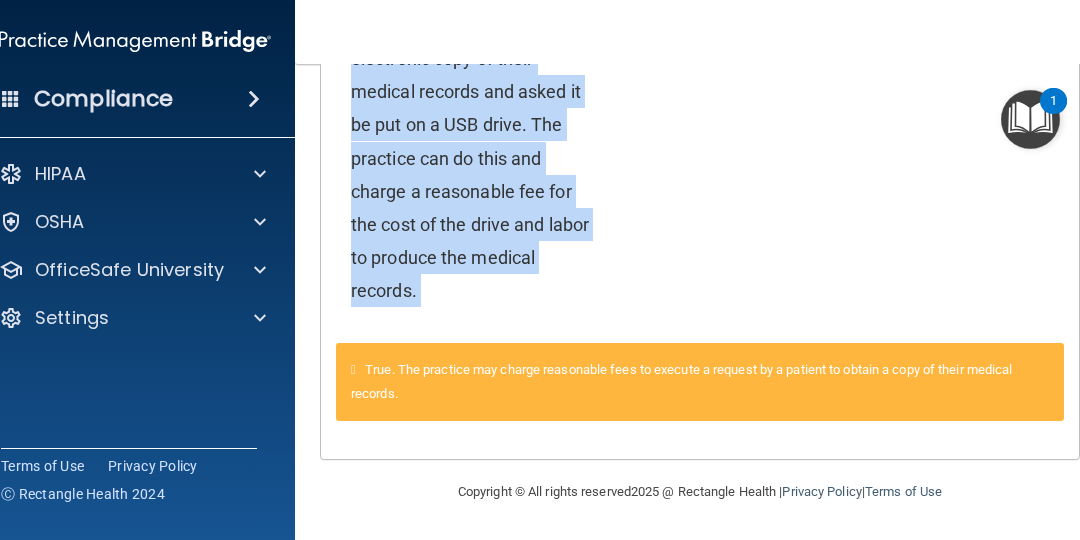 click on "A patient has asked for an electronic copy of their medical records and asked it be put on a USB drive.  The practice can do this and charge a reasonable fee for the cost of the drive and labor to produce the medical records." at bounding box center [470, 158] 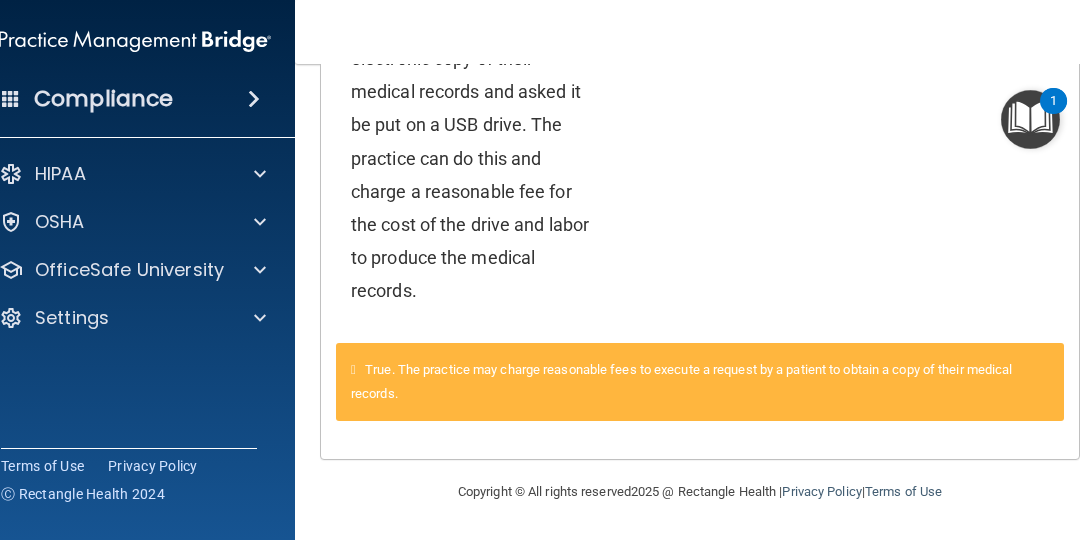 click on "24       A patient has asked for an electronic copy of their medical records and asked it be put on a USB drive.  The practice can do this and charge a reasonable fee for the cost of the drive and labor to produce the medical records.                 True           False" at bounding box center (700, 163) 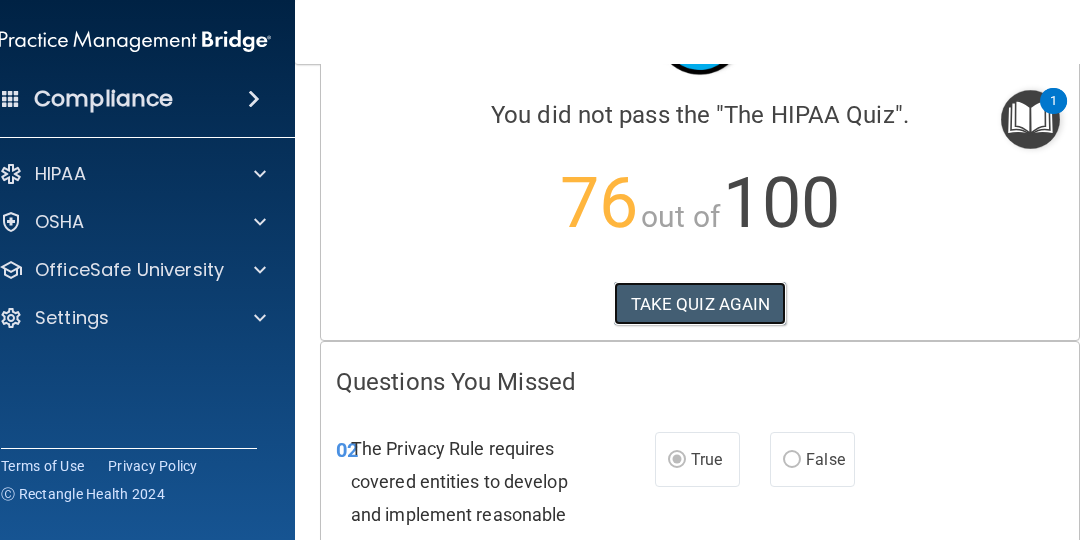 type 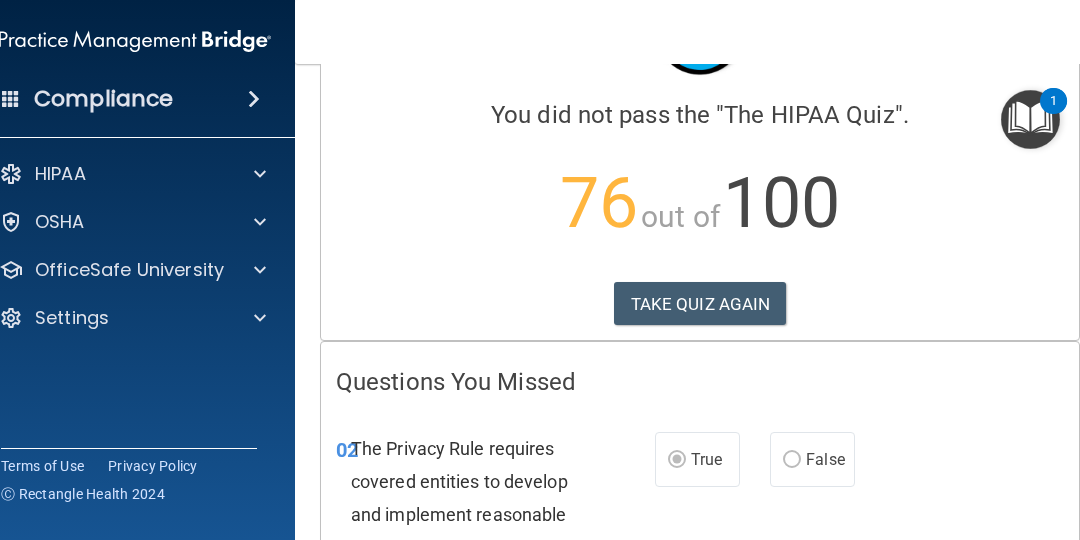 drag, startPoint x: 1074, startPoint y: 232, endPoint x: 1076, endPoint y: 291, distance: 59.03389 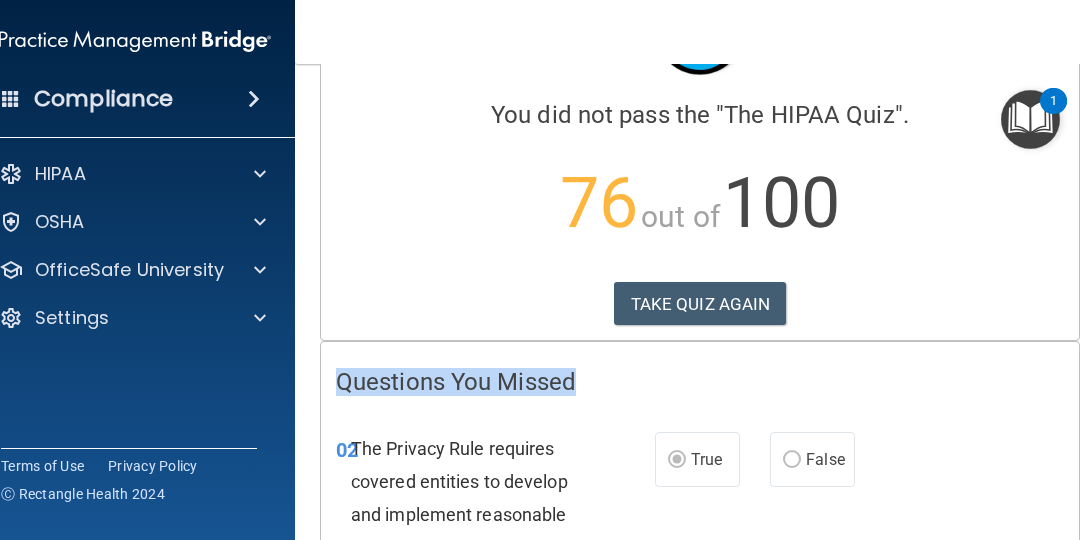 drag, startPoint x: 1075, startPoint y: 295, endPoint x: 1061, endPoint y: 389, distance: 95.036835 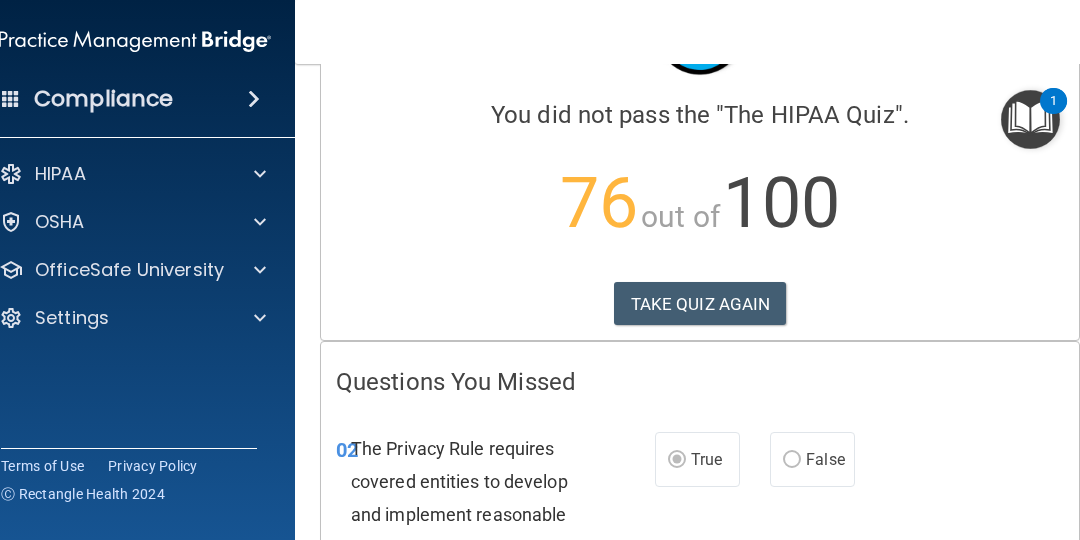 click on "Questions You Missed" at bounding box center [700, 382] 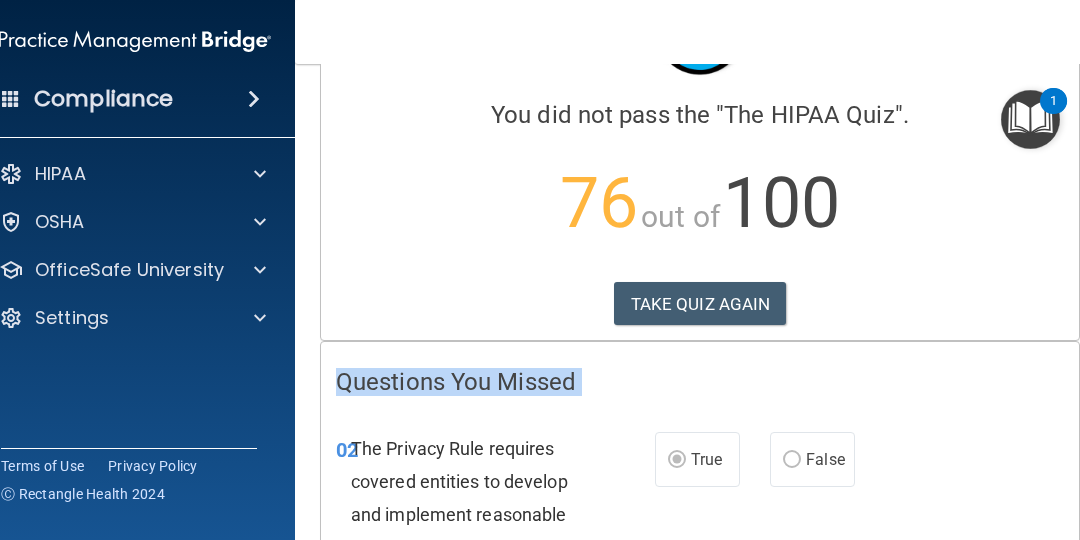 click on "Questions You Missed" at bounding box center [700, 382] 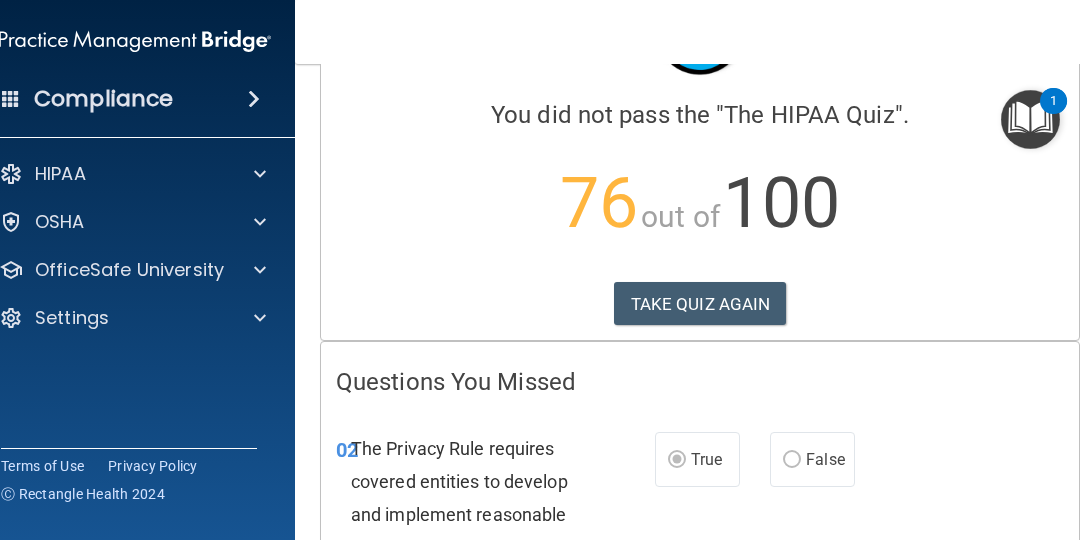 click on "Questions You Missed" at bounding box center [700, 382] 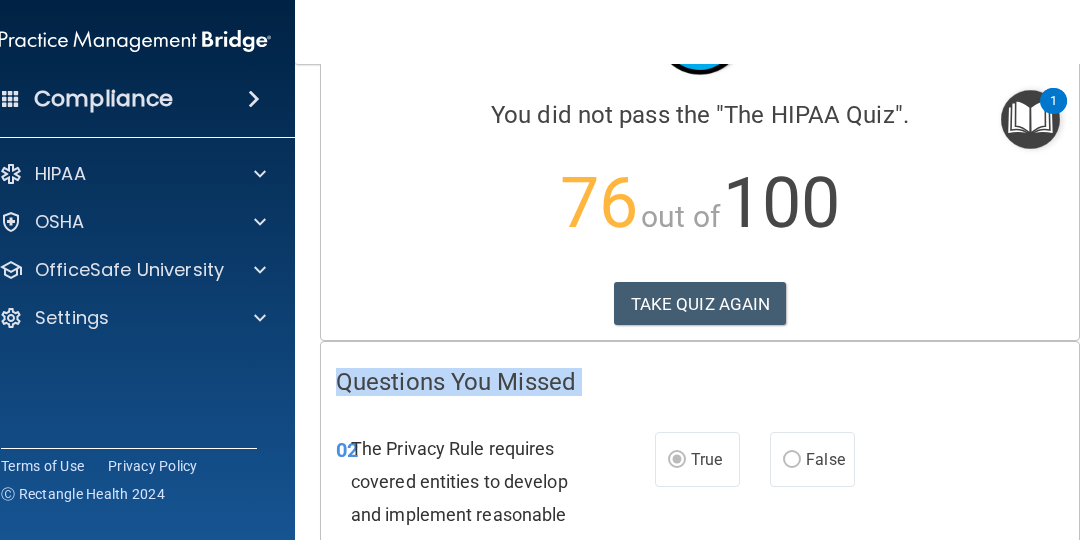 click on "Questions You Missed" at bounding box center [700, 382] 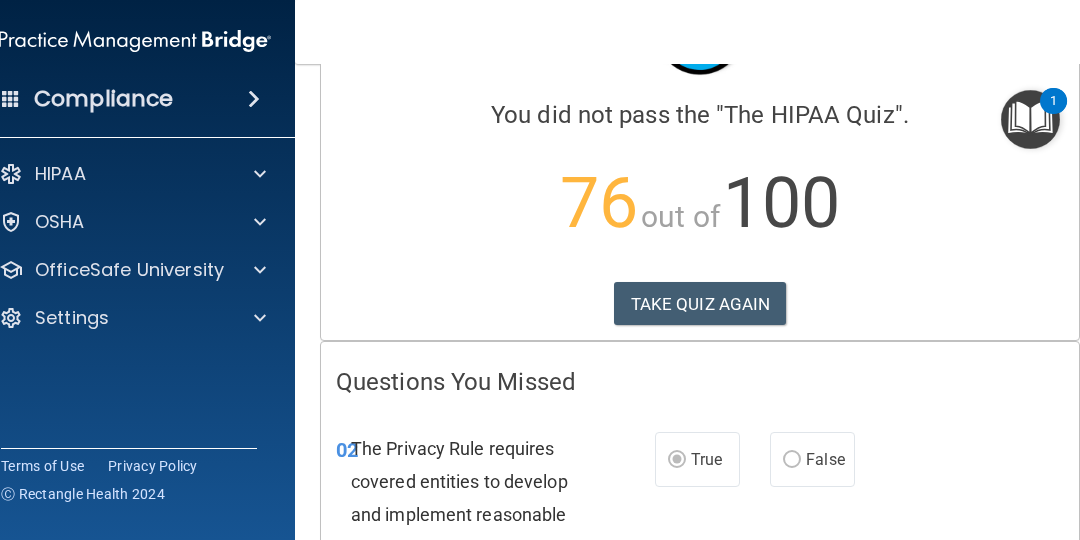 click on "Questions You Missed" at bounding box center (700, 382) 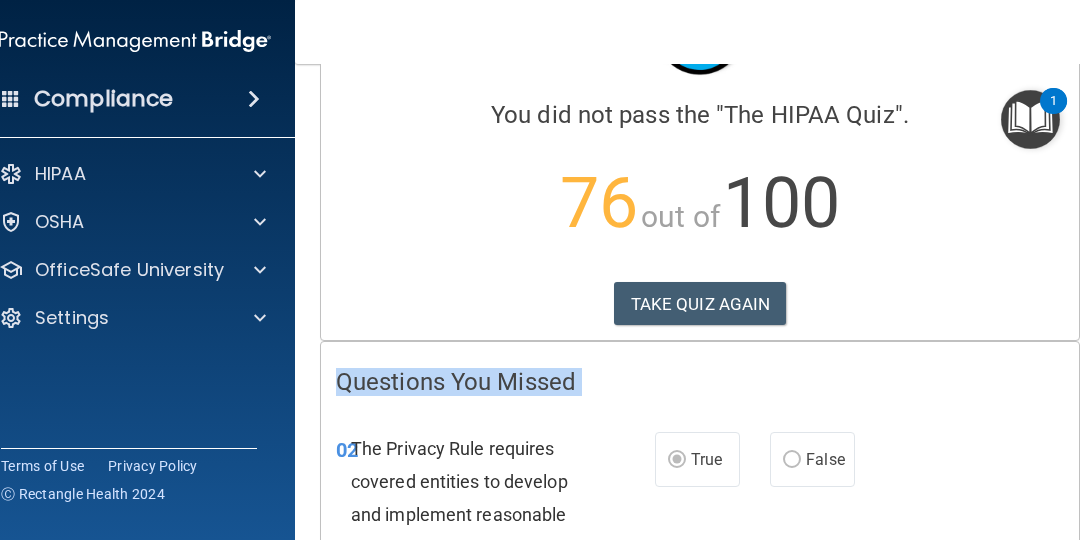 click on "Questions You Missed" at bounding box center (700, 382) 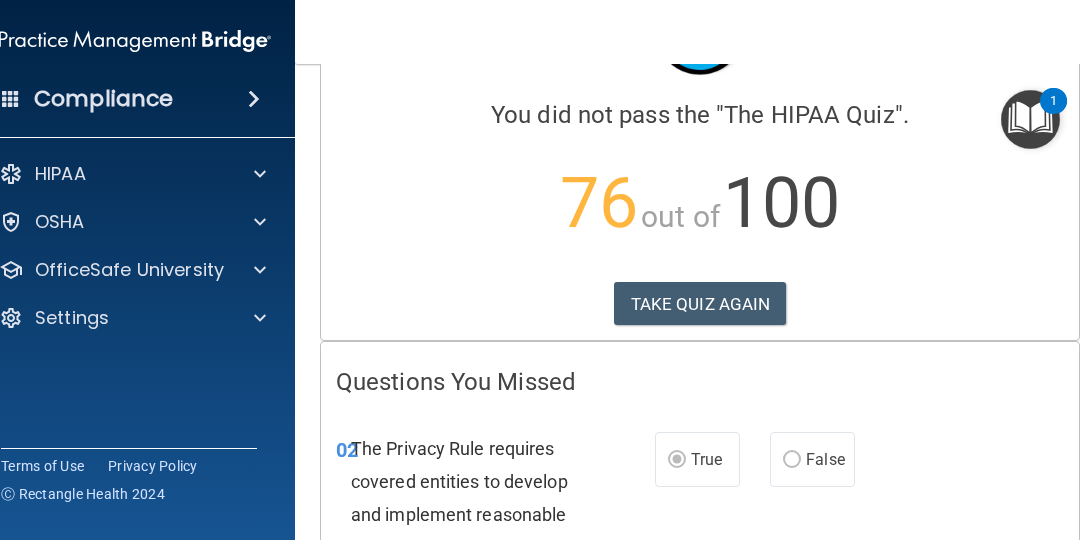click on "Questions You Missed" at bounding box center [700, 382] 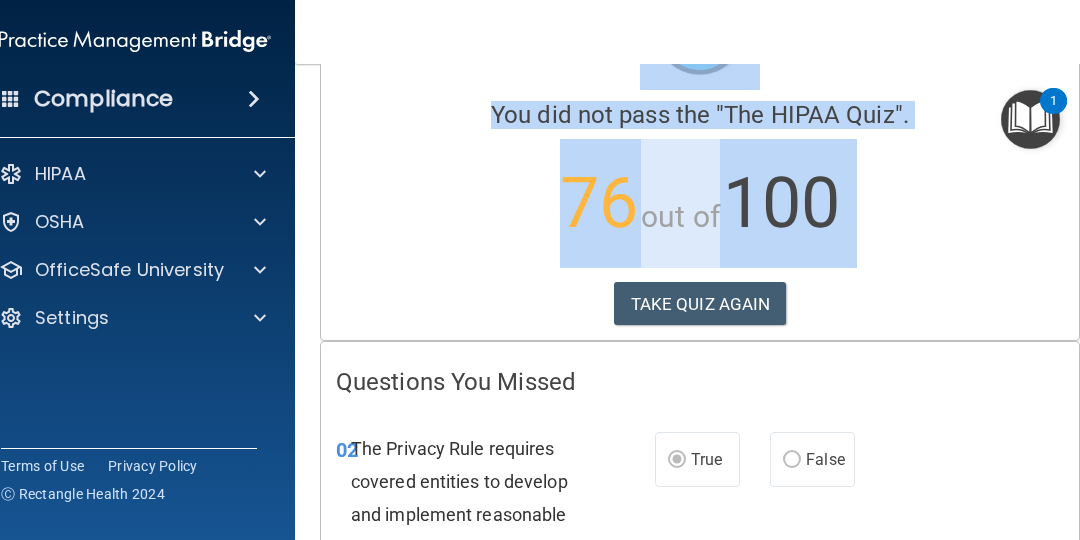 drag, startPoint x: 1076, startPoint y: 44, endPoint x: 1080, endPoint y: 142, distance: 98.0816 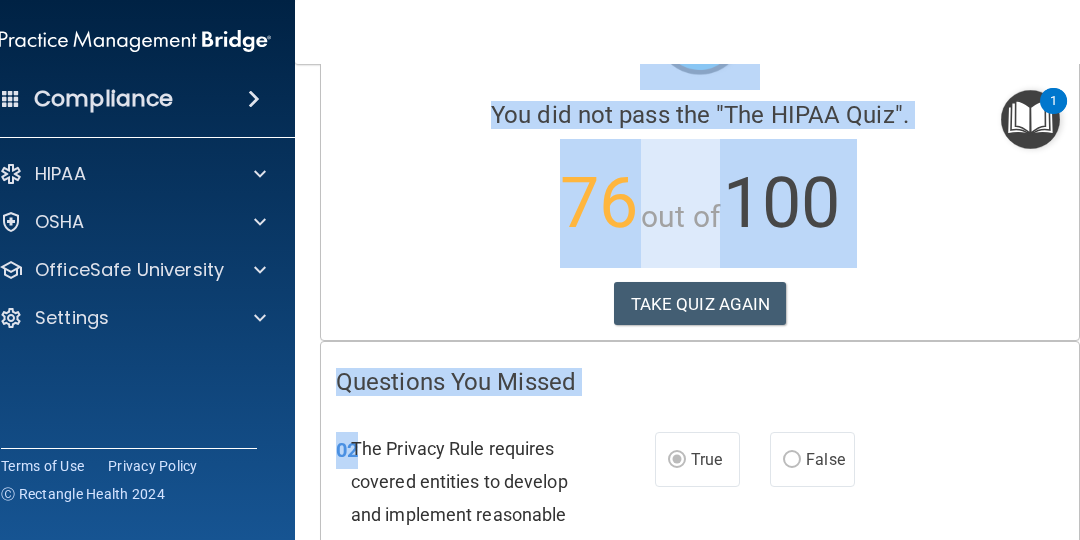 drag, startPoint x: 1080, startPoint y: 142, endPoint x: 1010, endPoint y: 441, distance: 307.0847 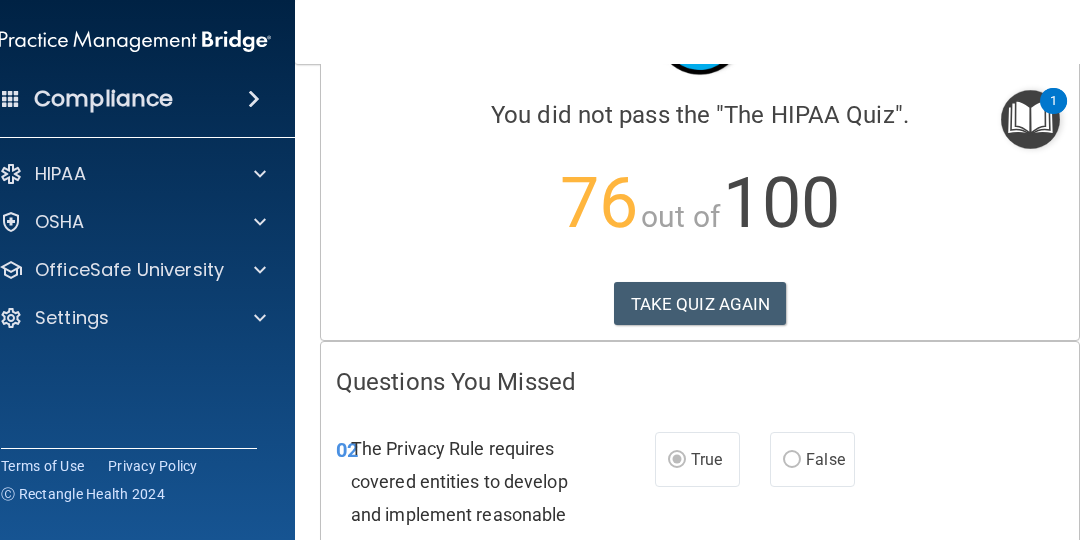 click on "02       The Privacy Rule requires covered entities to develop and implement reasonable policies and procedures to verify the identity of any person who requests PHI, as well as the authority of the person to have access to the information, if the identity or authority of the person is not already known.                 True           False" at bounding box center (700, 619) 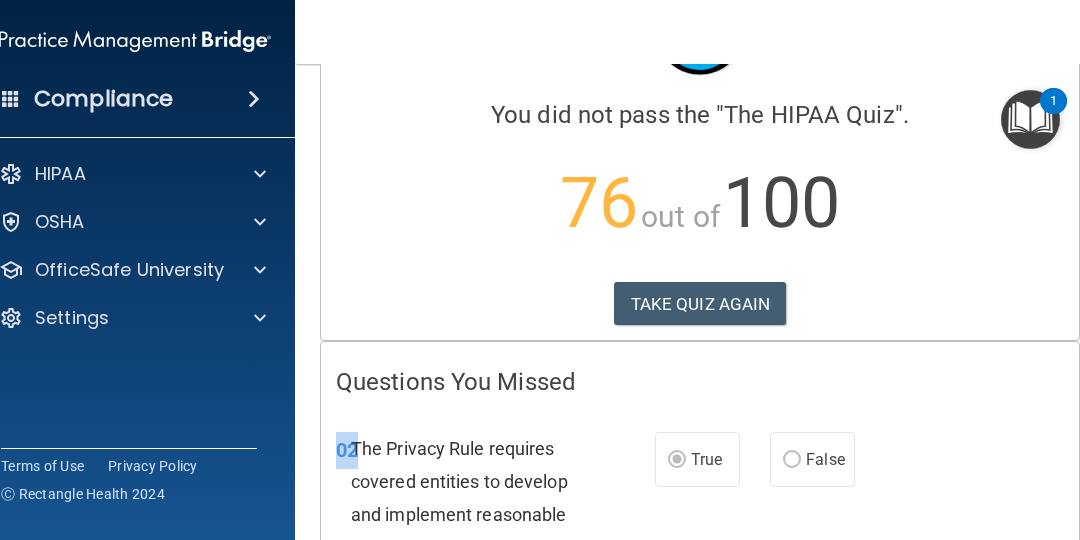 click on "02       The Privacy Rule requires covered entities to develop and implement reasonable policies and procedures to verify the identity of any person who requests PHI, as well as the authority of the person to have access to the information, if the identity or authority of the person is not already known.                 True           False" at bounding box center [700, 619] 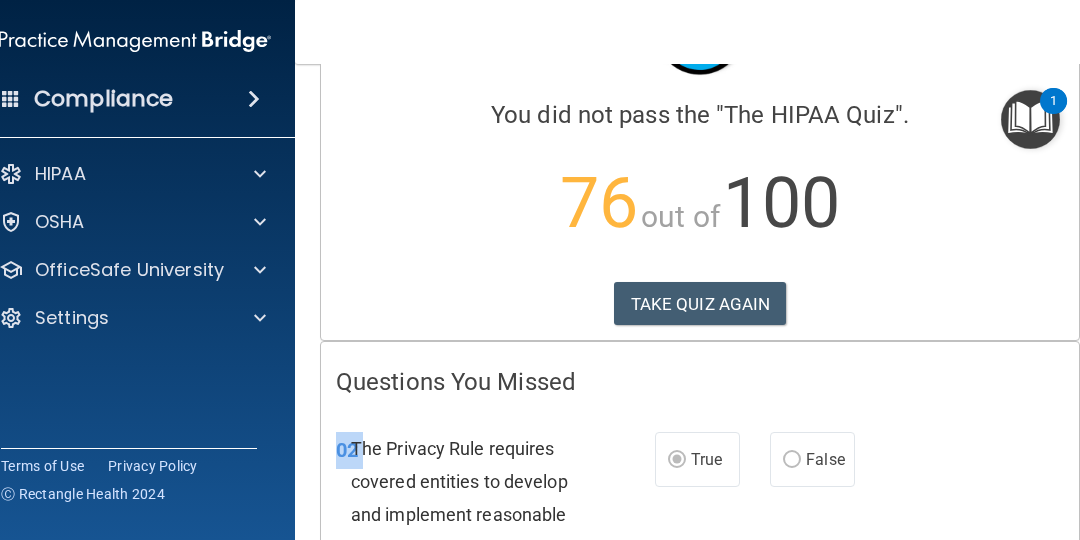 click on "02       The Privacy Rule requires covered entities to develop and implement reasonable policies and procedures to verify the identity of any person who requests PHI, as well as the authority of the person to have access to the information, if the identity or authority of the person is not already known.                 True           False" at bounding box center (700, 619) 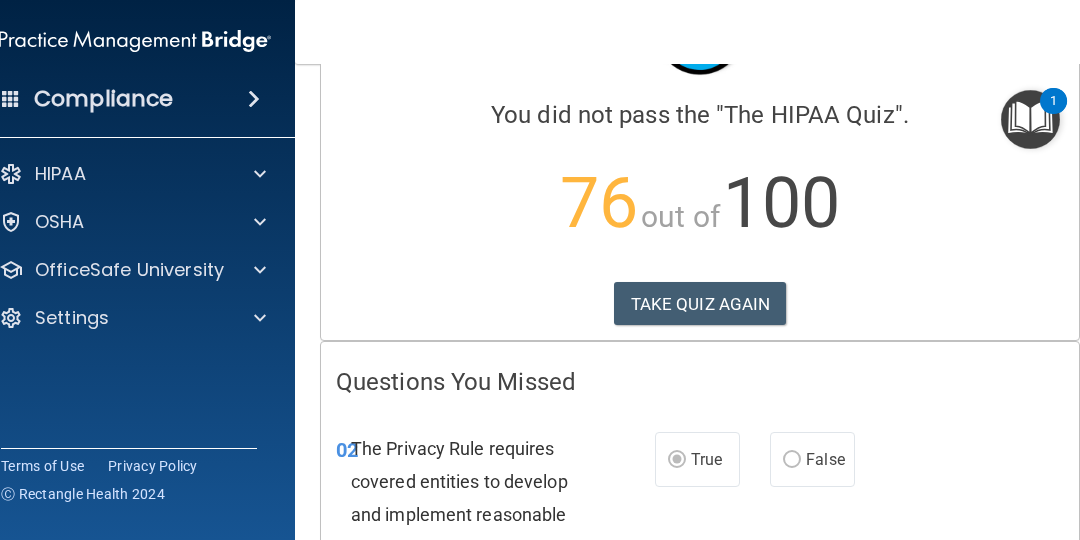 click on "02       The Privacy Rule requires covered entities to develop and implement reasonable policies and procedures to verify the identity of any person who requests PHI, as well as the authority of the person to have access to the information, if the identity or authority of the person is not already known.                 True           False" at bounding box center (700, 619) 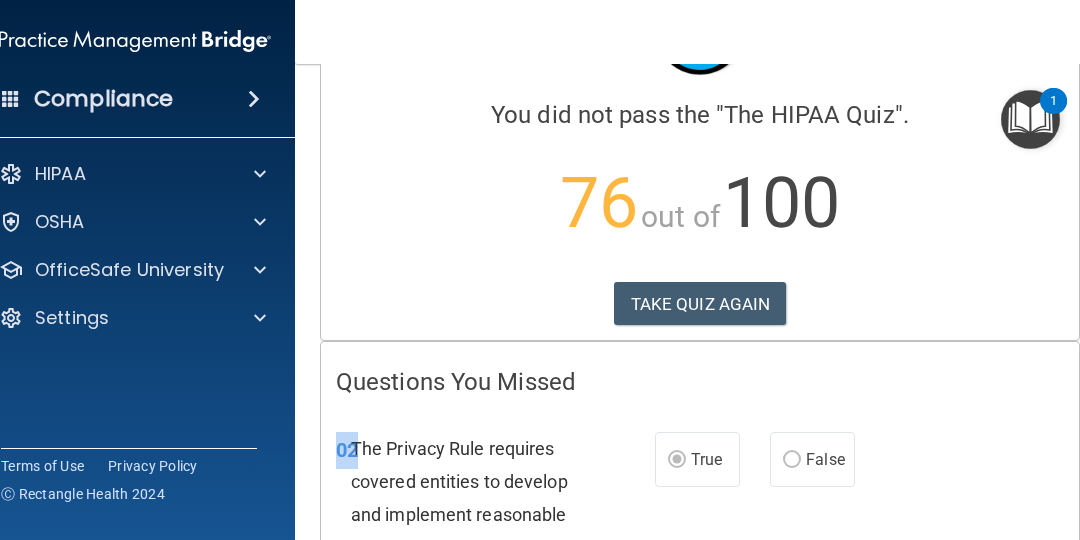 click on "02       The Privacy Rule requires covered entities to develop and implement reasonable policies and procedures to verify the identity of any person who requests PHI, as well as the authority of the person to have access to the information, if the identity or authority of the person is not already known.                 True           False" at bounding box center (700, 619) 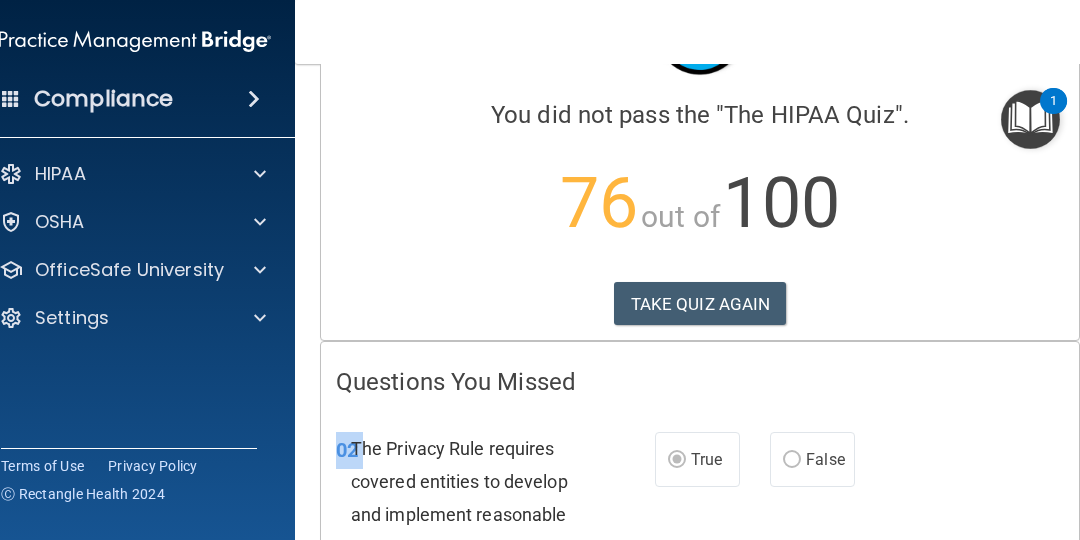 click on "02       The Privacy Rule requires covered entities to develop and implement reasonable policies and procedures to verify the identity of any person who requests PHI, as well as the authority of the person to have access to the information, if the identity or authority of the person is not already known.                 True           False" at bounding box center [700, 619] 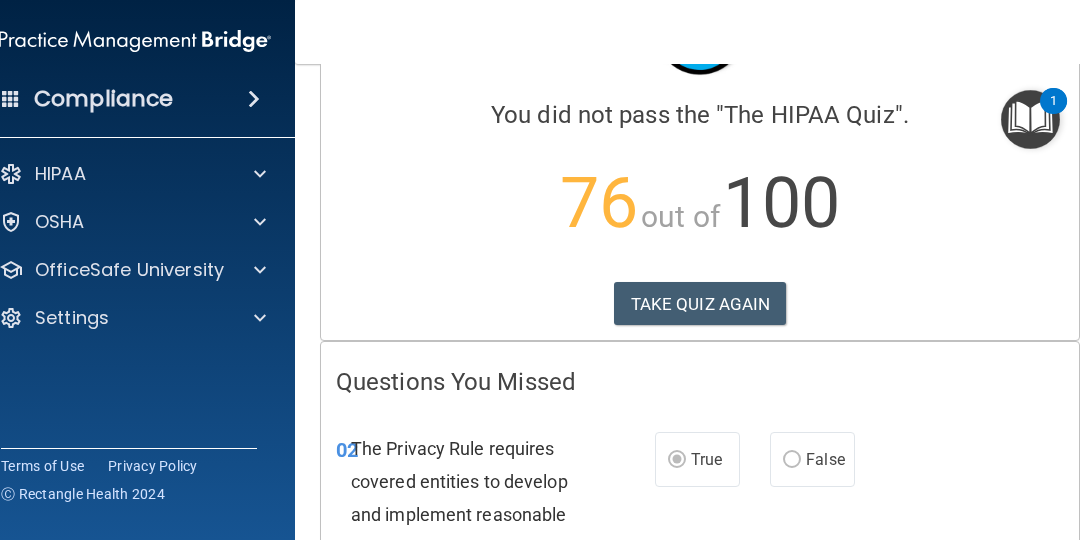 click on "02       The Privacy Rule requires covered entities to develop and implement reasonable policies and procedures to verify the identity of any person who requests PHI, as well as the authority of the person to have access to the information, if the identity or authority of the person is not already known.                 True           False" at bounding box center (700, 619) 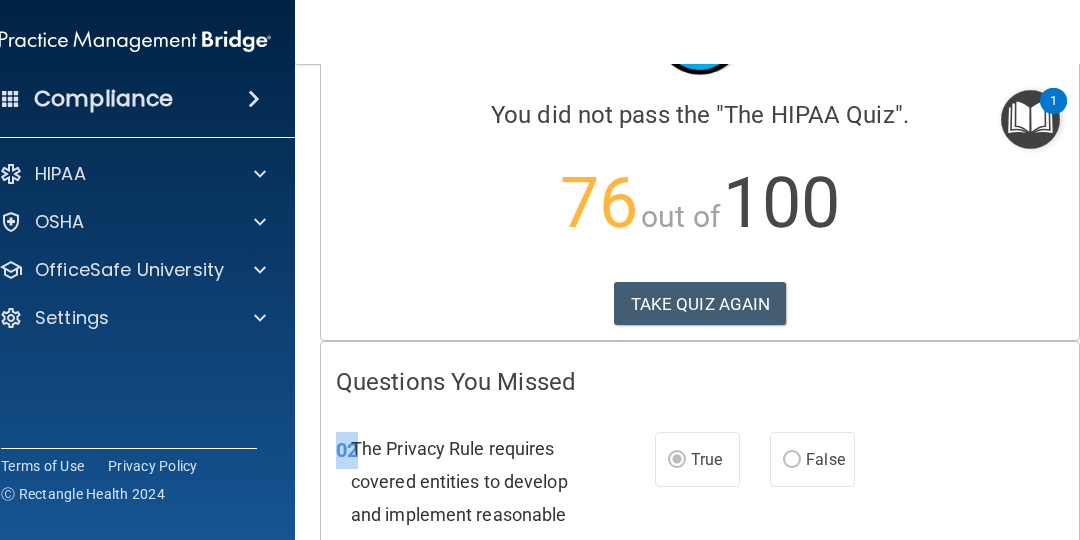 click on "02       The Privacy Rule requires covered entities to develop and implement reasonable policies and procedures to verify the identity of any person who requests PHI, as well as the authority of the person to have access to the information, if the identity or authority of the person is not already known.                 True           False" at bounding box center [700, 619] 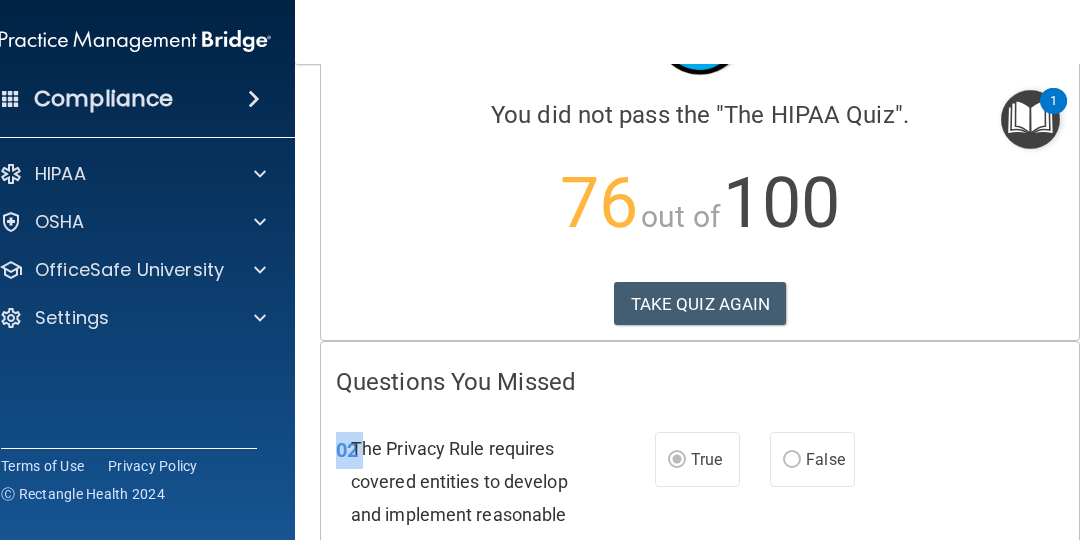 click on "02       The Privacy Rule requires covered entities to develop and implement reasonable policies and procedures to verify the identity of any person who requests PHI, as well as the authority of the person to have access to the information, if the identity or authority of the person is not already known.                 True           False" at bounding box center [700, 619] 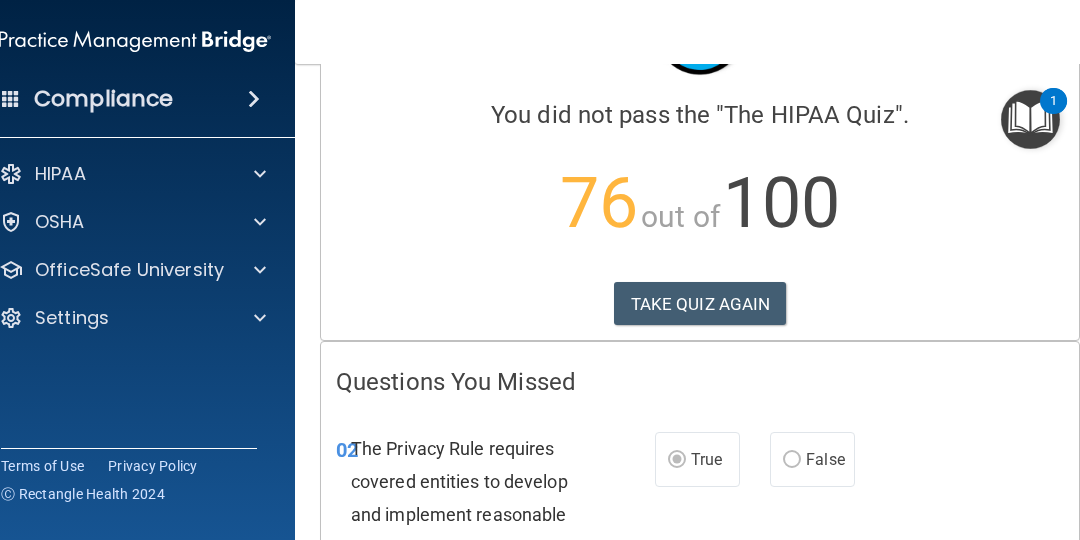 click on "02       The Privacy Rule requires covered entities to develop and implement reasonable policies and procedures to verify the identity of any person who requests PHI, as well as the authority of the person to have access to the information, if the identity or authority of the person is not already known.                 True           False" at bounding box center [700, 619] 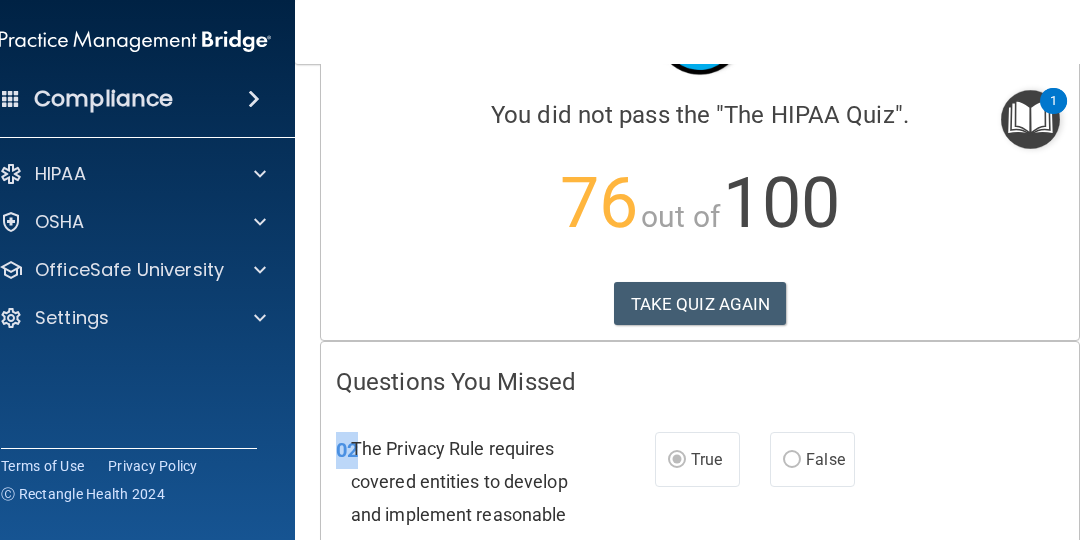 click on "02       The Privacy Rule requires covered entities to develop and implement reasonable policies and procedures to verify the identity of any person who requests PHI, as well as the authority of the person to have access to the information, if the identity or authority of the person is not already known.                 True           False" at bounding box center (700, 619) 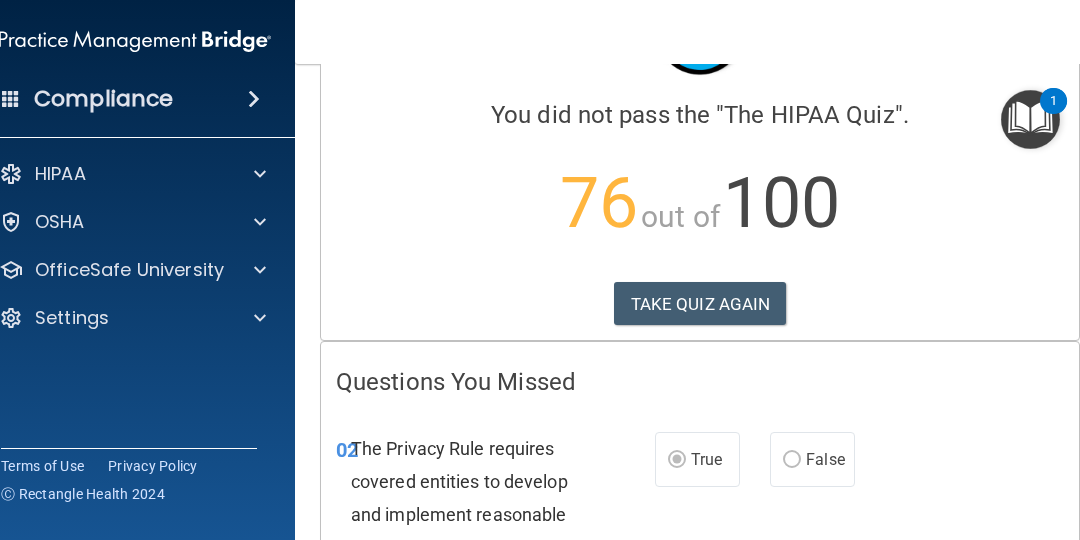 click on "02       The Privacy Rule requires covered entities to develop and implement reasonable policies and procedures to verify the identity of any person who requests PHI, as well as the authority of the person to have access to the information, if the identity or authority of the person is not already known.                 True           False" at bounding box center (700, 619) 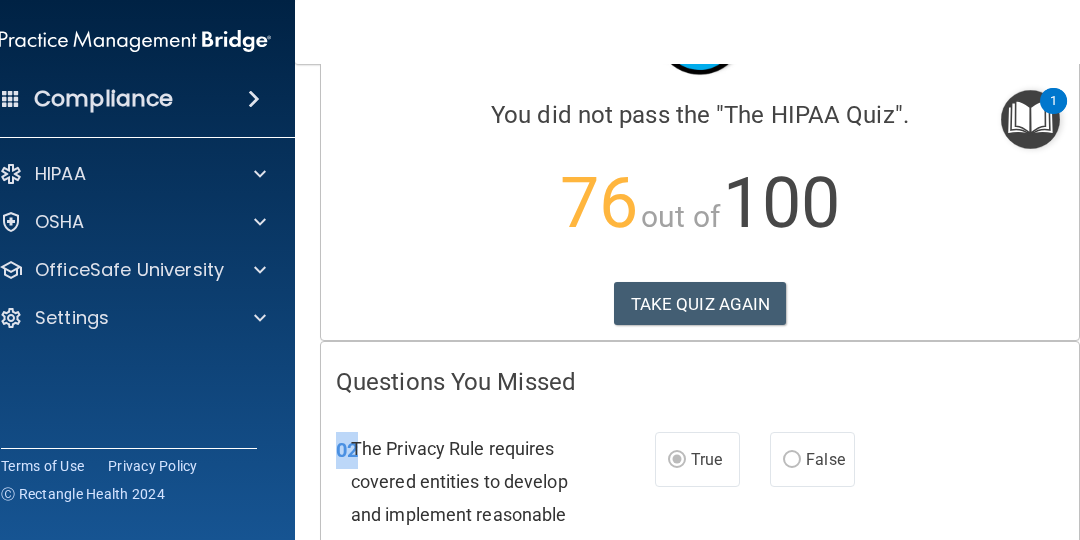 click on "02       The Privacy Rule requires covered entities to develop and implement reasonable policies and procedures to verify the identity of any person who requests PHI, as well as the authority of the person to have access to the information, if the identity or authority of the person is not already known.                 True           False" at bounding box center (700, 619) 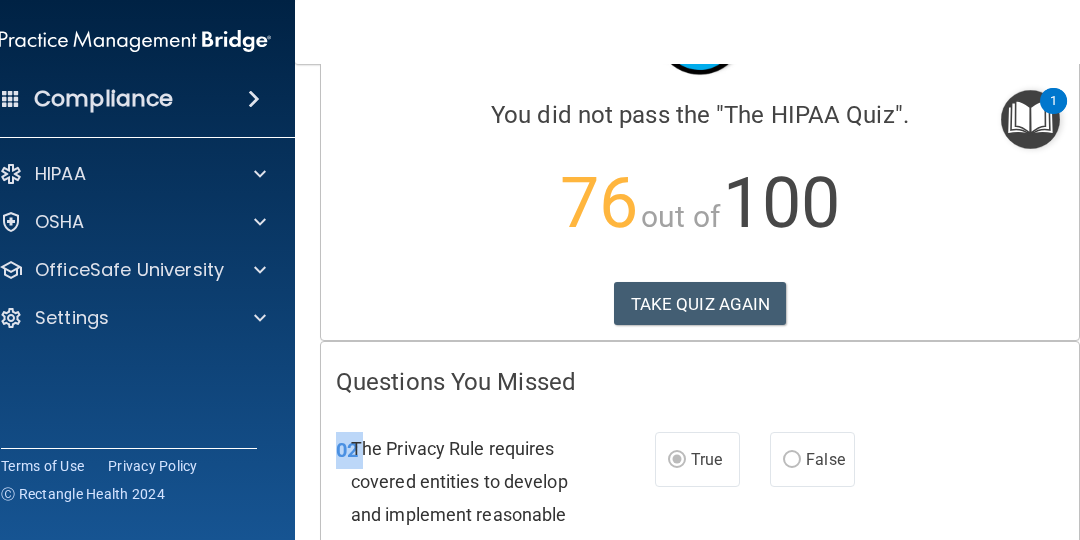 click on "02       The Privacy Rule requires covered entities to develop and implement reasonable policies and procedures to verify the identity of any person who requests PHI, as well as the authority of the person to have access to the information, if the identity or authority of the person is not already known.                 True           False" at bounding box center (700, 619) 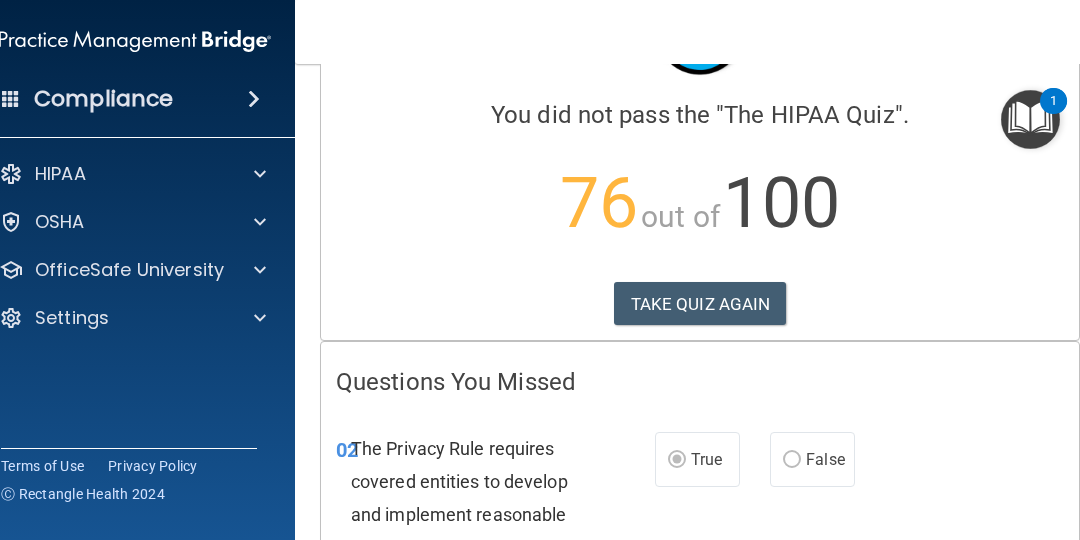 click on "02       The Privacy Rule requires covered entities to develop and implement reasonable policies and procedures to verify the identity of any person who requests PHI, as well as the authority of the person to have access to the information, if the identity or authority of the person is not already known.                 True           False" at bounding box center (700, 619) 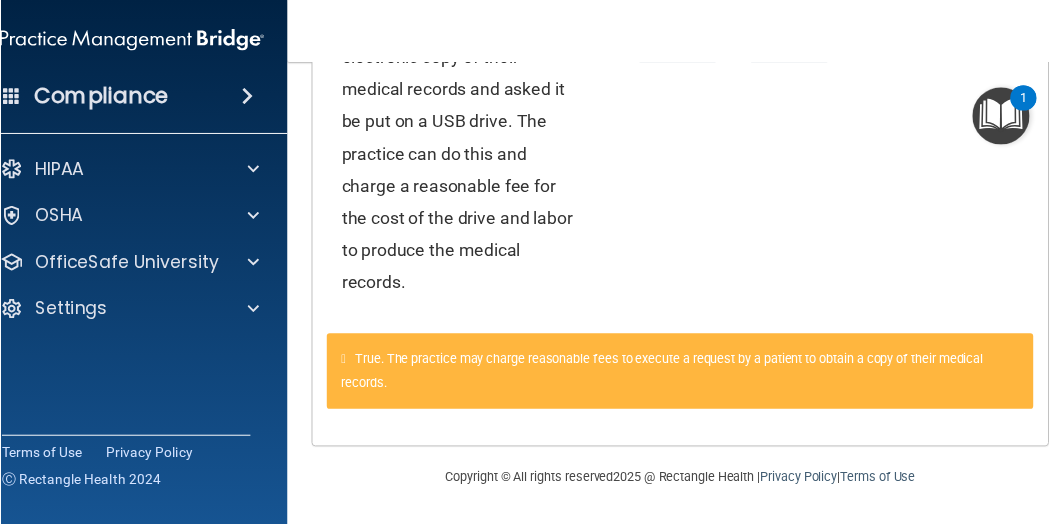 scroll, scrollTop: 130, scrollLeft: 0, axis: vertical 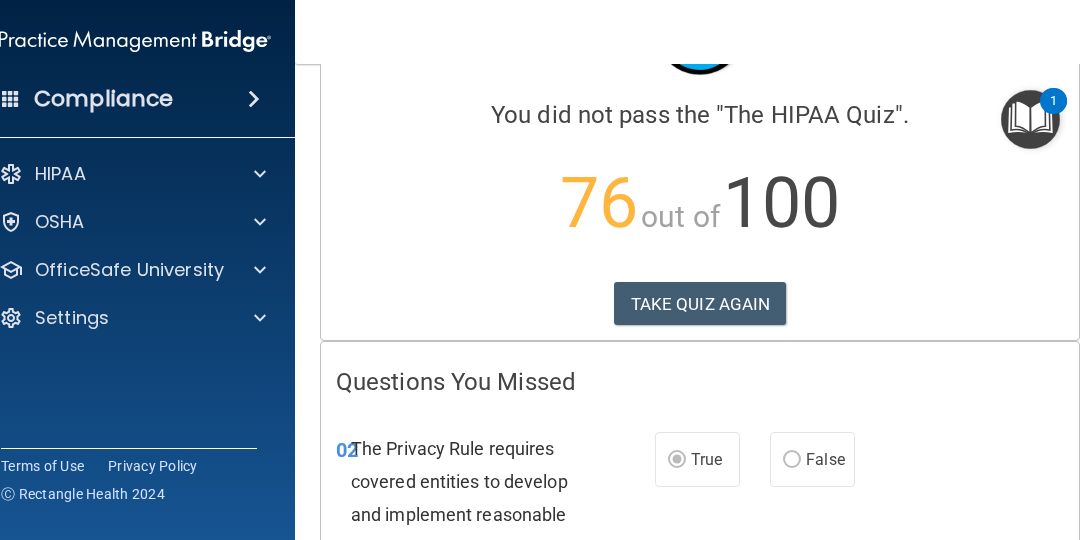 click on "Questions You Missed" at bounding box center (700, 382) 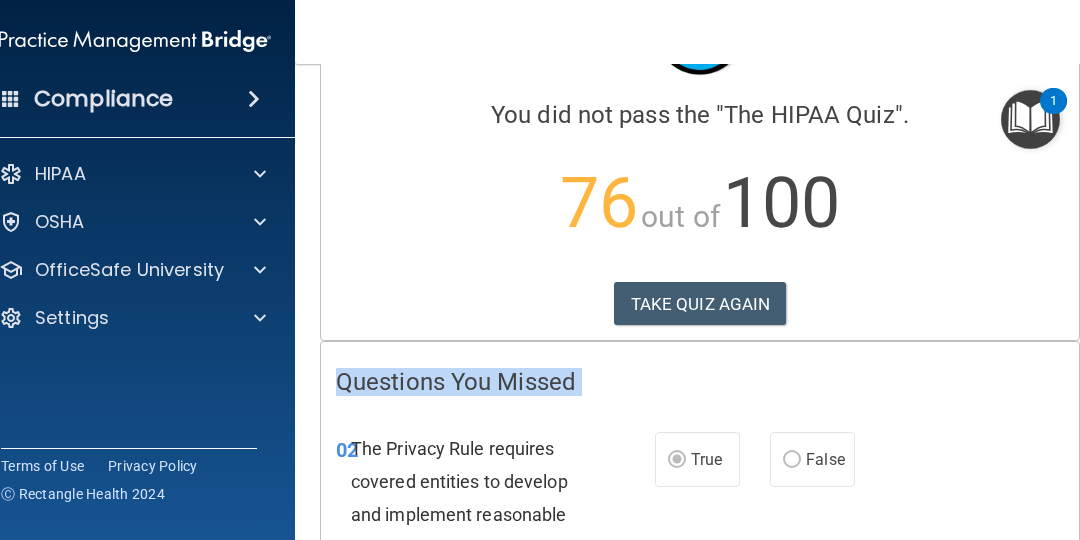 click on "Questions You Missed" at bounding box center (700, 382) 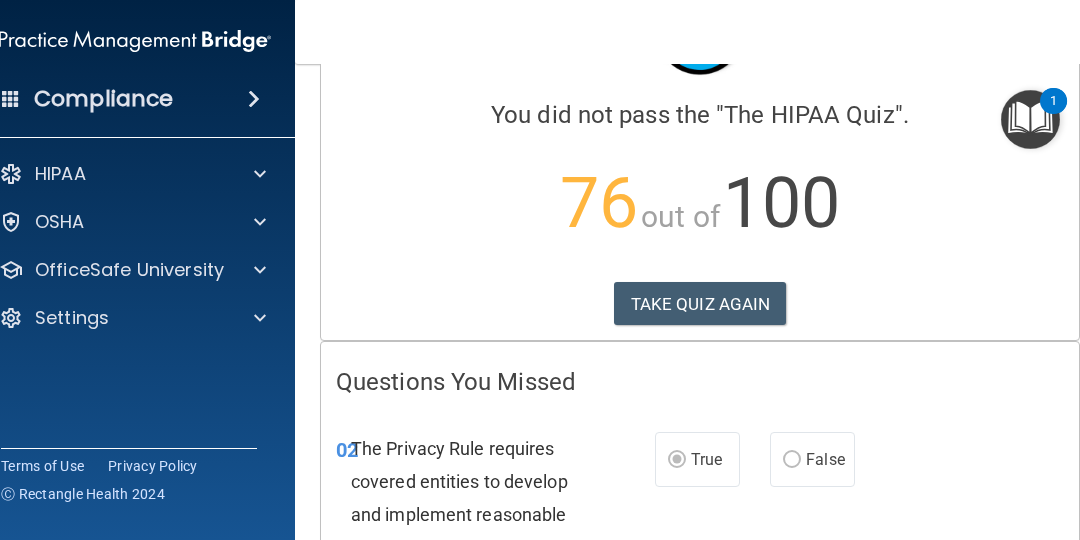 drag, startPoint x: 1066, startPoint y: 364, endPoint x: 1069, endPoint y: 379, distance: 15.297058 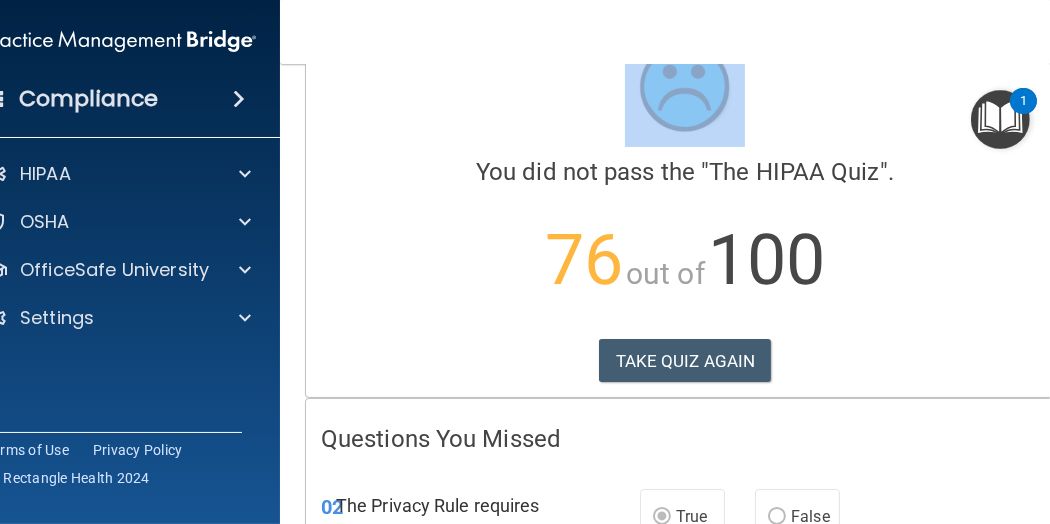 drag, startPoint x: 1047, startPoint y: 42, endPoint x: 1039, endPoint y: 74, distance: 32.984844 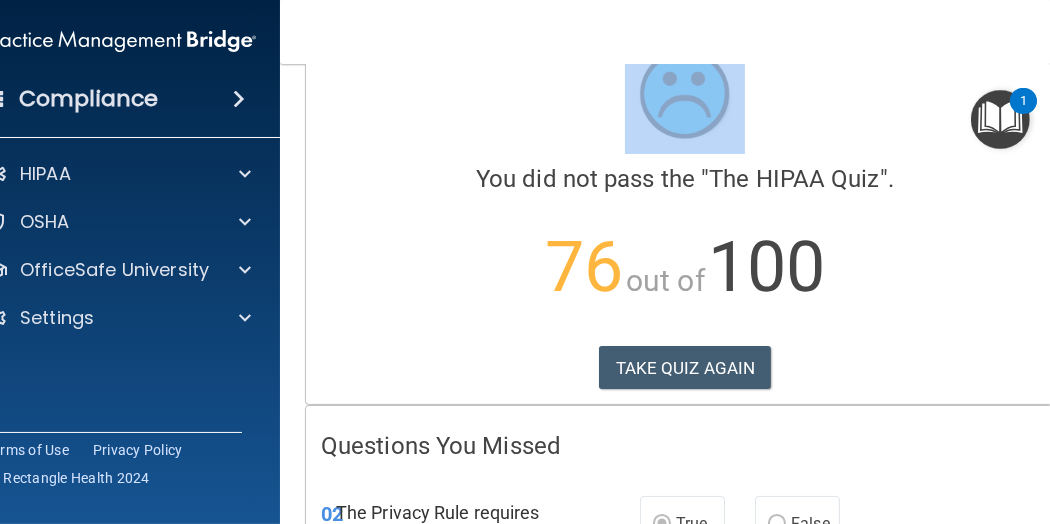 click at bounding box center [685, 94] 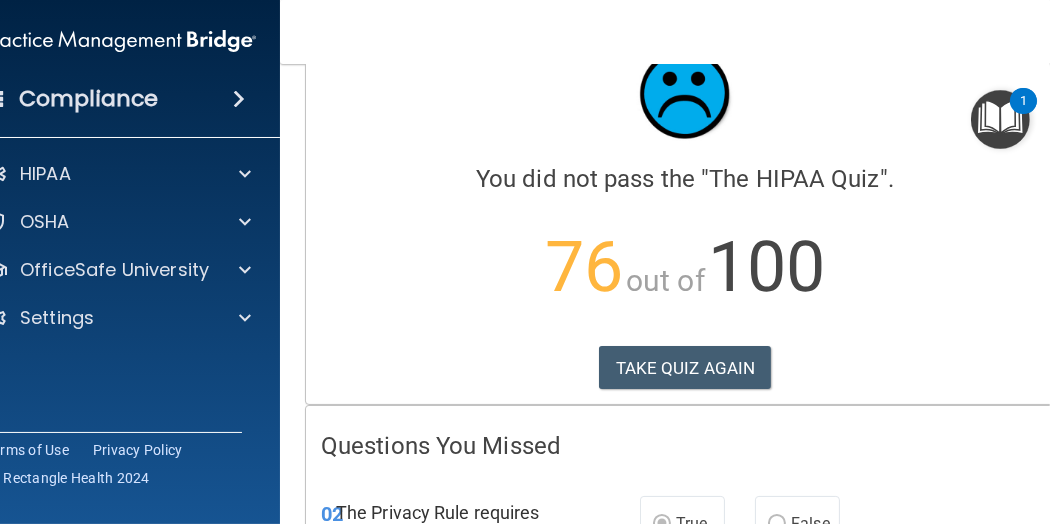 click at bounding box center (685, 94) 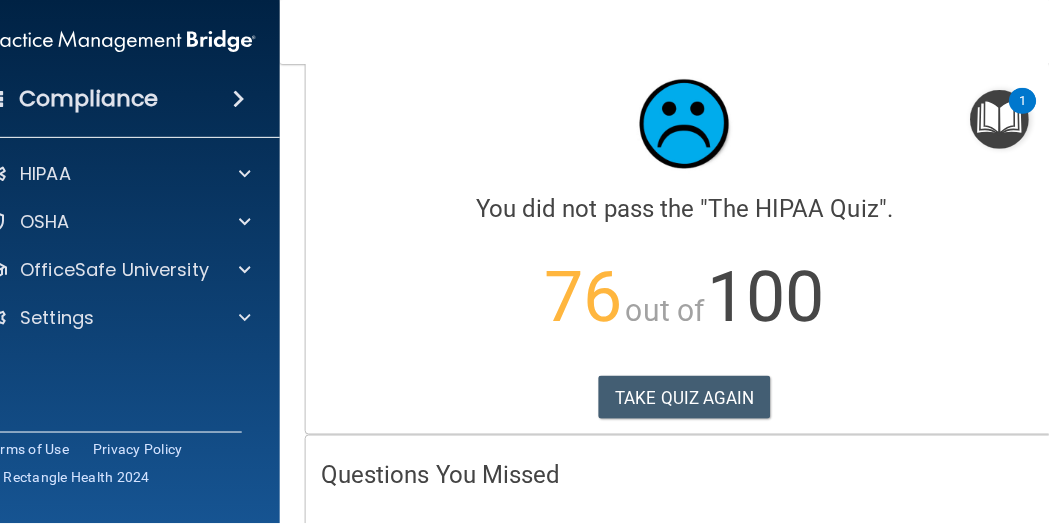 scroll, scrollTop: 0, scrollLeft: 0, axis: both 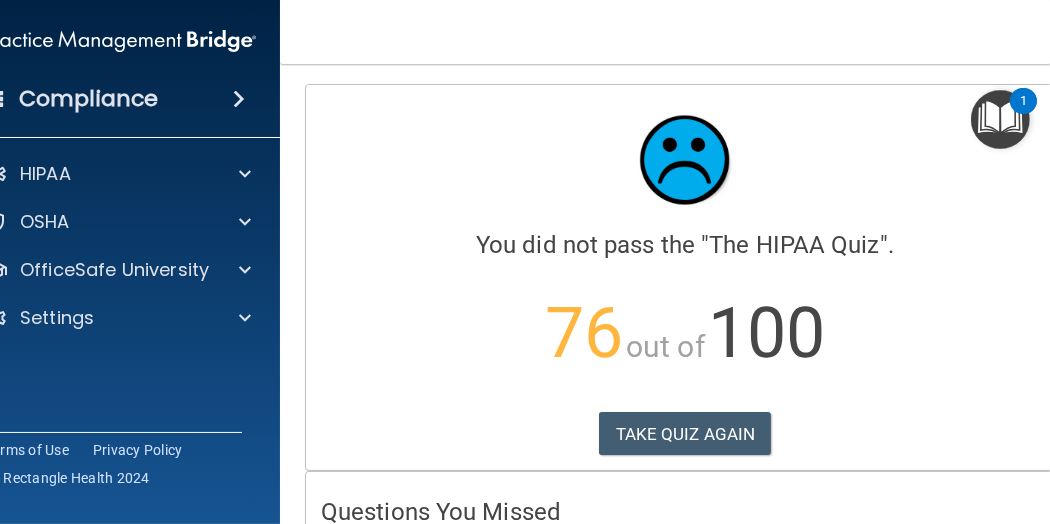 drag, startPoint x: 1039, startPoint y: 74, endPoint x: 1047, endPoint y: 124, distance: 50.635956 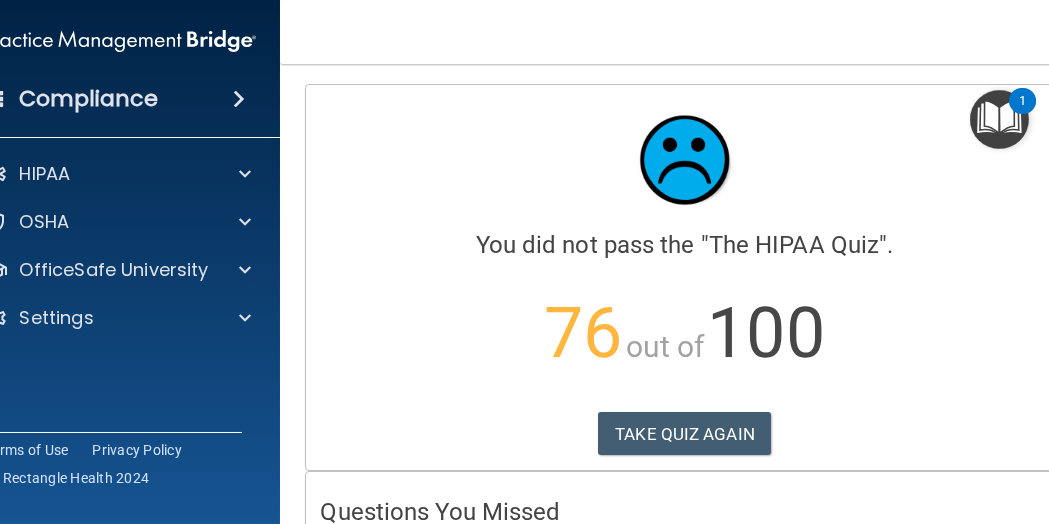 drag, startPoint x: 987, startPoint y: 338, endPoint x: 980, endPoint y: 346, distance: 10.630146 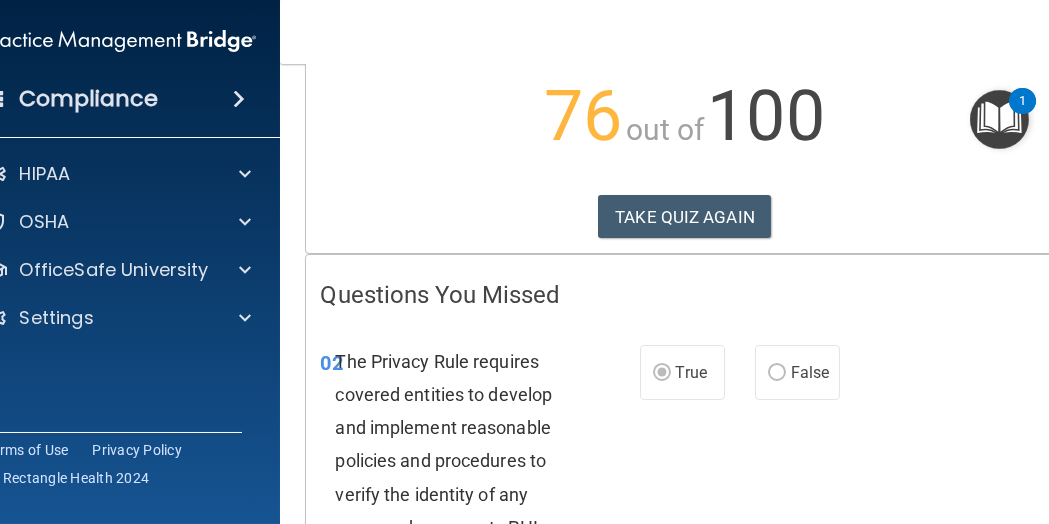 drag, startPoint x: 1041, startPoint y: 483, endPoint x: 1028, endPoint y: 527, distance: 45.88028 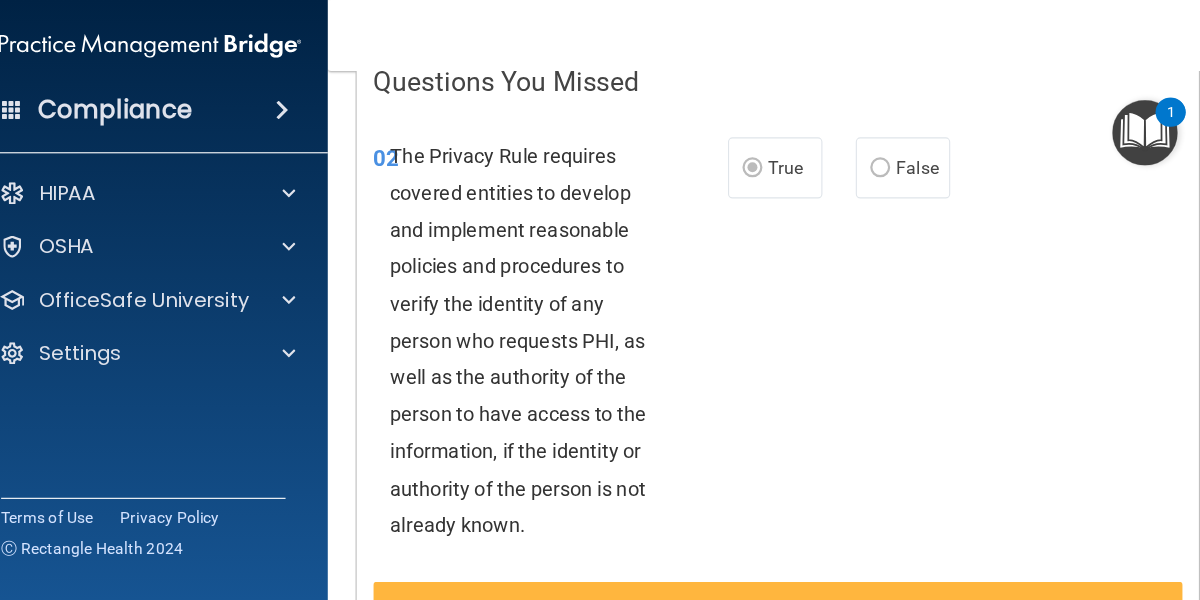 scroll, scrollTop: 438, scrollLeft: 0, axis: vertical 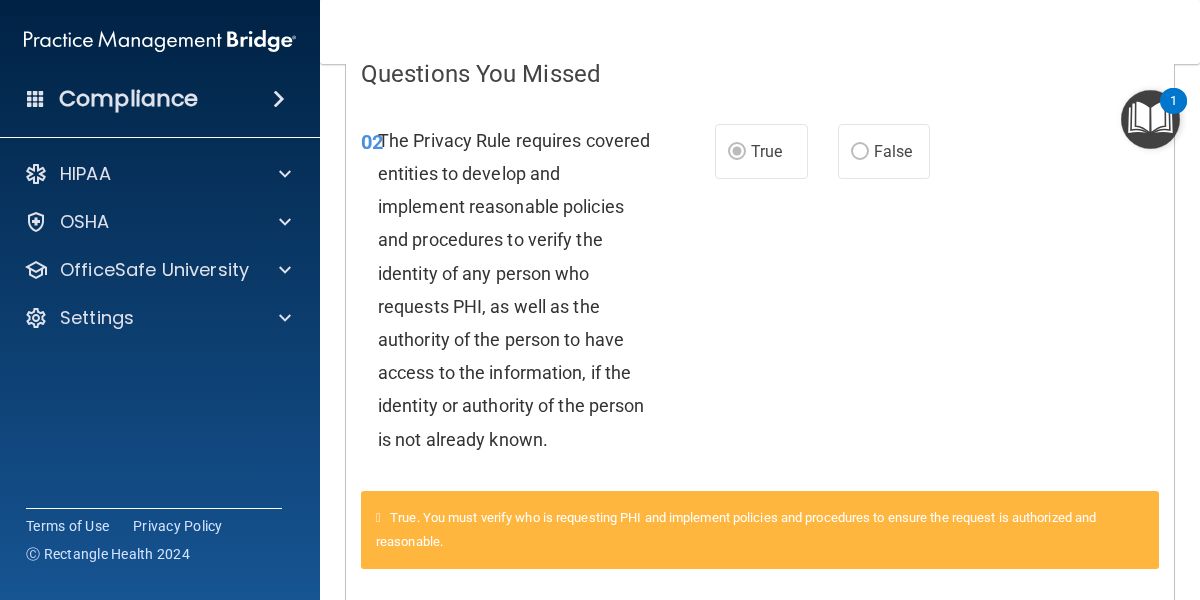drag, startPoint x: 1039, startPoint y: 478, endPoint x: 864, endPoint y: 24, distance: 486.56036 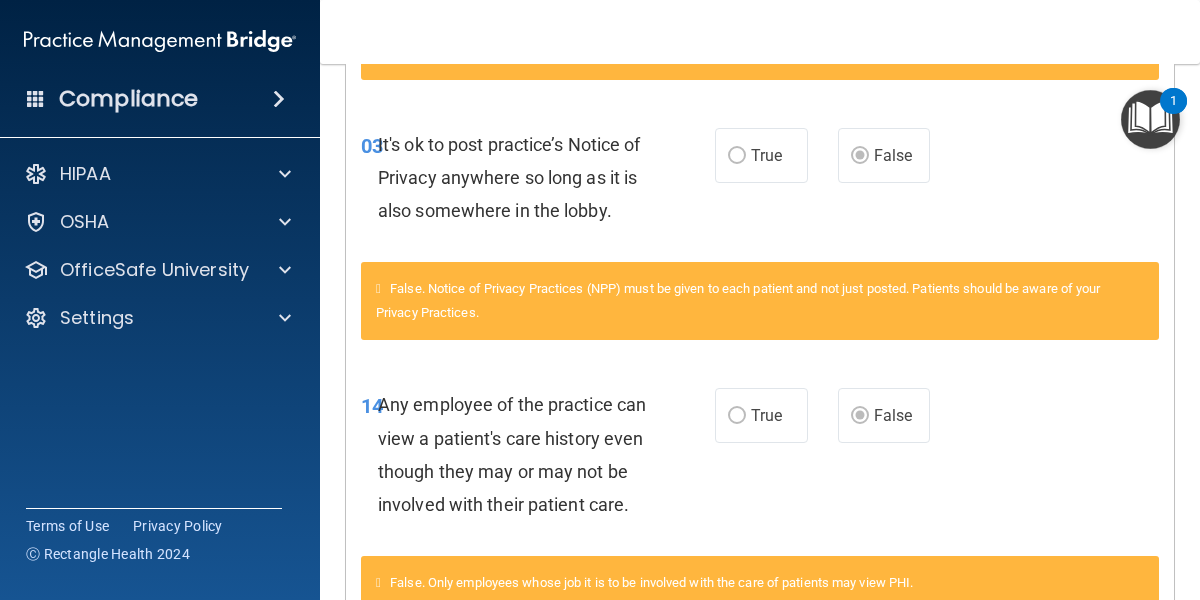 scroll, scrollTop: 924, scrollLeft: 0, axis: vertical 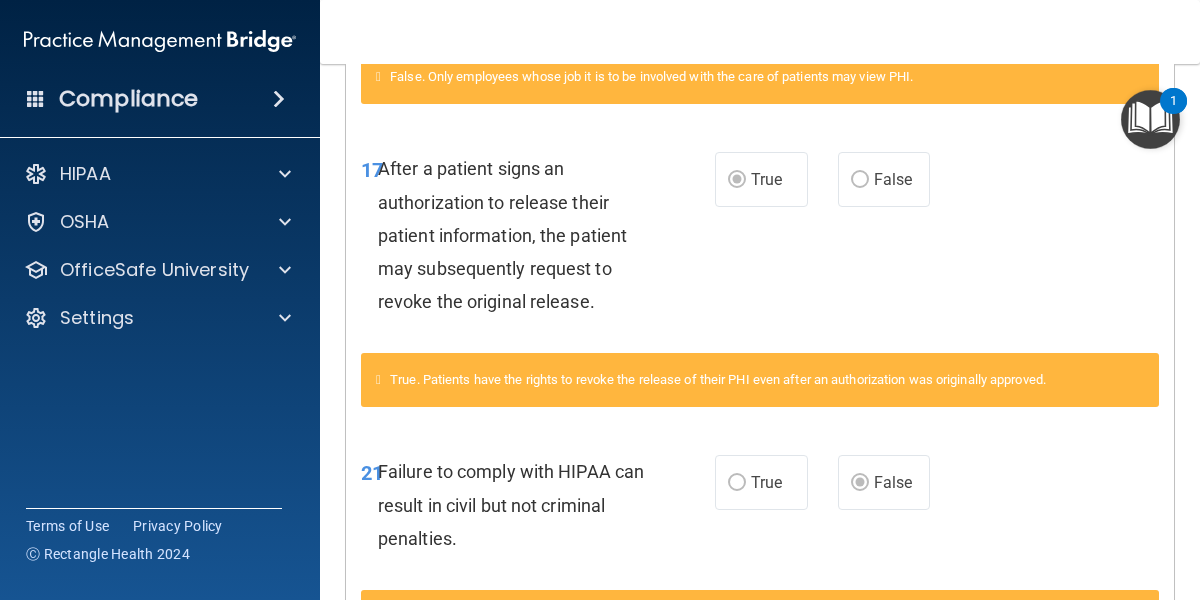drag, startPoint x: 1192, startPoint y: 368, endPoint x: 1193, endPoint y: 421, distance: 53.009434 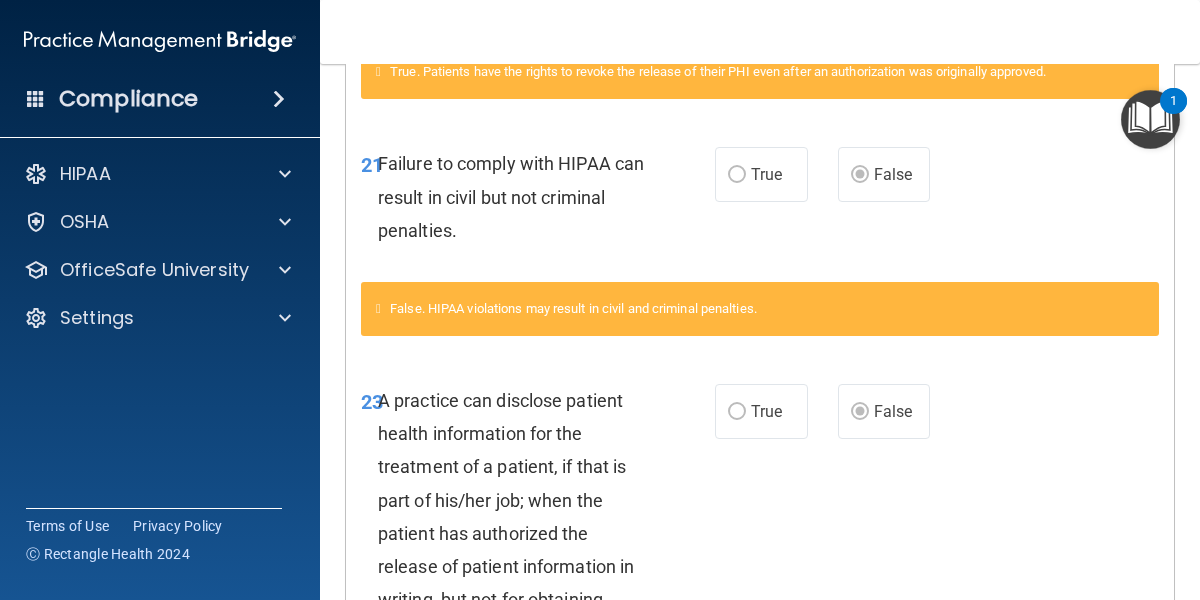 scroll, scrollTop: 1751, scrollLeft: 0, axis: vertical 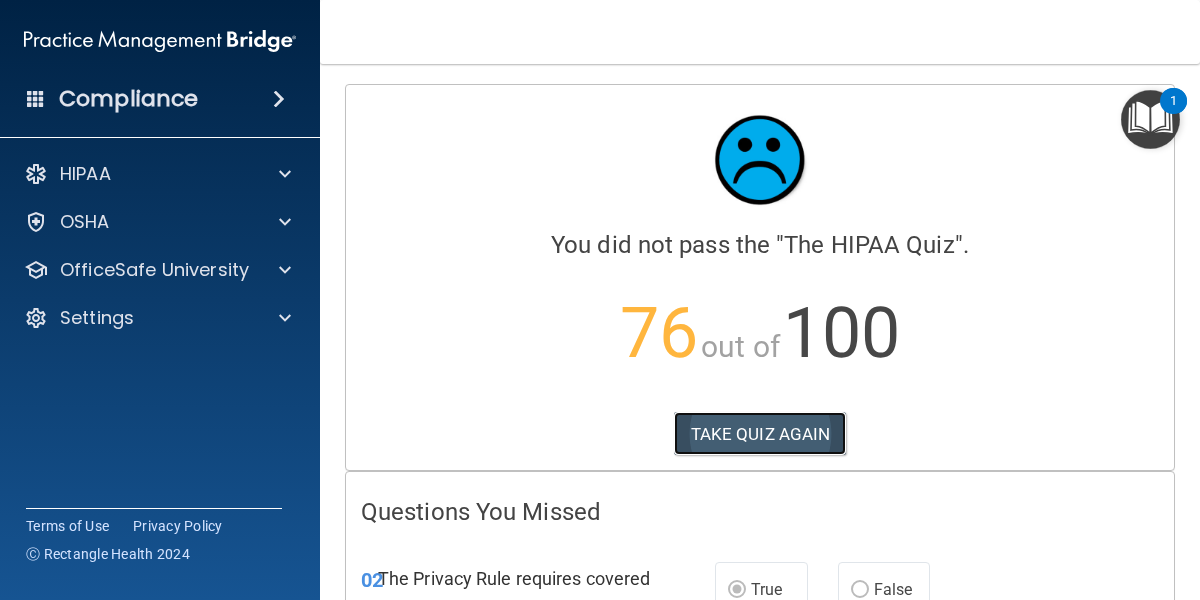 click on "TAKE QUIZ AGAIN" at bounding box center [760, 434] 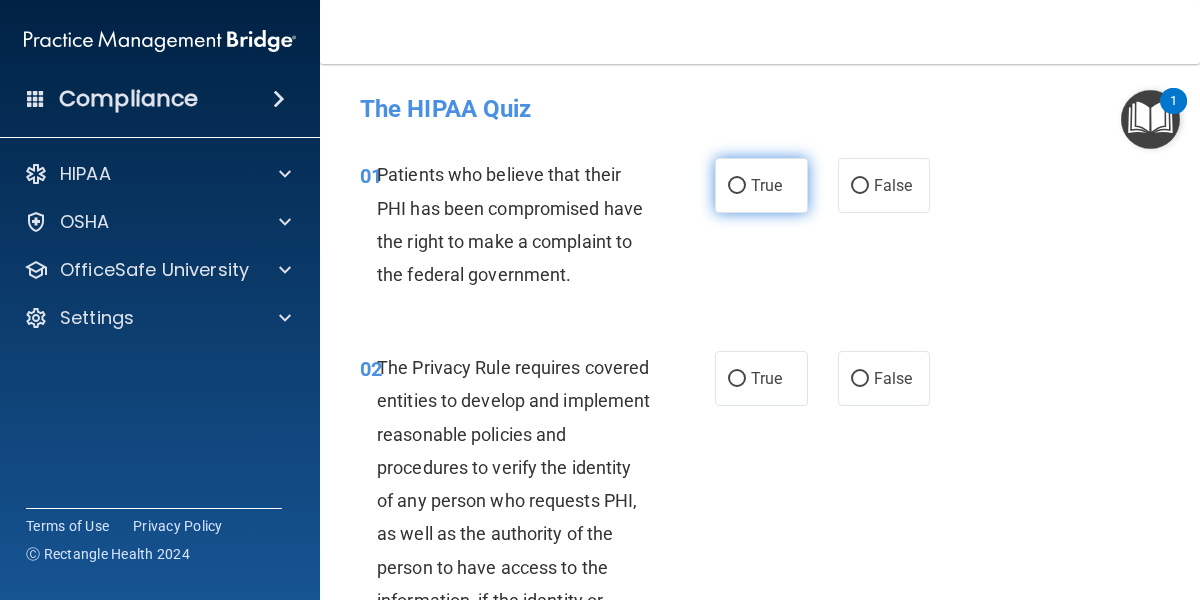 click on "True" at bounding box center (761, 185) 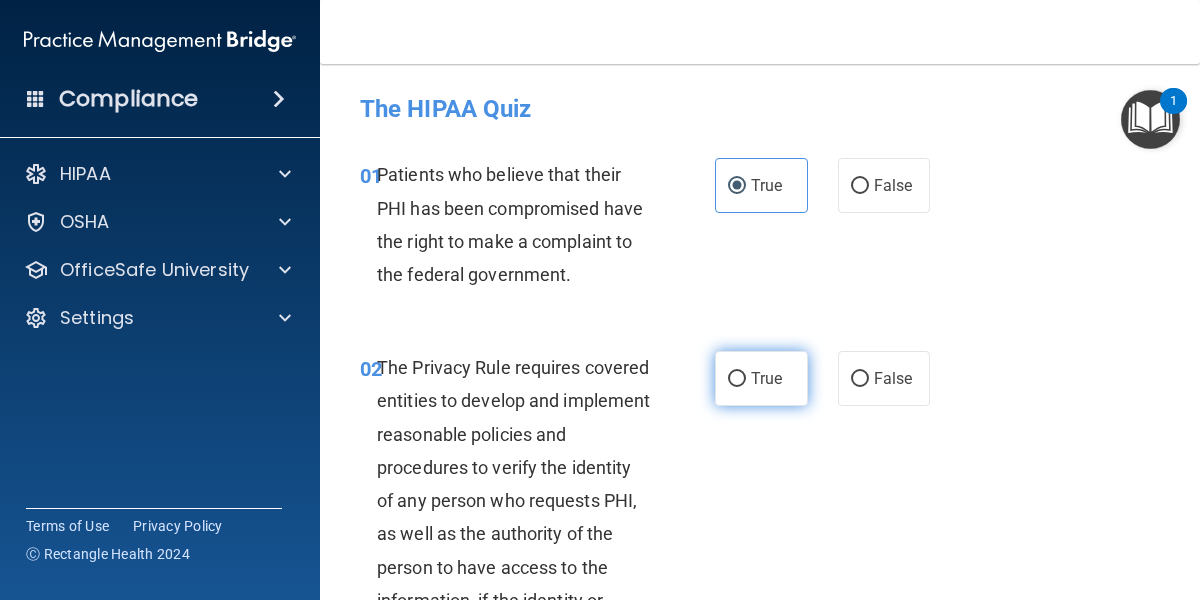 click on "True" at bounding box center [766, 378] 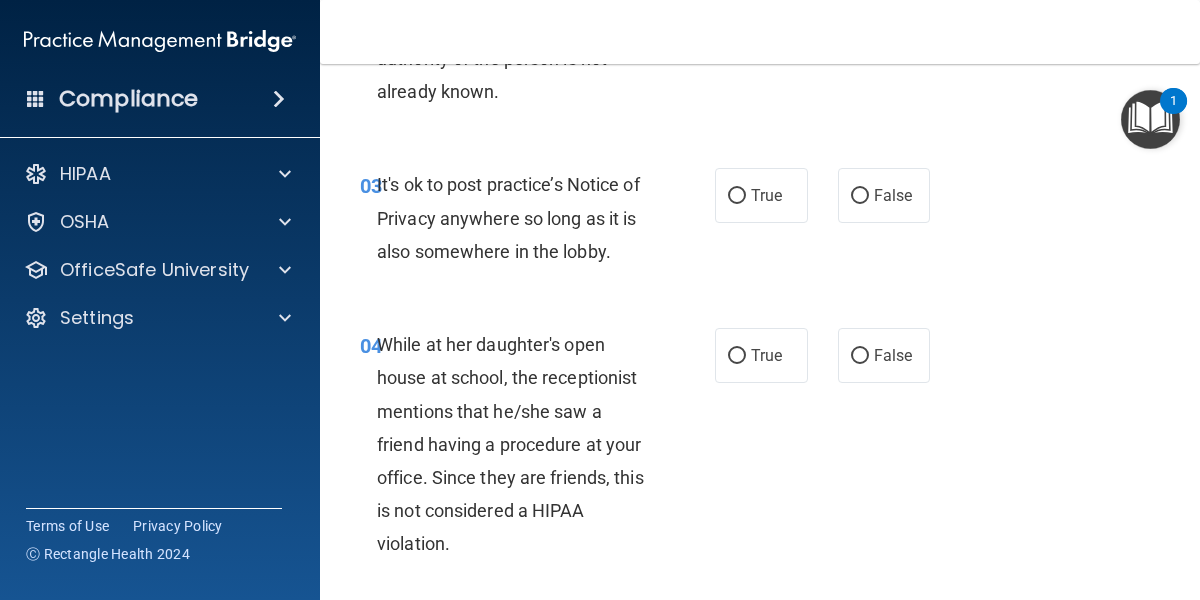 scroll, scrollTop: 576, scrollLeft: 0, axis: vertical 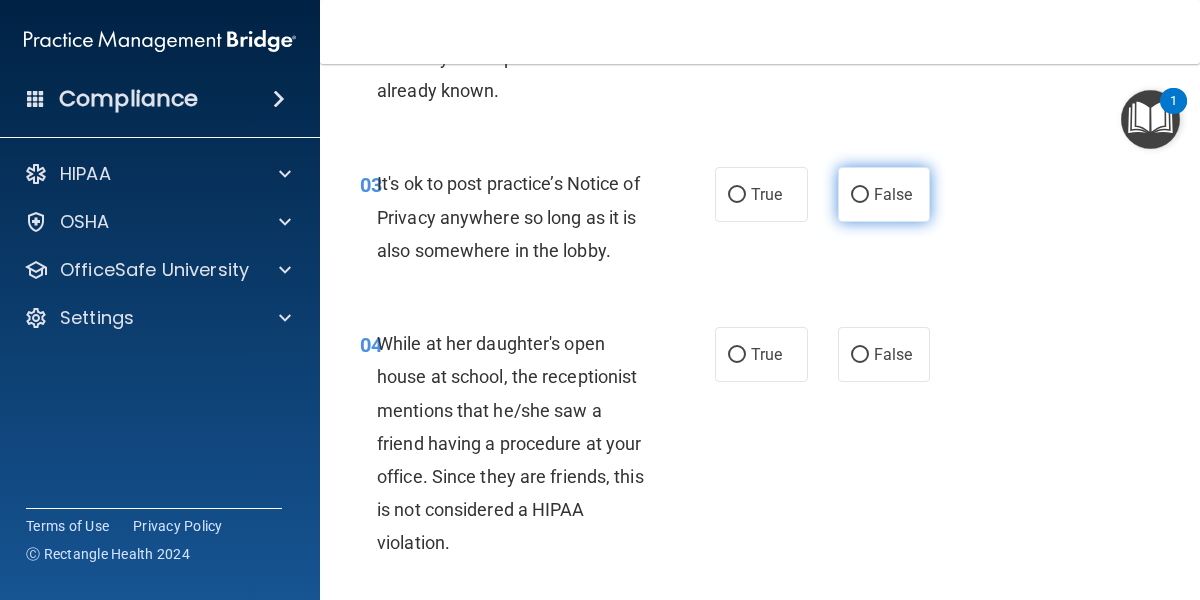 click on "False" at bounding box center (860, 195) 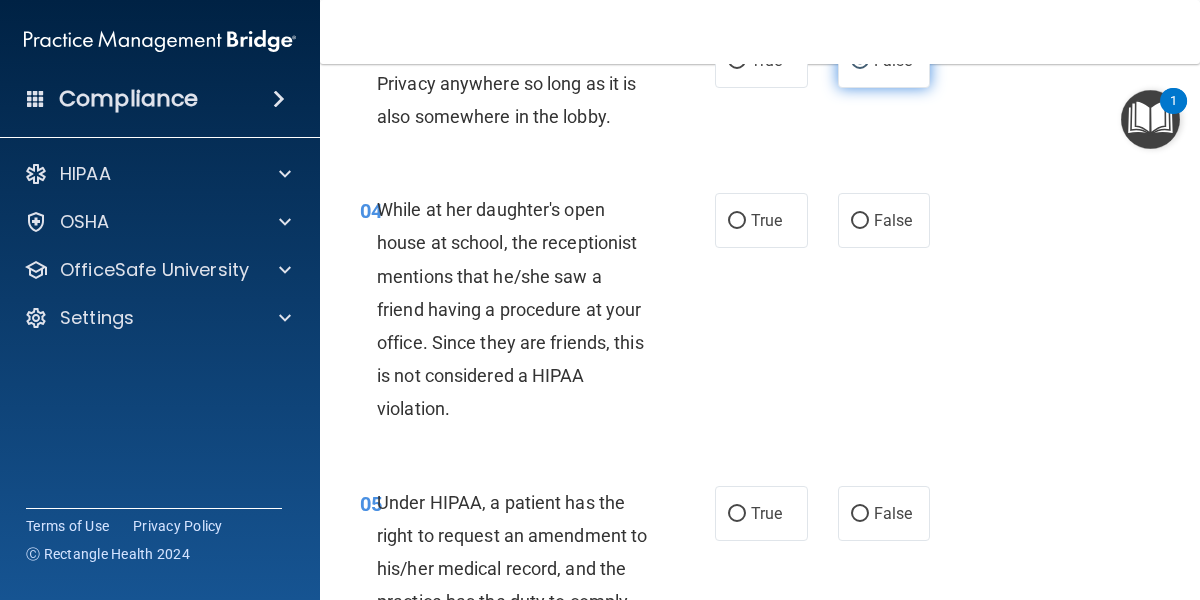 scroll, scrollTop: 754, scrollLeft: 0, axis: vertical 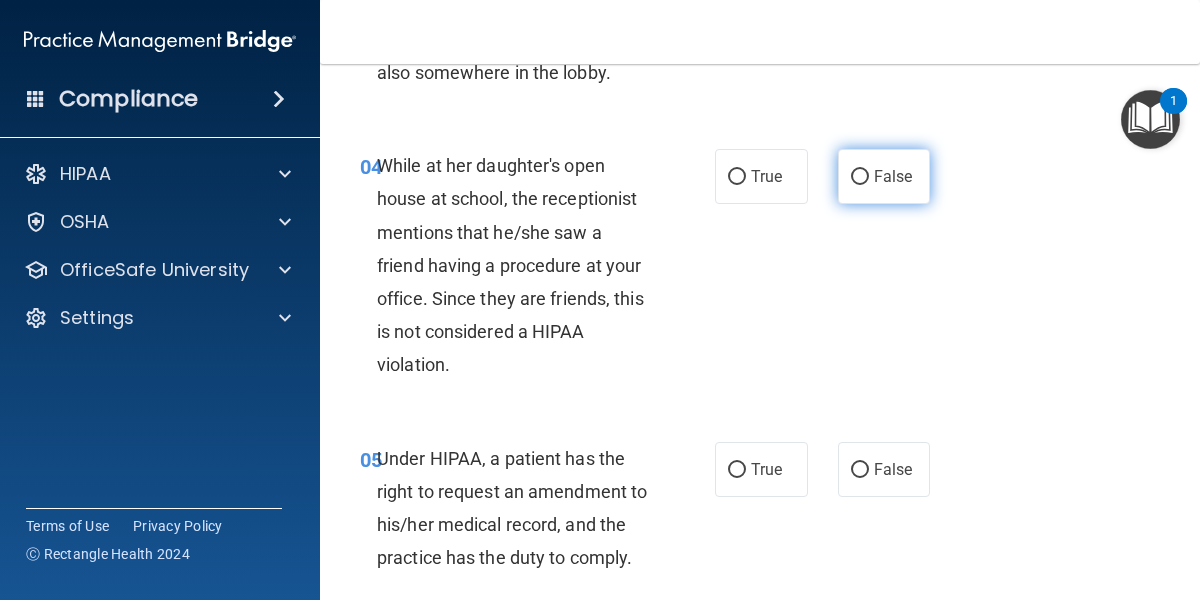 click on "False" at bounding box center (893, 176) 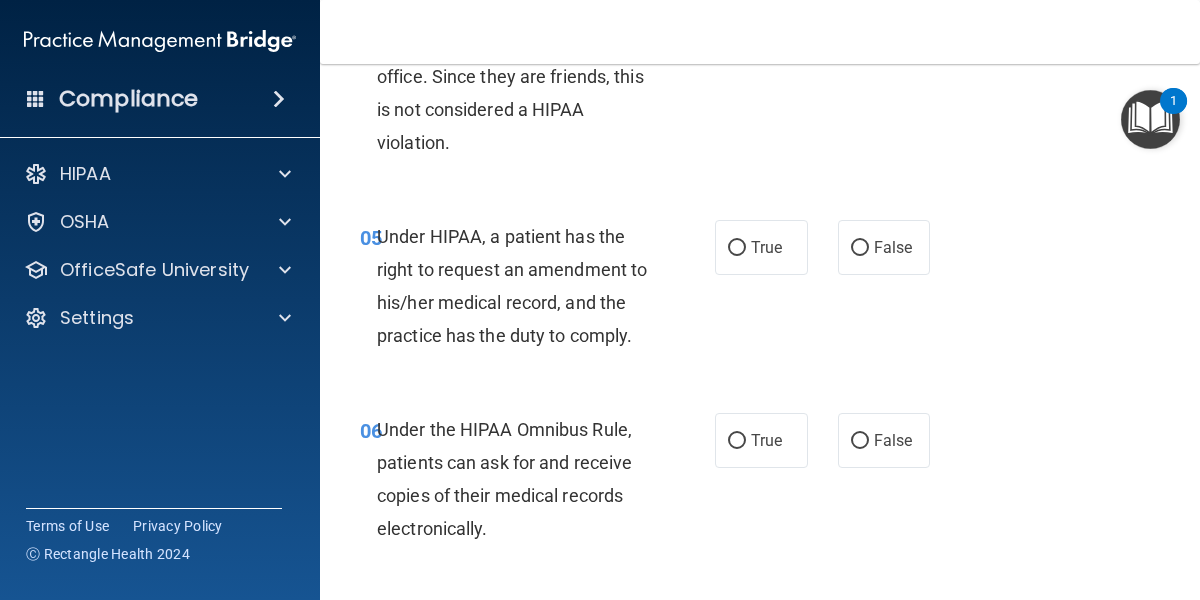 scroll, scrollTop: 1020, scrollLeft: 0, axis: vertical 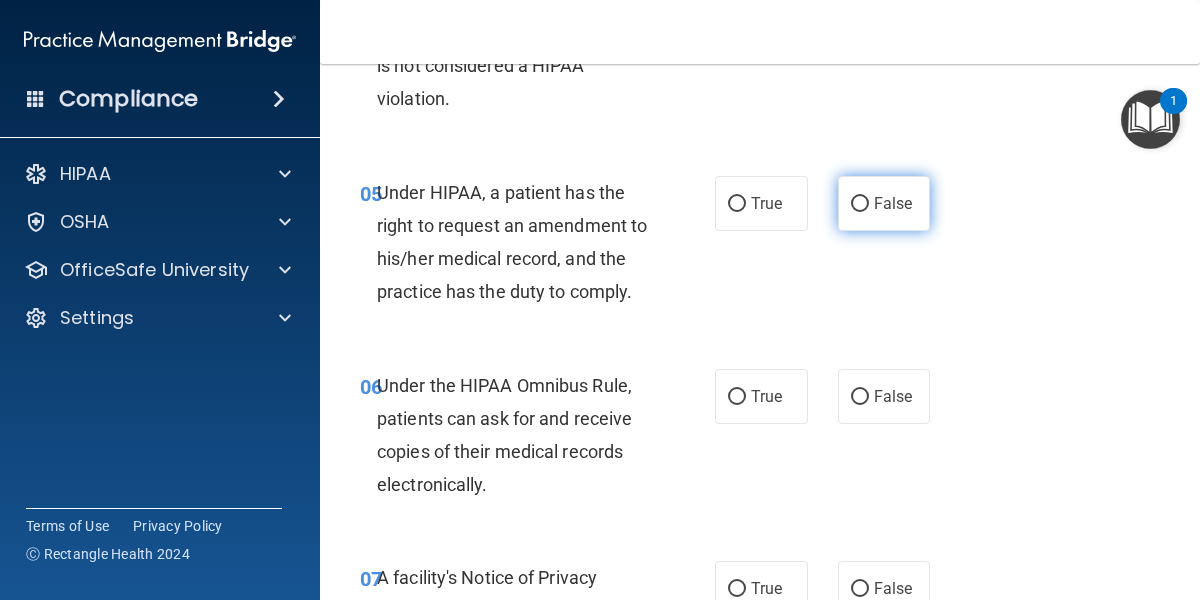 click on "False" at bounding box center (860, 204) 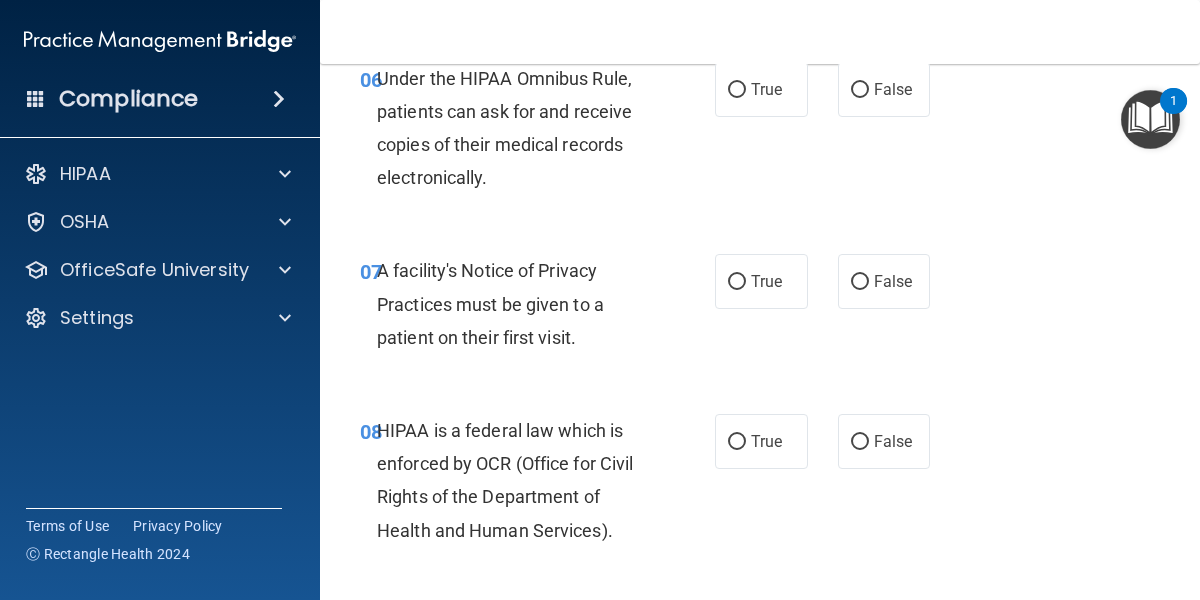 scroll, scrollTop: 1331, scrollLeft: 0, axis: vertical 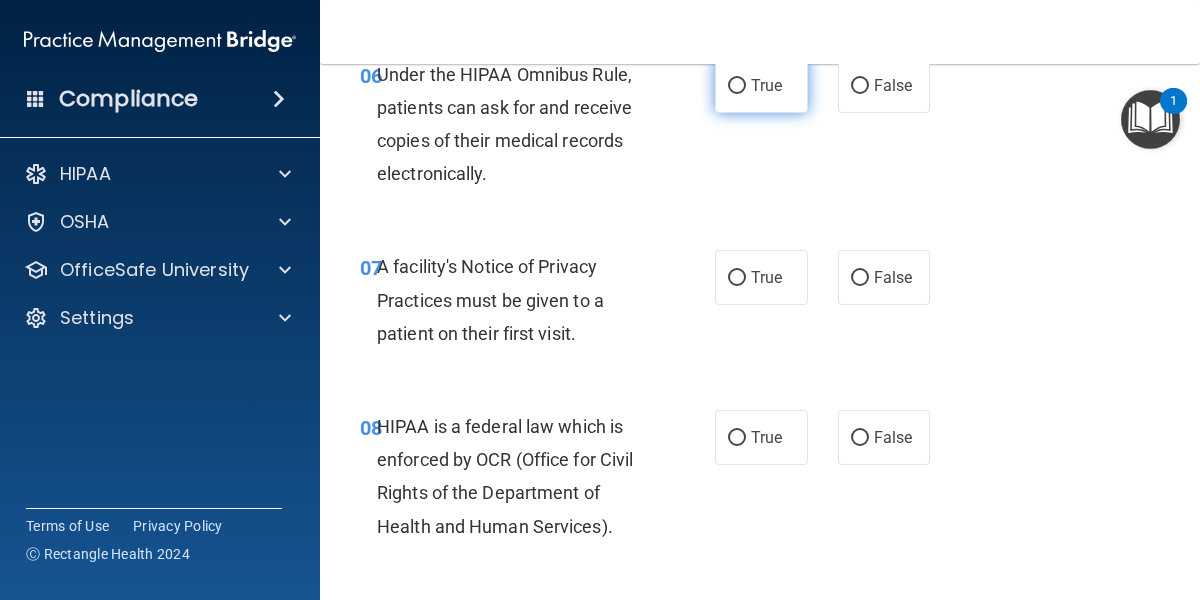 click on "True" at bounding box center [761, 85] 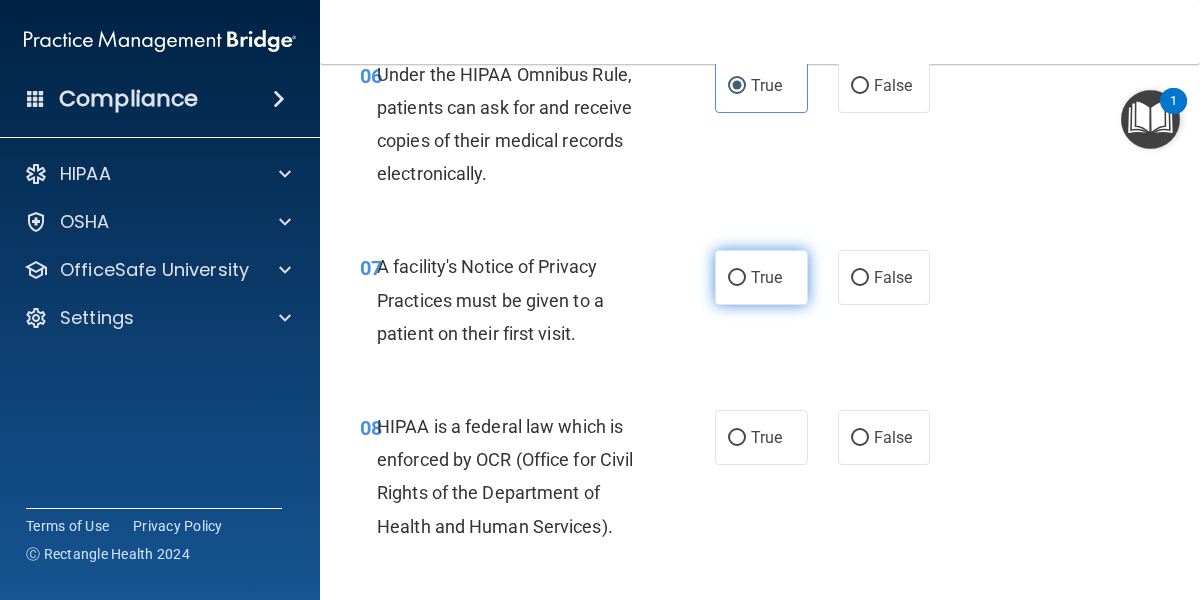 click on "True" at bounding box center [737, 278] 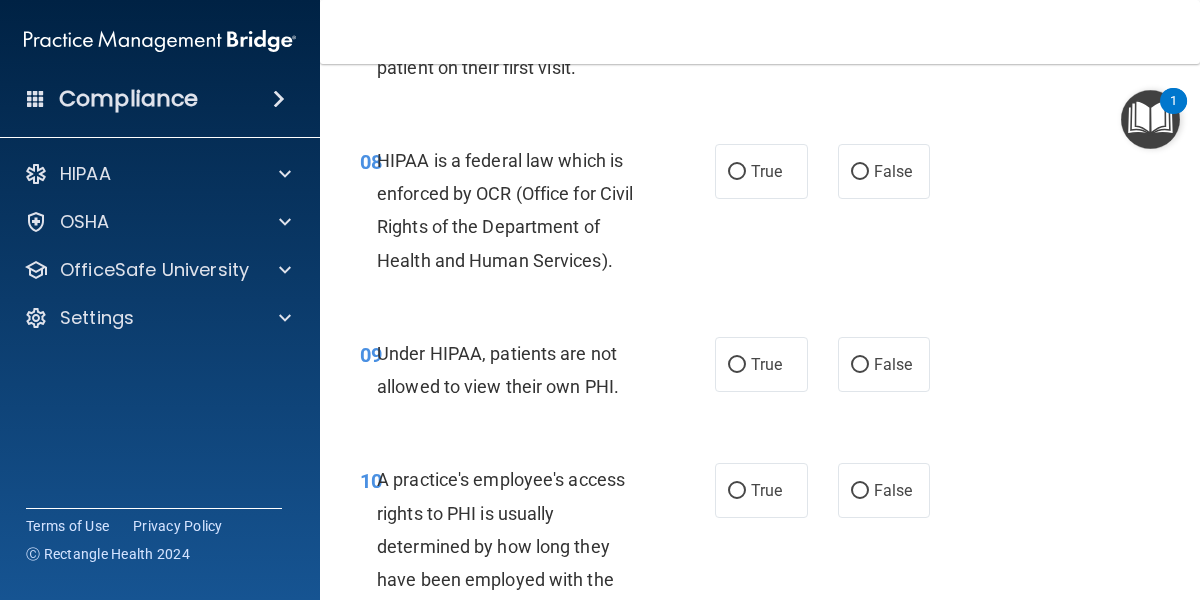 scroll, scrollTop: 1641, scrollLeft: 0, axis: vertical 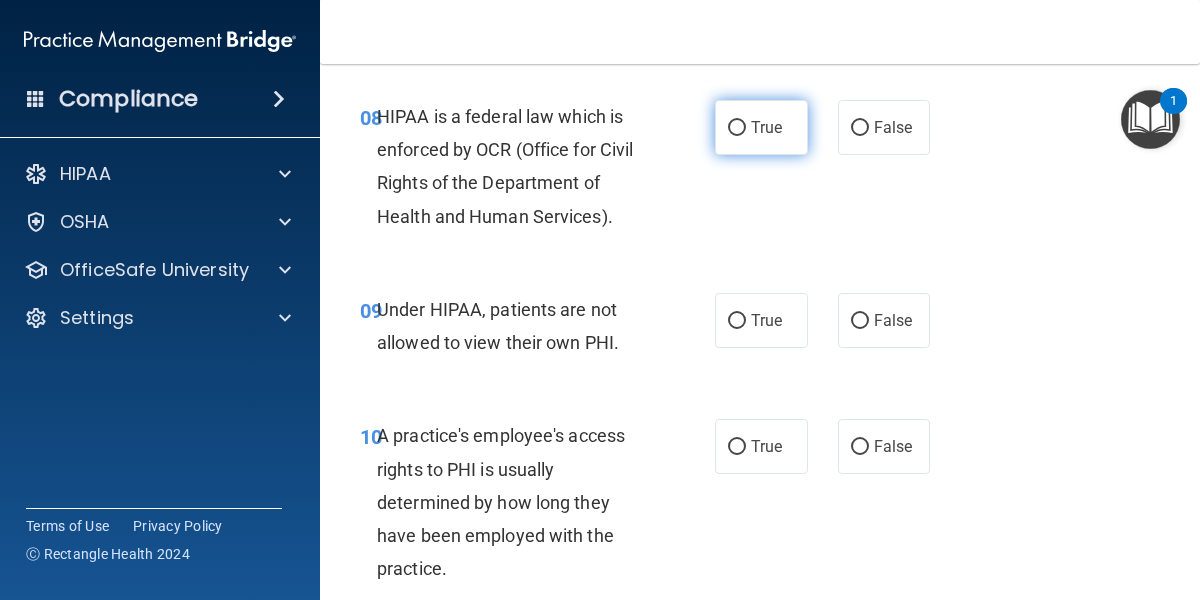 click on "True" at bounding box center [737, 128] 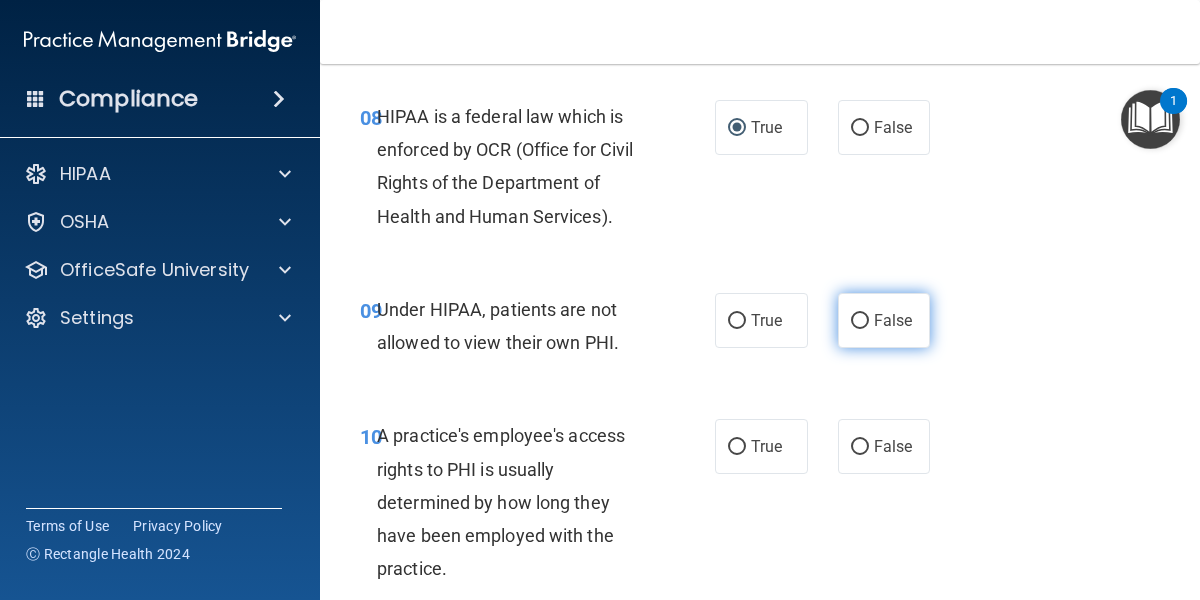 click on "False" at bounding box center (884, 320) 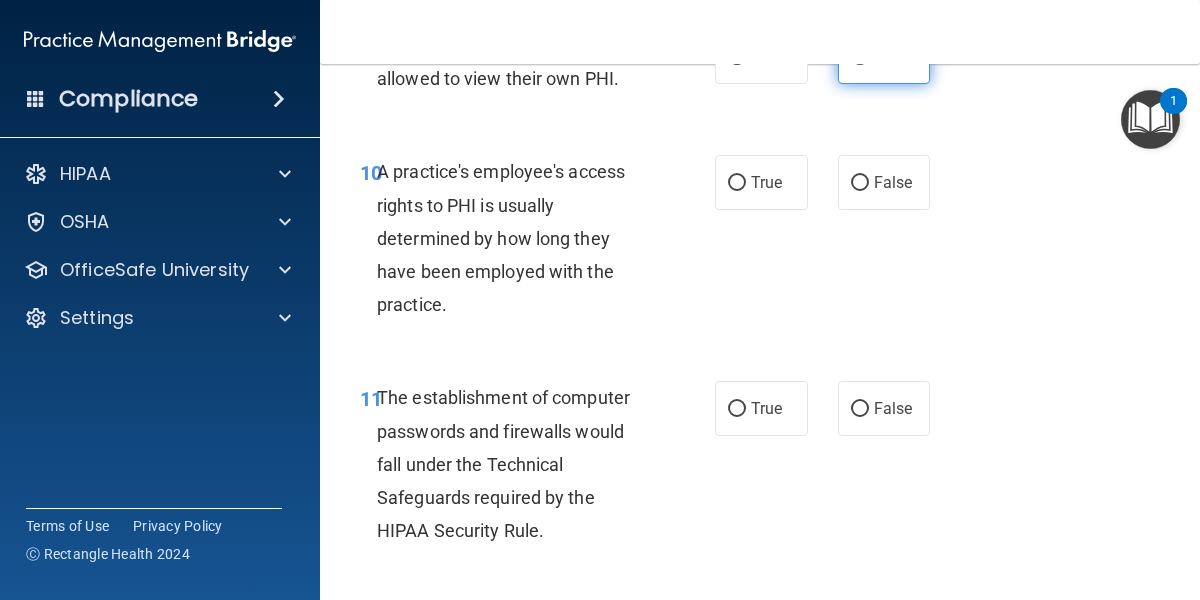 scroll, scrollTop: 1908, scrollLeft: 0, axis: vertical 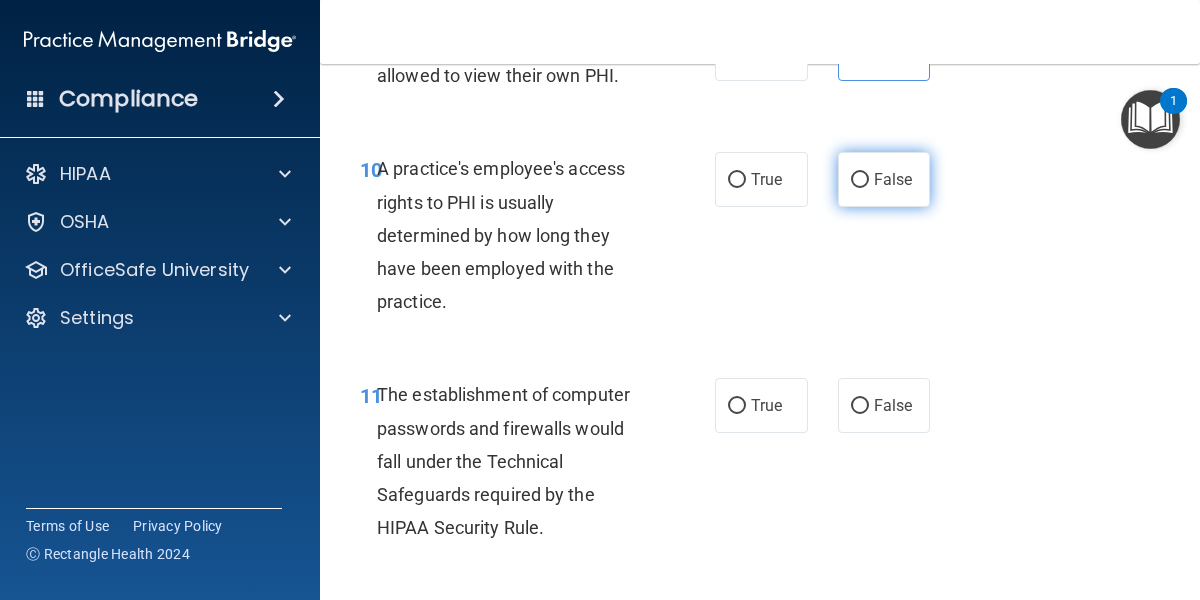 click on "False" at bounding box center [884, 179] 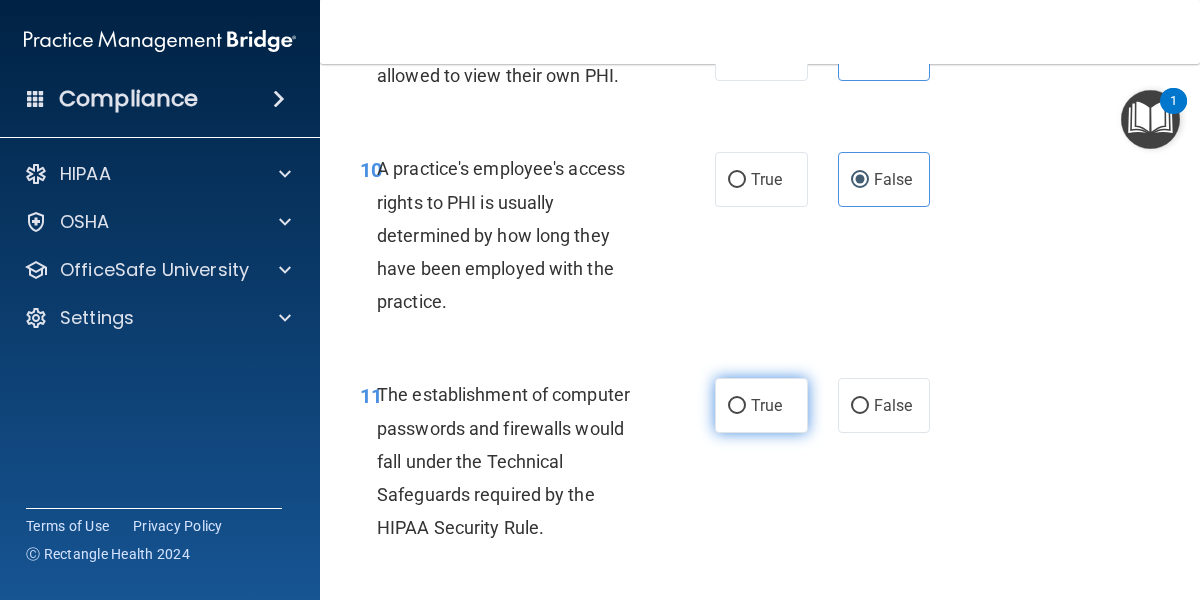 click on "True" at bounding box center (766, 405) 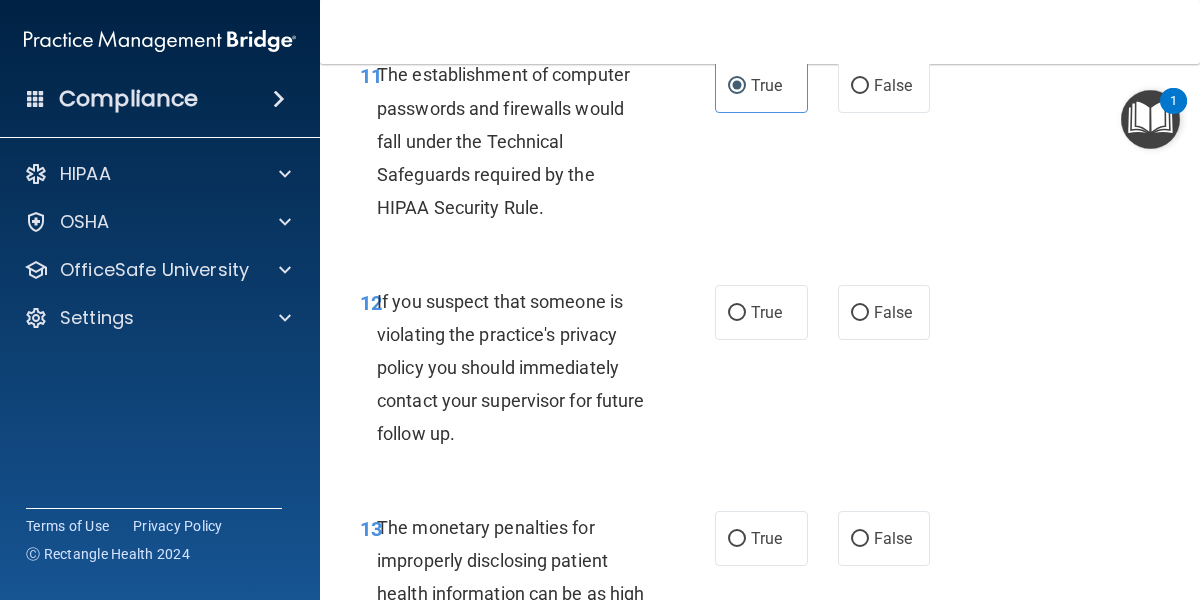 scroll, scrollTop: 2263, scrollLeft: 0, axis: vertical 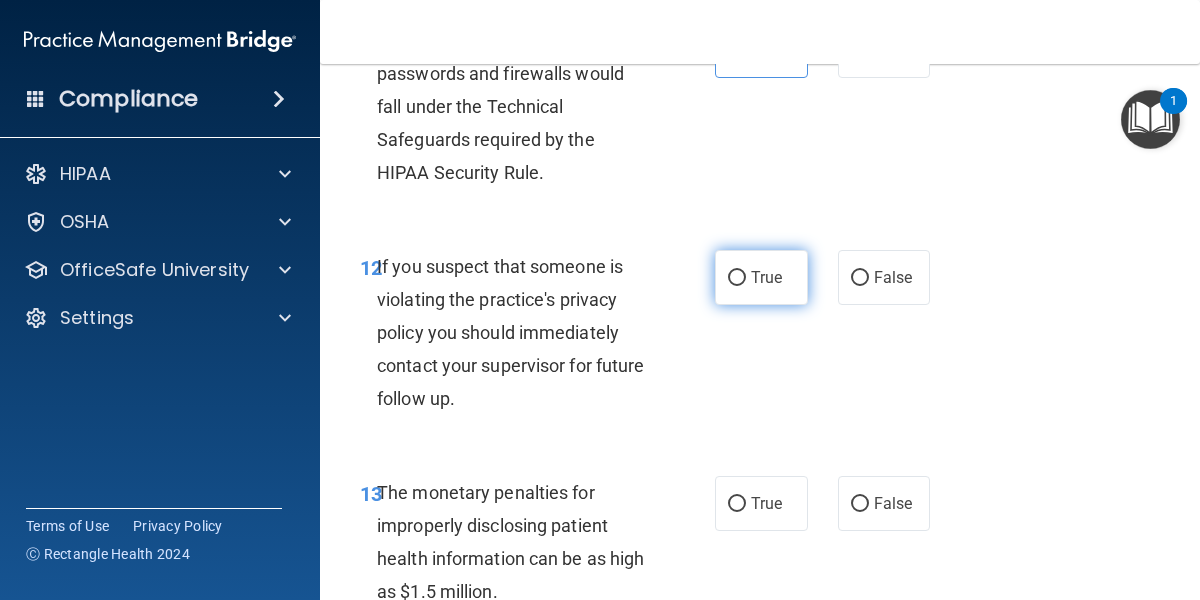 click on "True" at bounding box center [761, 277] 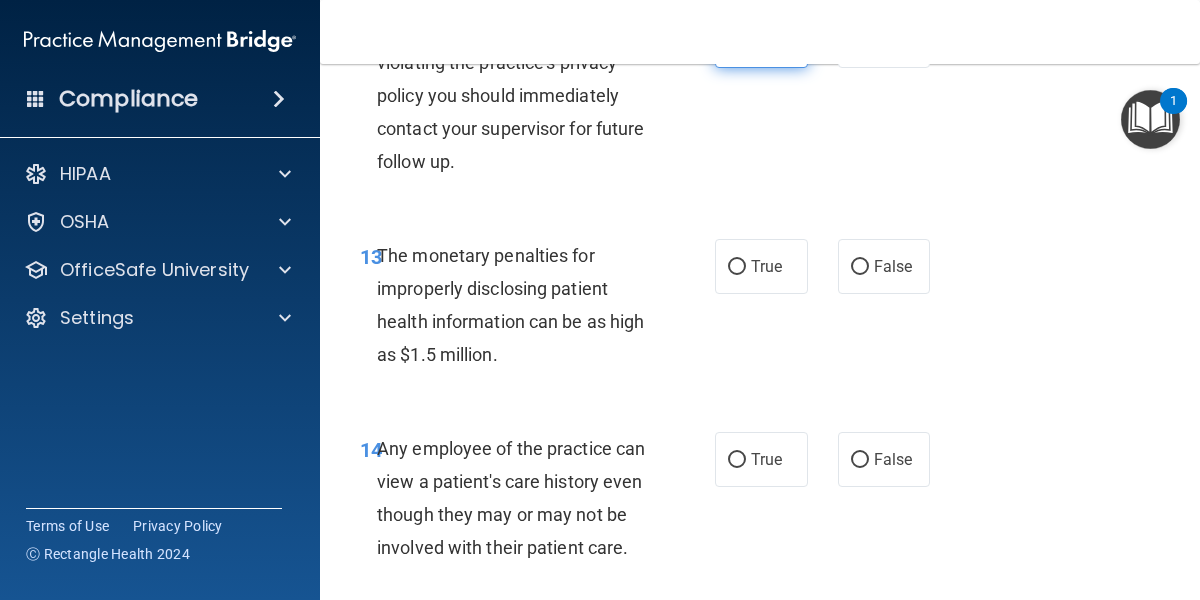 scroll, scrollTop: 2529, scrollLeft: 0, axis: vertical 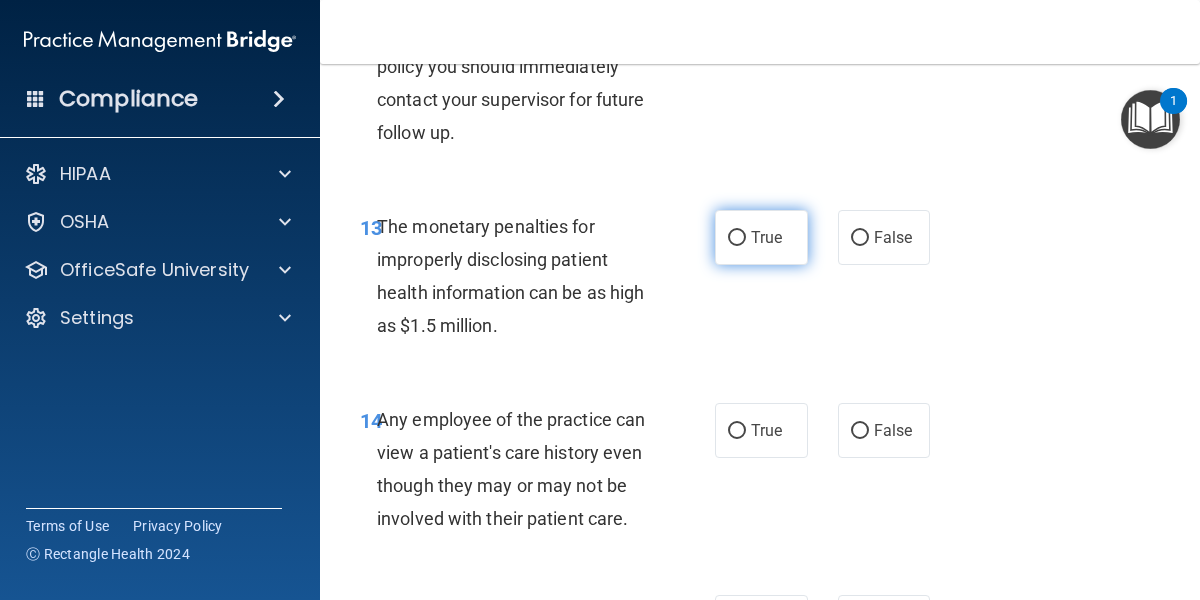 click on "True" at bounding box center [766, 237] 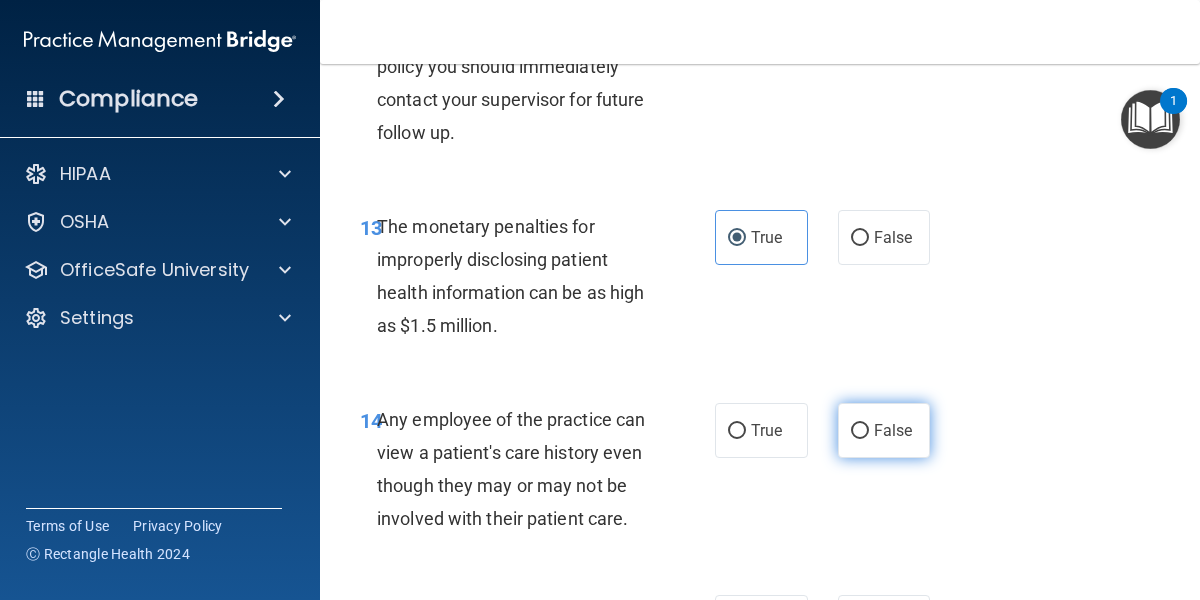 click on "False" at bounding box center [893, 430] 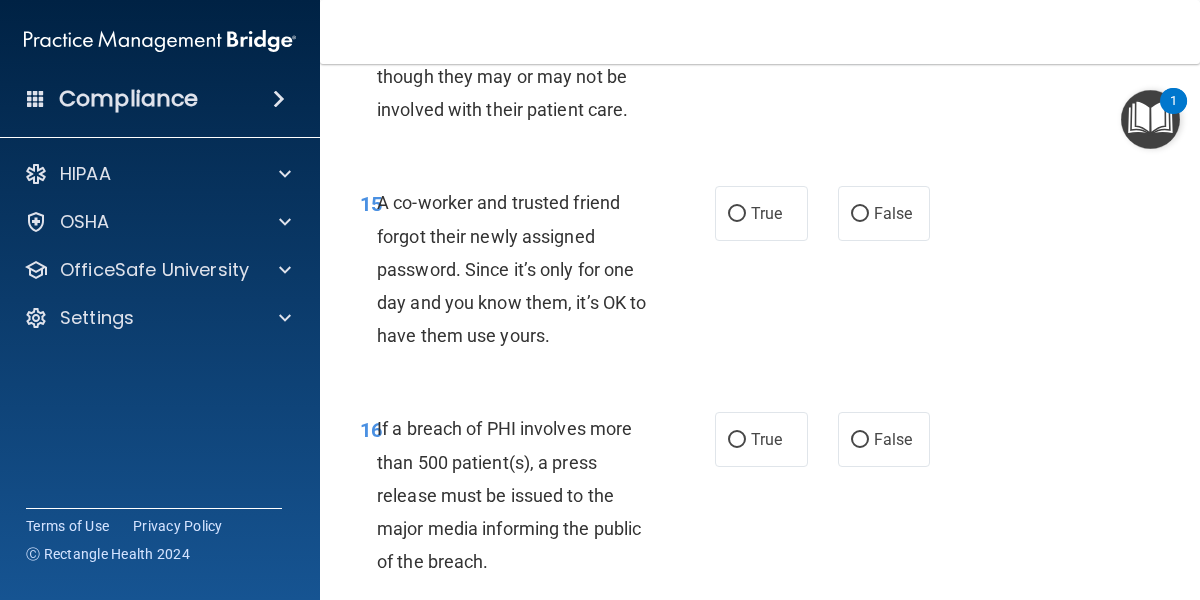 scroll, scrollTop: 2973, scrollLeft: 0, axis: vertical 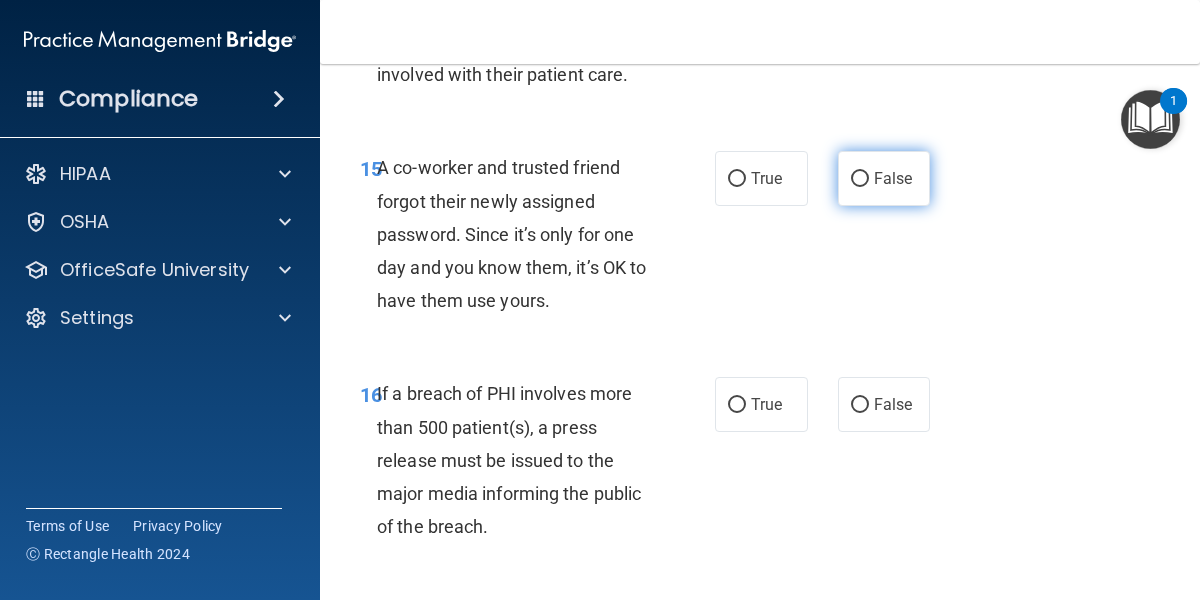 click on "False" at bounding box center (893, 178) 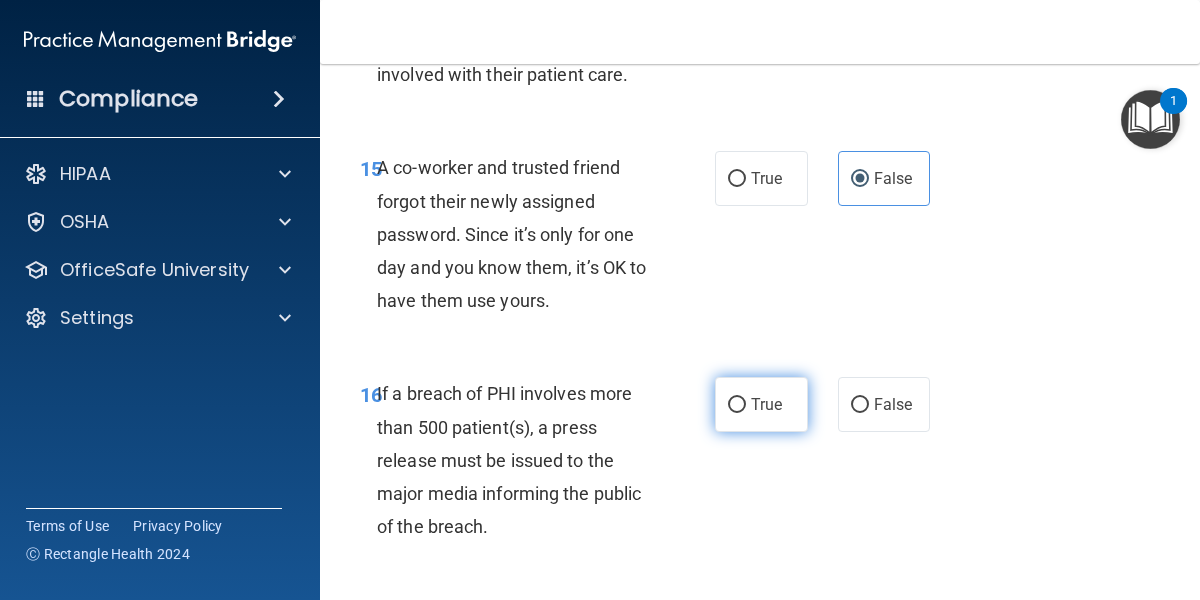 click on "True" at bounding box center (766, 404) 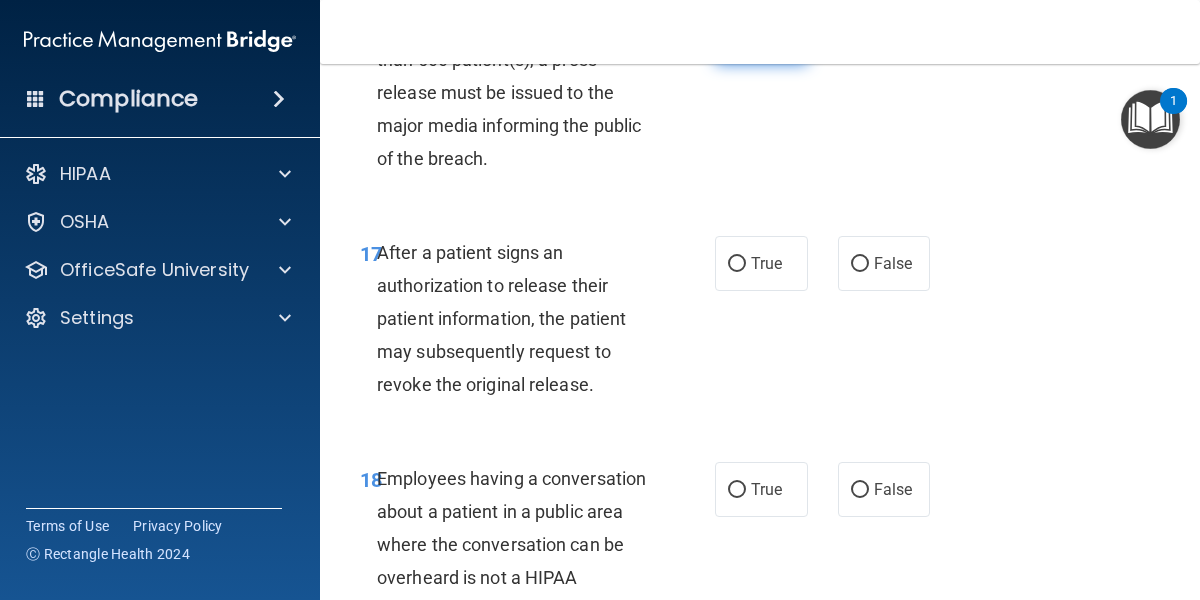 scroll, scrollTop: 3372, scrollLeft: 0, axis: vertical 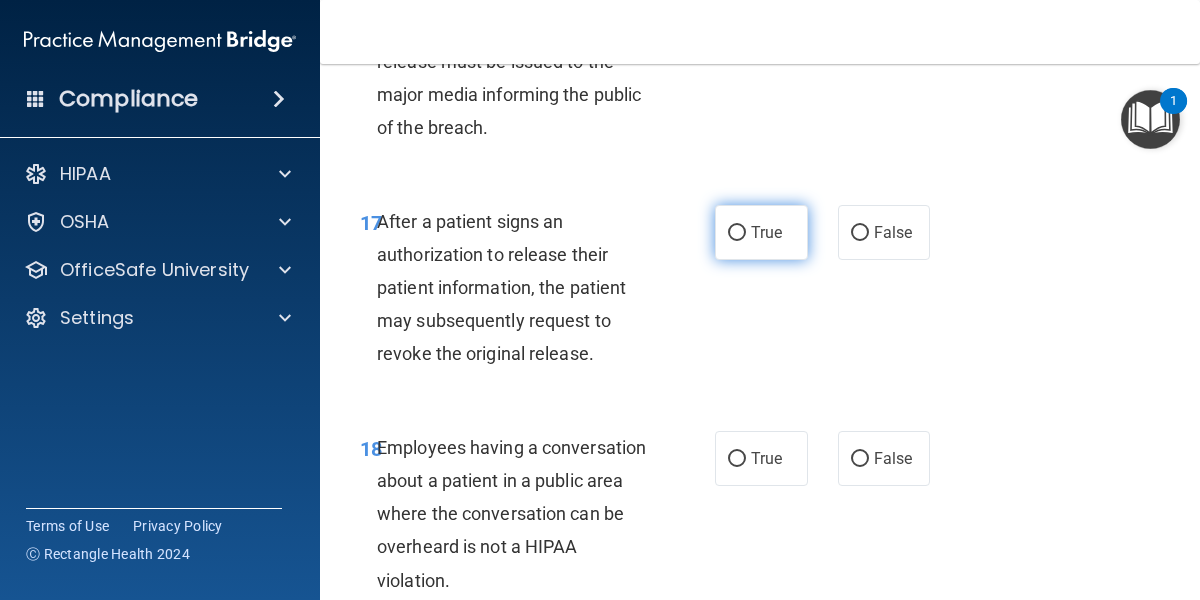 click on "True" at bounding box center (761, 232) 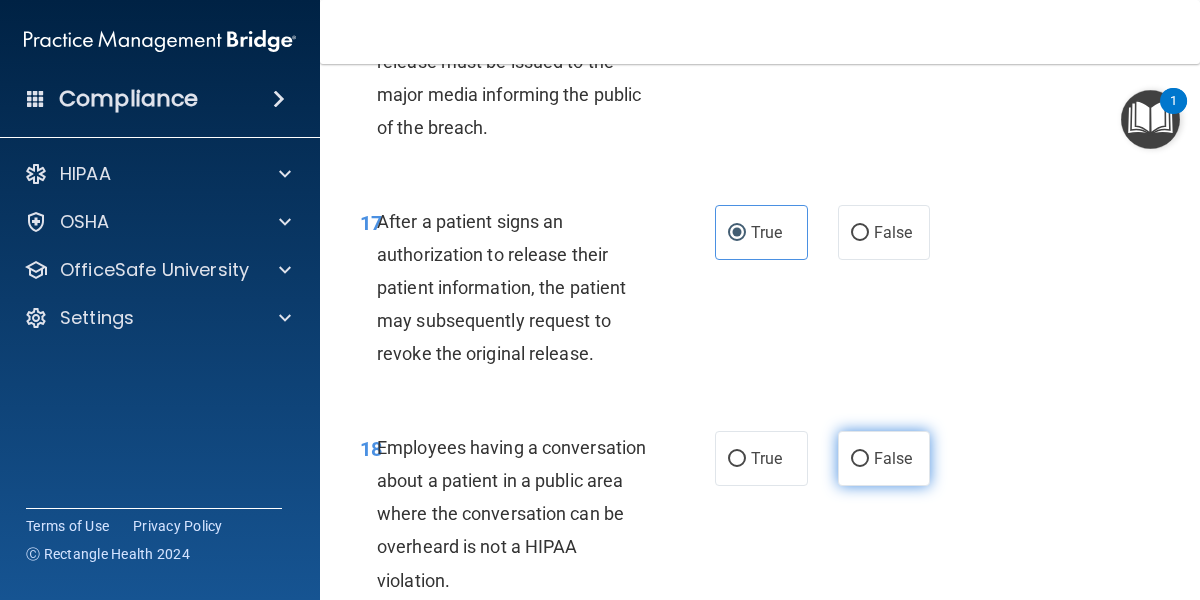 click on "False" at bounding box center (884, 458) 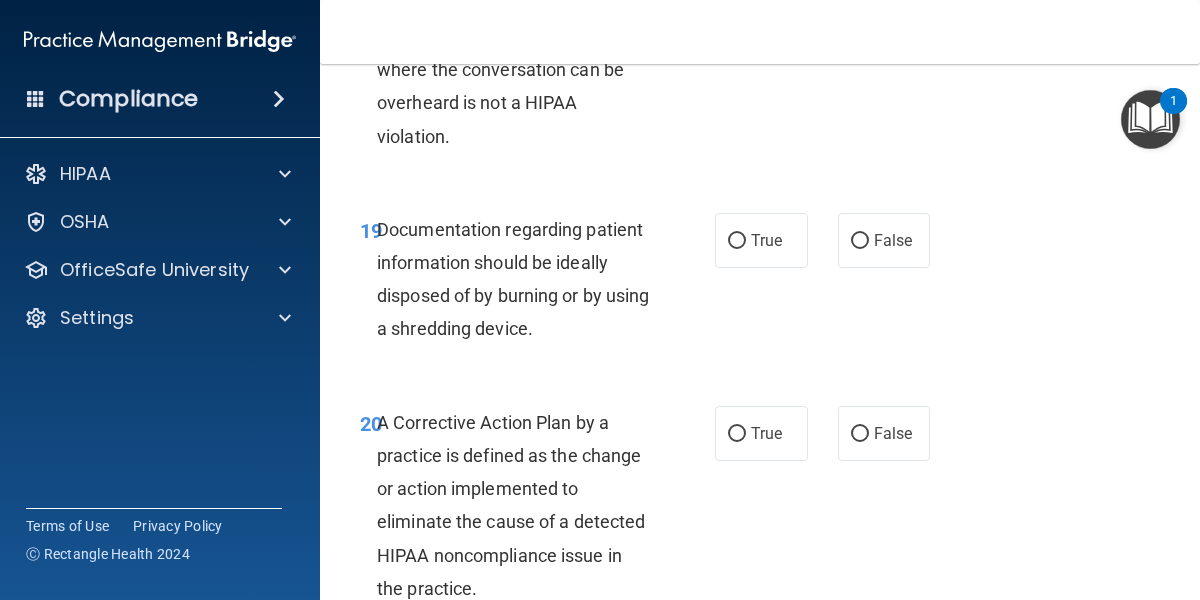 scroll, scrollTop: 3860, scrollLeft: 0, axis: vertical 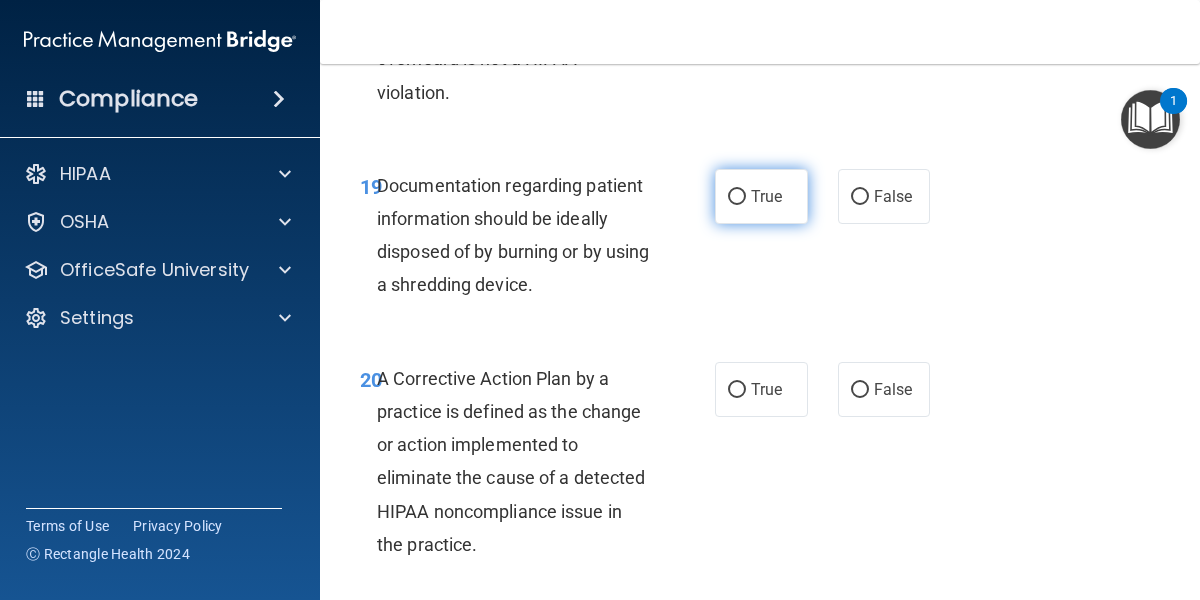 click on "True" at bounding box center [766, 196] 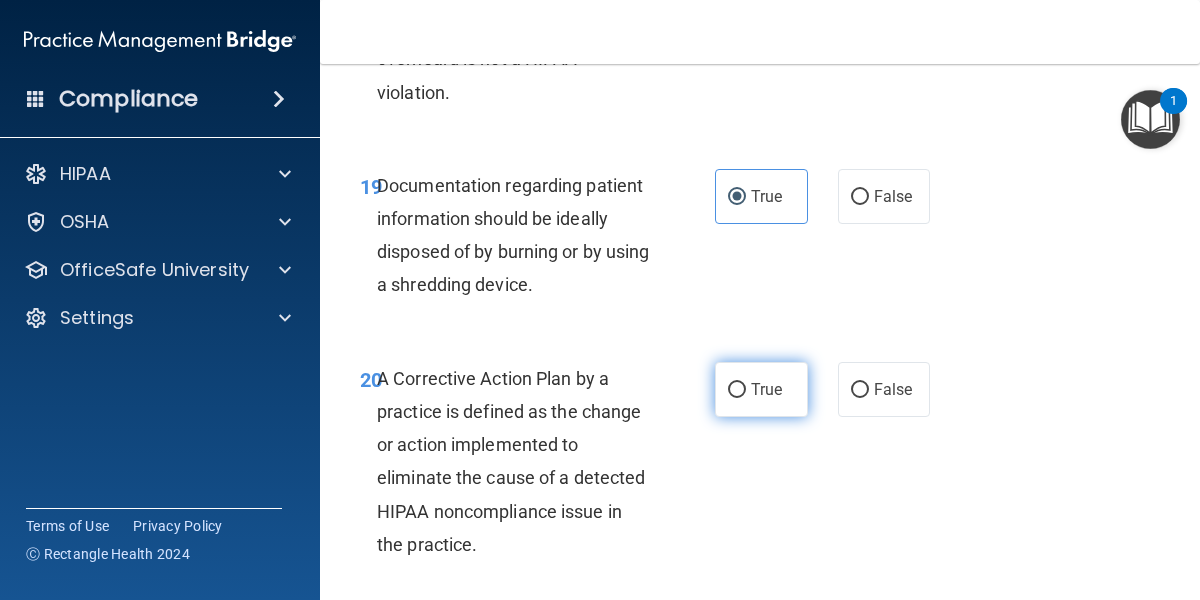 click on "True" at bounding box center (766, 389) 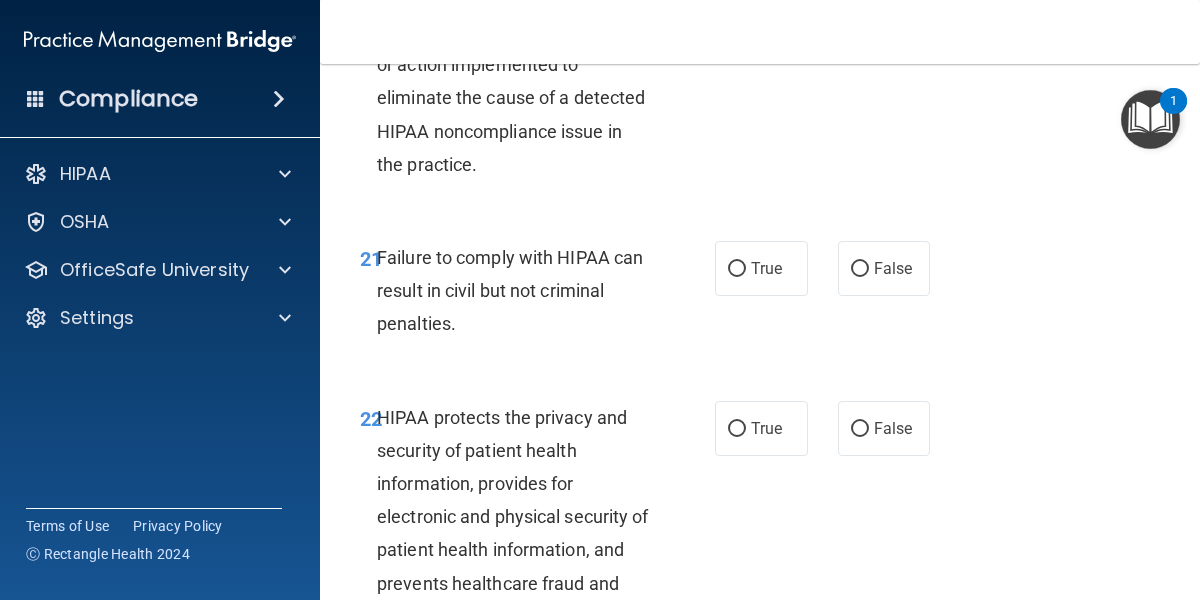 scroll, scrollTop: 4304, scrollLeft: 0, axis: vertical 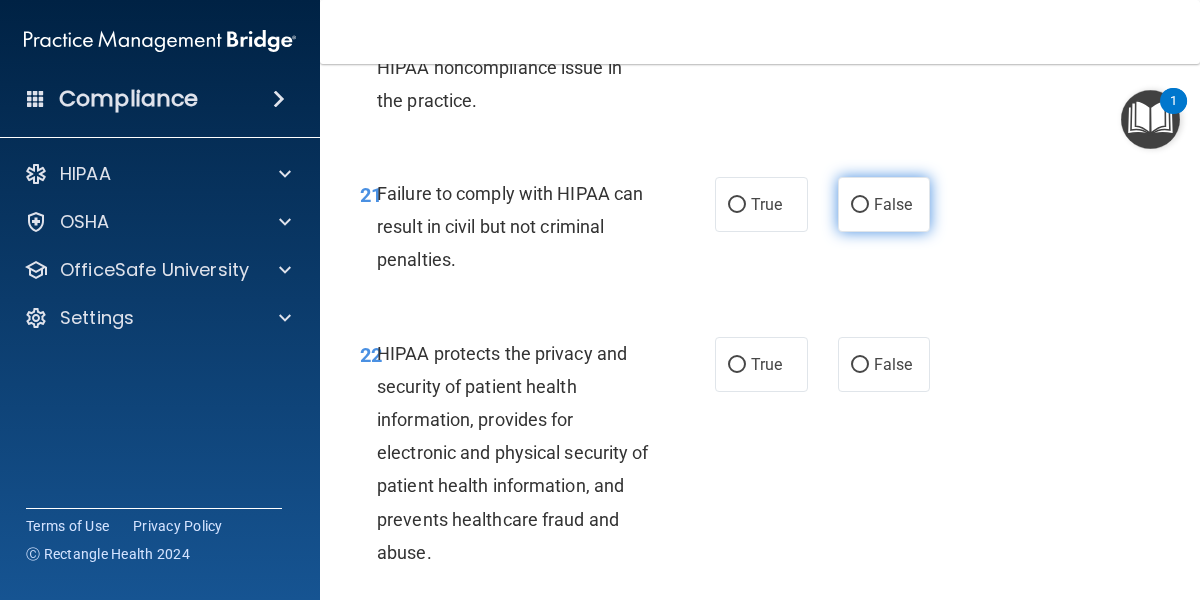 click on "False" at bounding box center [884, 204] 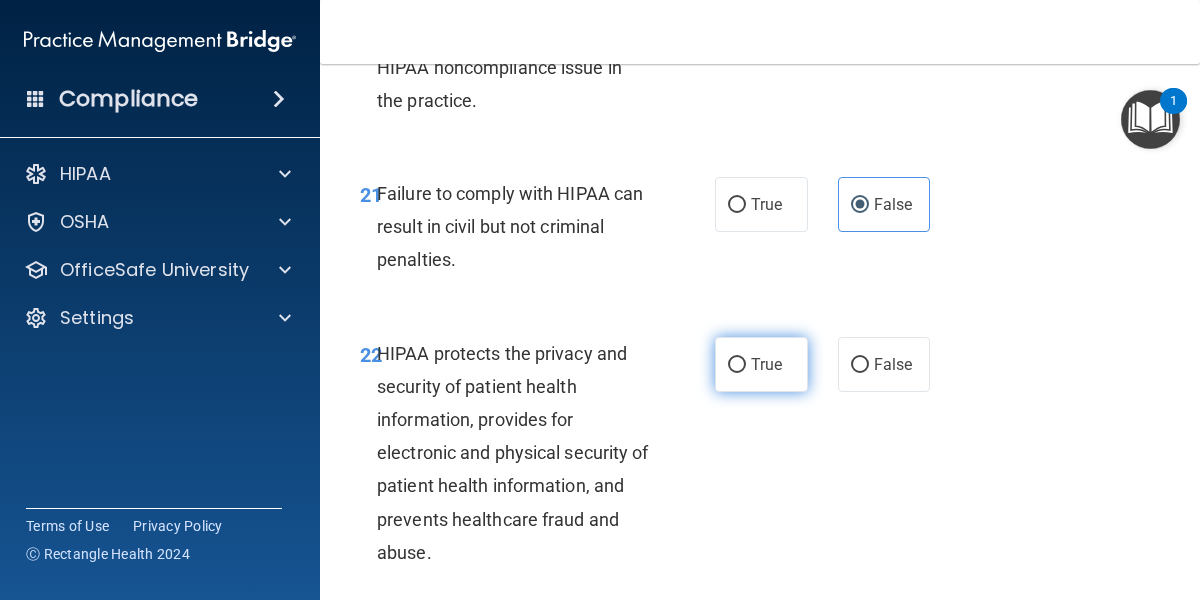 click on "True" at bounding box center (766, 364) 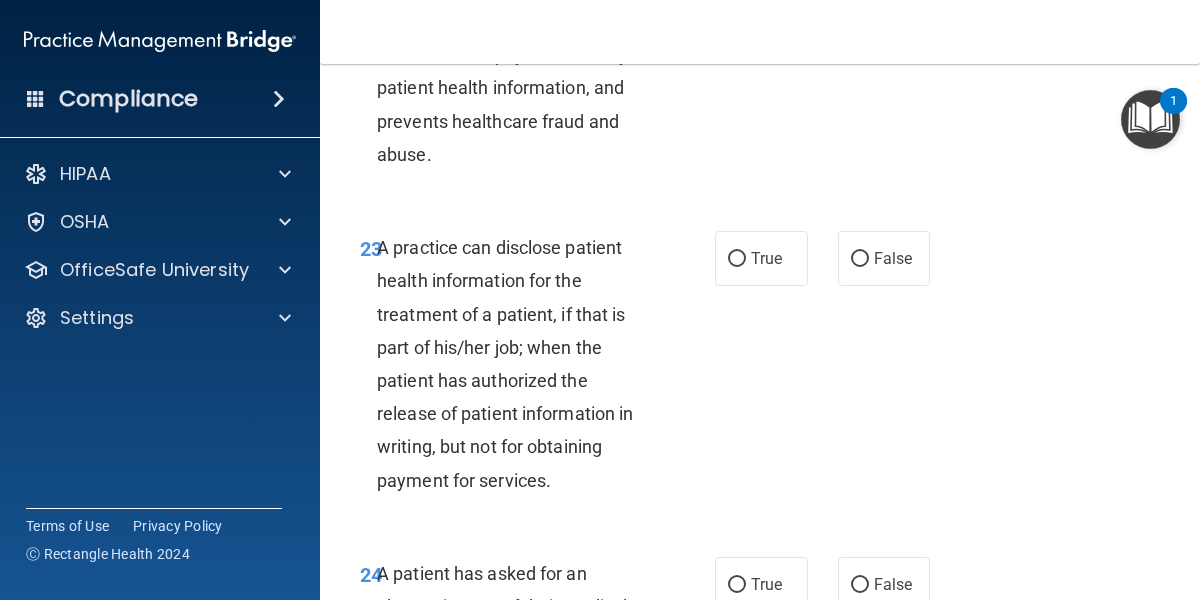 scroll, scrollTop: 4703, scrollLeft: 0, axis: vertical 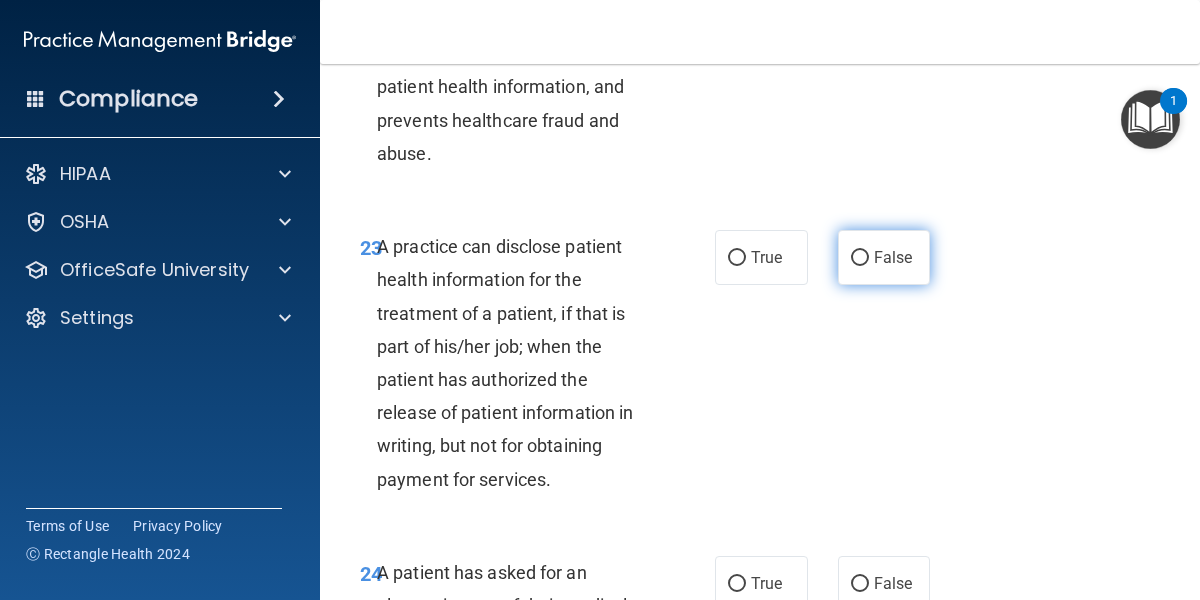 click on "False" at bounding box center (884, 257) 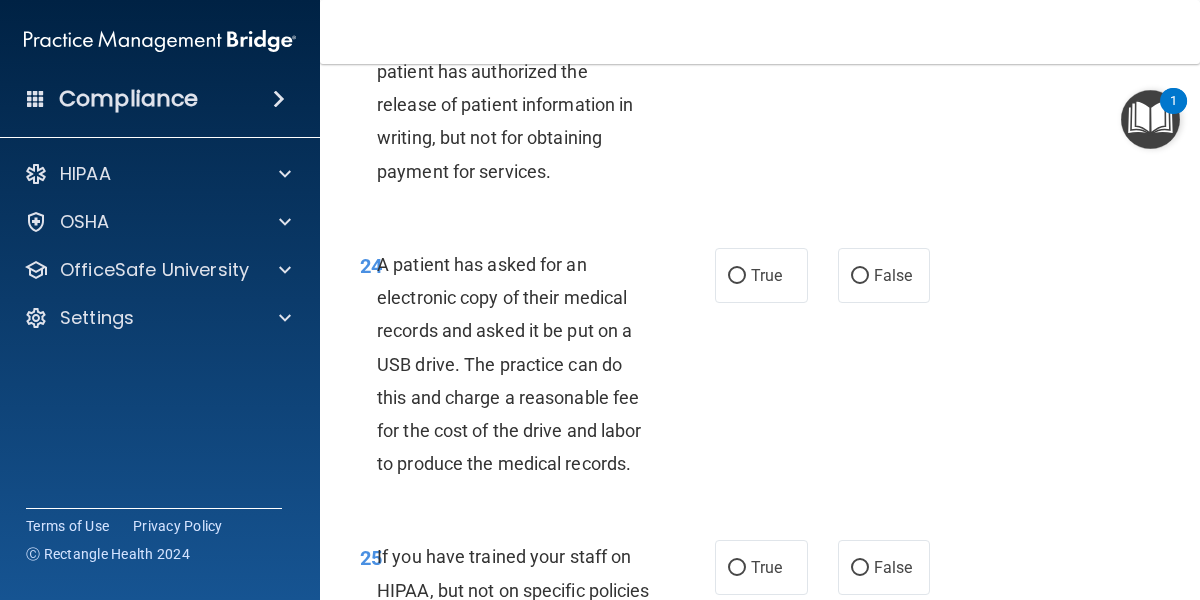 scroll, scrollTop: 5014, scrollLeft: 0, axis: vertical 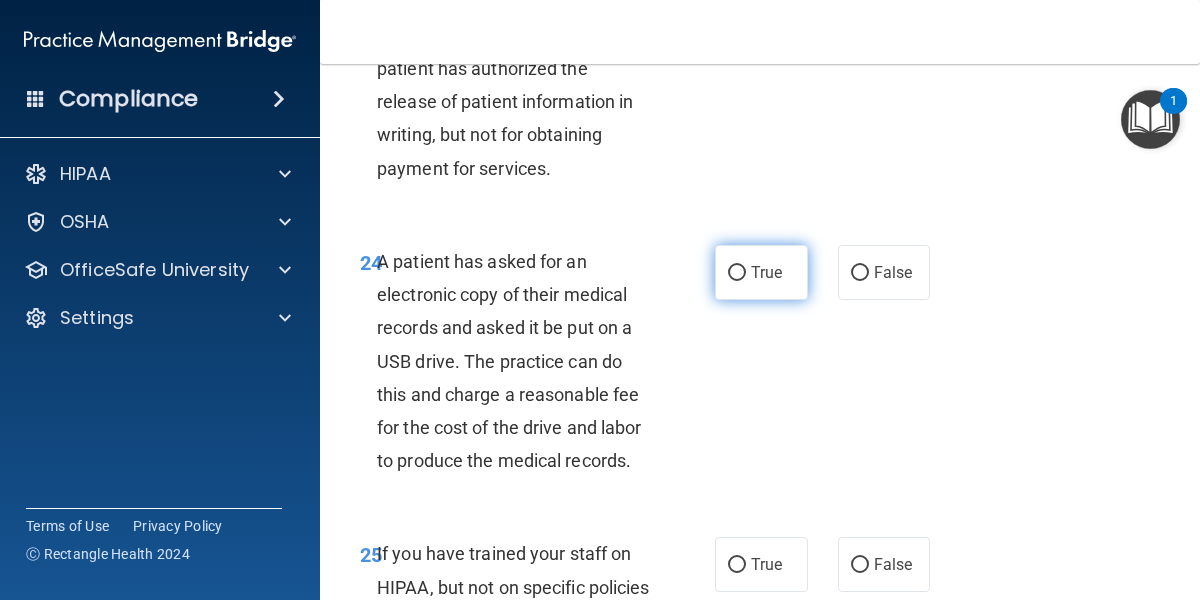 click on "True" at bounding box center [761, 272] 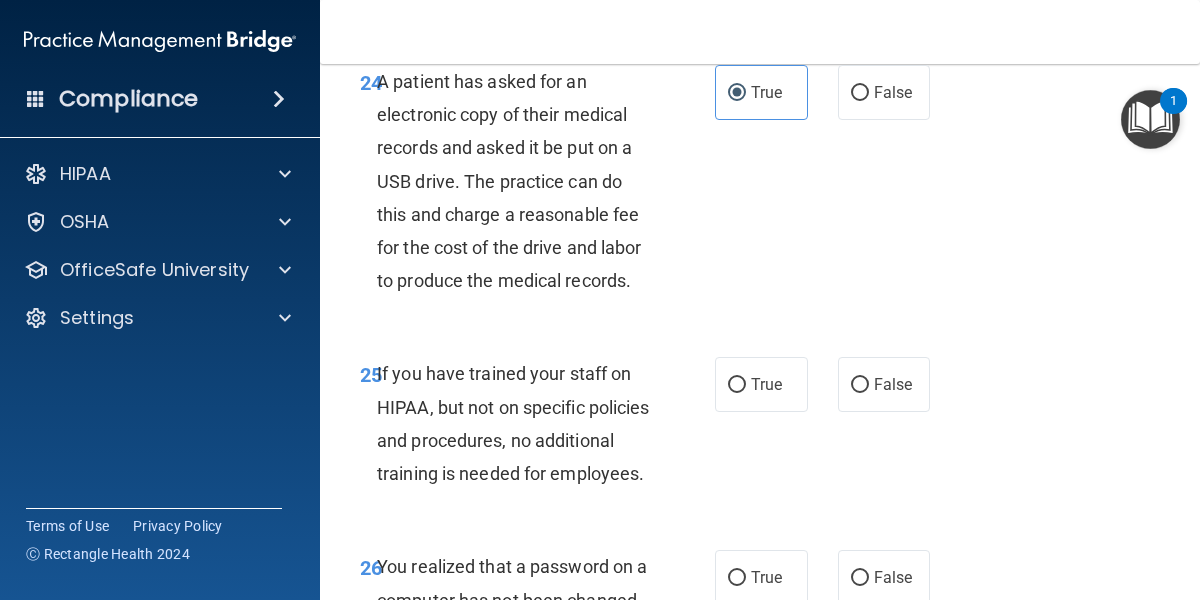 scroll, scrollTop: 5191, scrollLeft: 0, axis: vertical 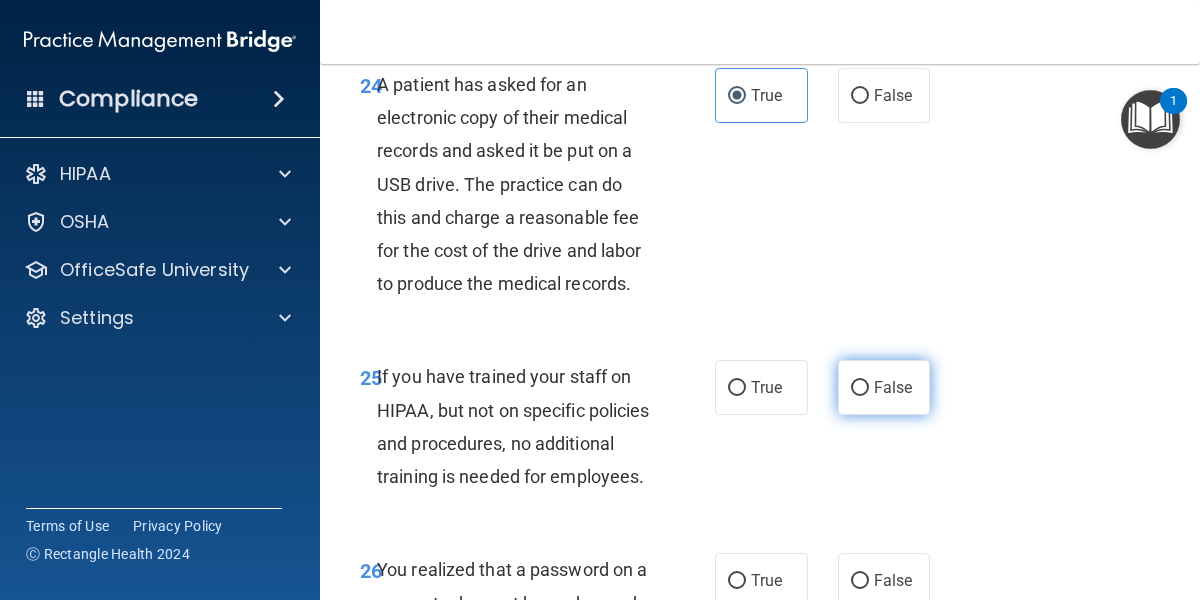 click on "False" at bounding box center (884, 387) 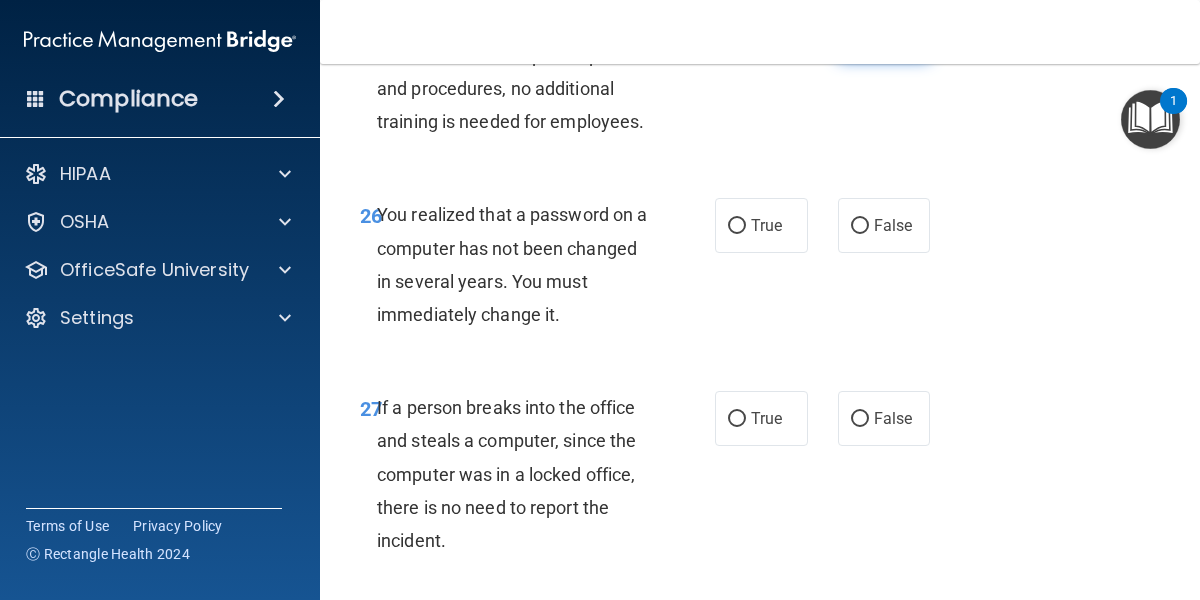 scroll, scrollTop: 5591, scrollLeft: 0, axis: vertical 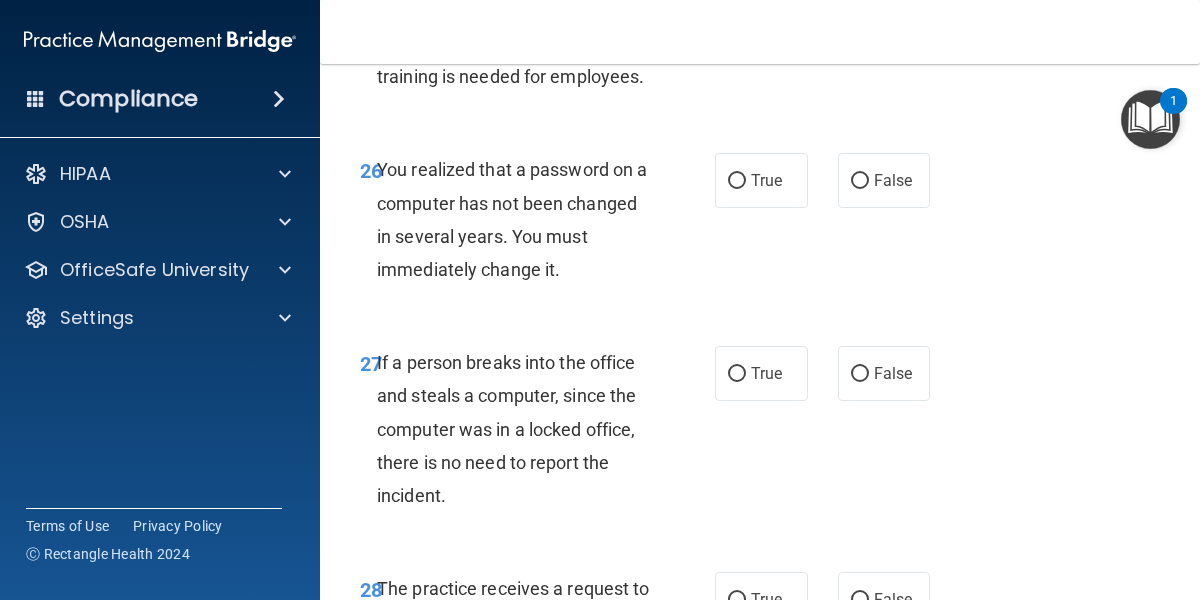 click on "26       You realized that a password on a computer has not been changed in several years.  You must immediately change it.                 True           False" at bounding box center [760, 224] 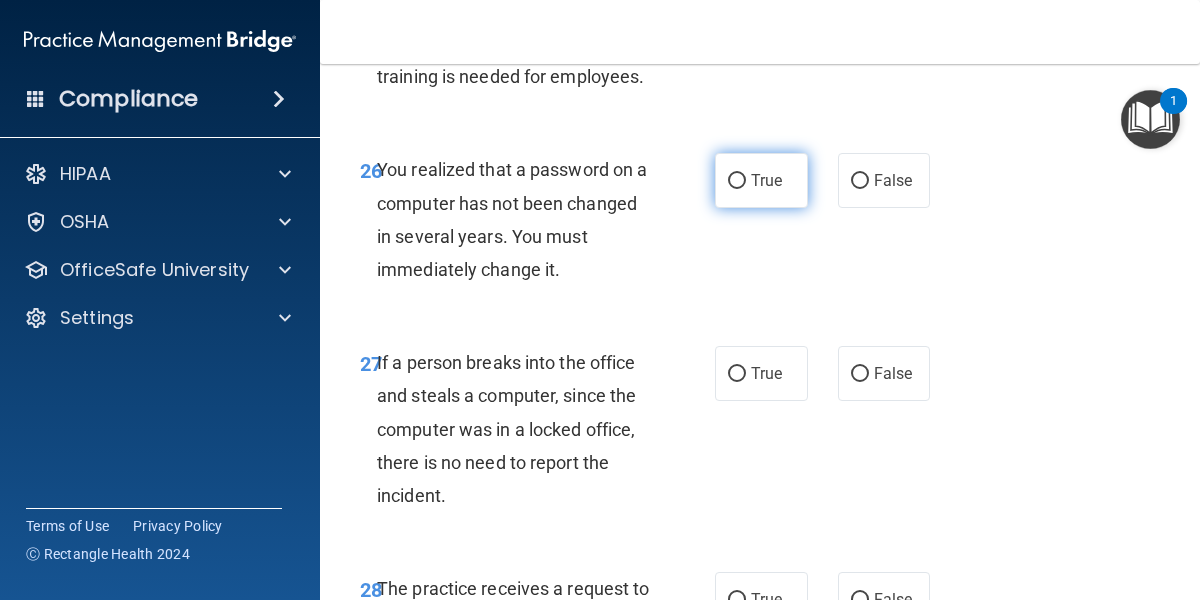 click on "True" at bounding box center (761, 180) 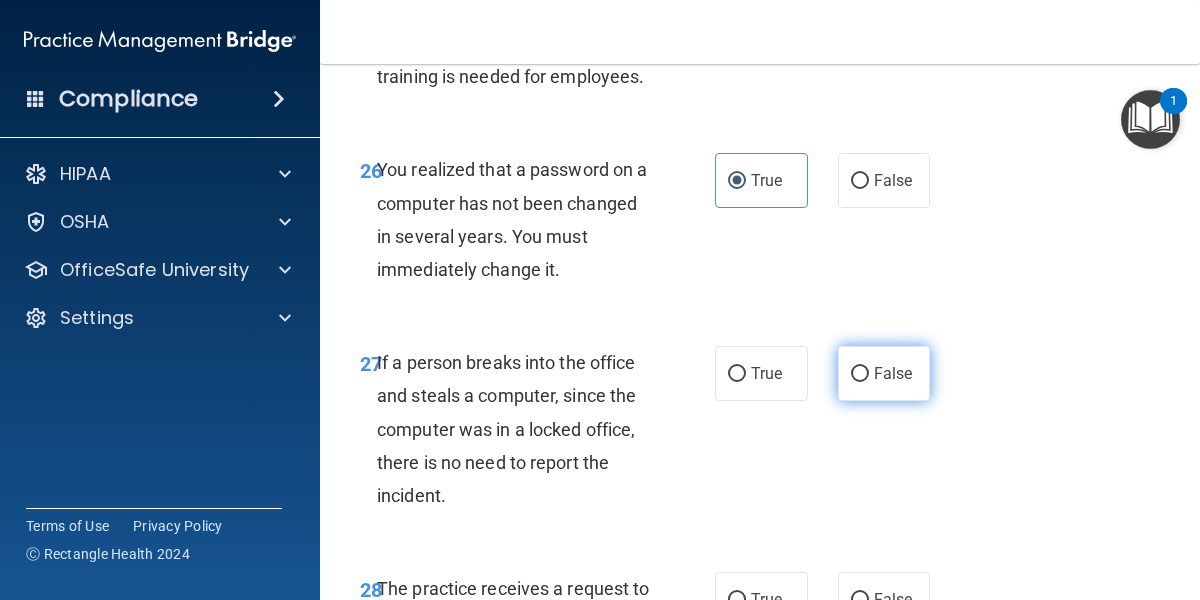 click on "False" at bounding box center [860, 374] 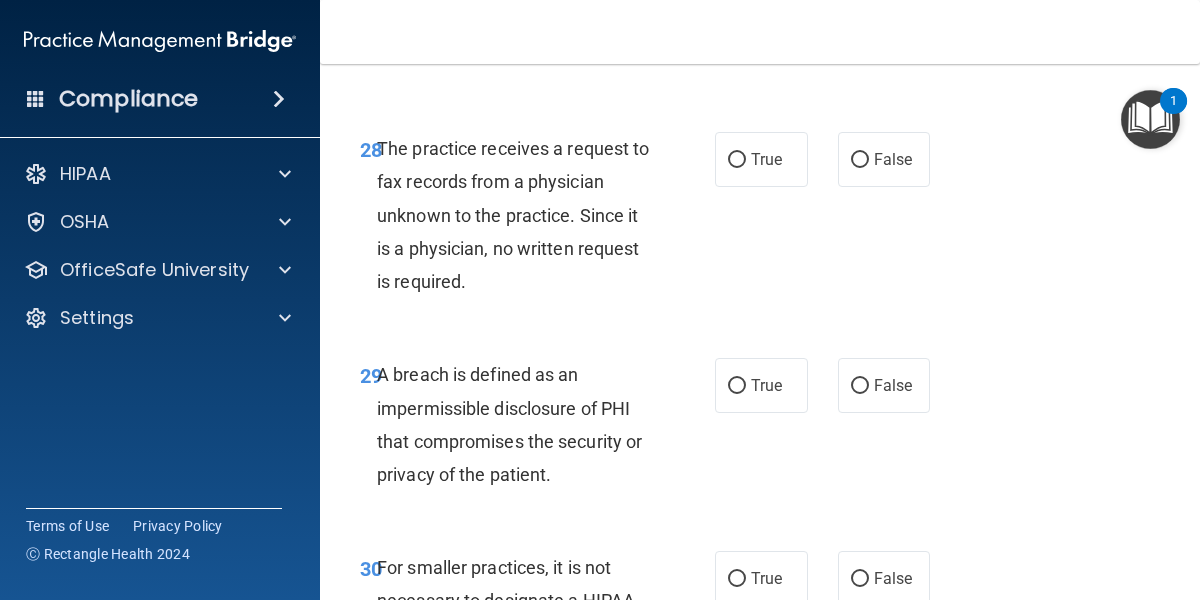 scroll, scrollTop: 6035, scrollLeft: 0, axis: vertical 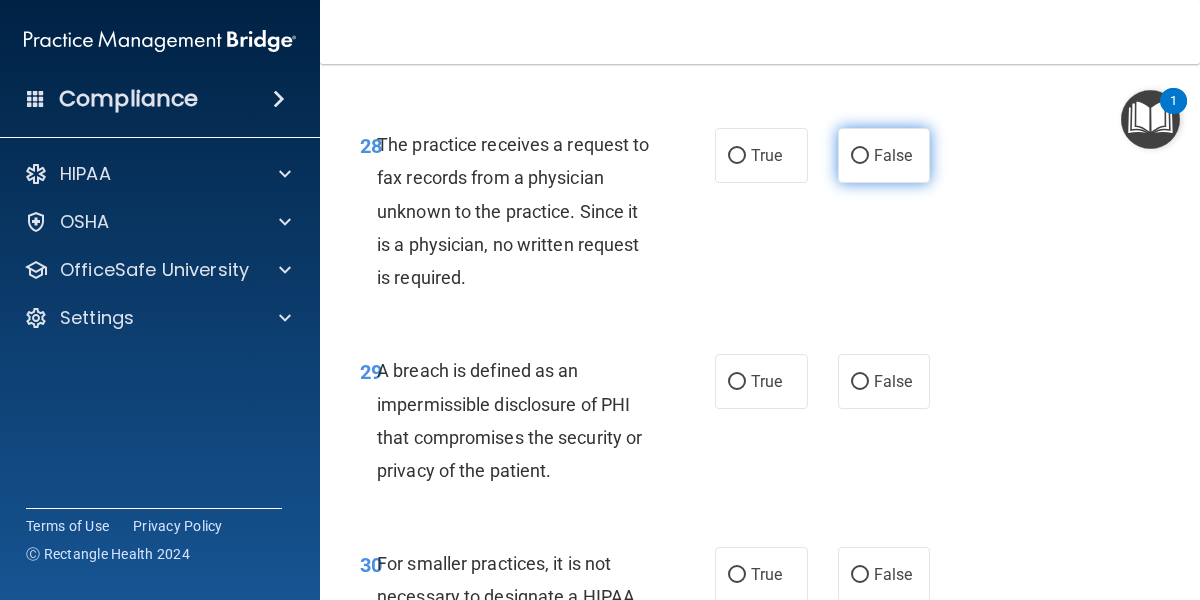 click on "False" at bounding box center (893, 155) 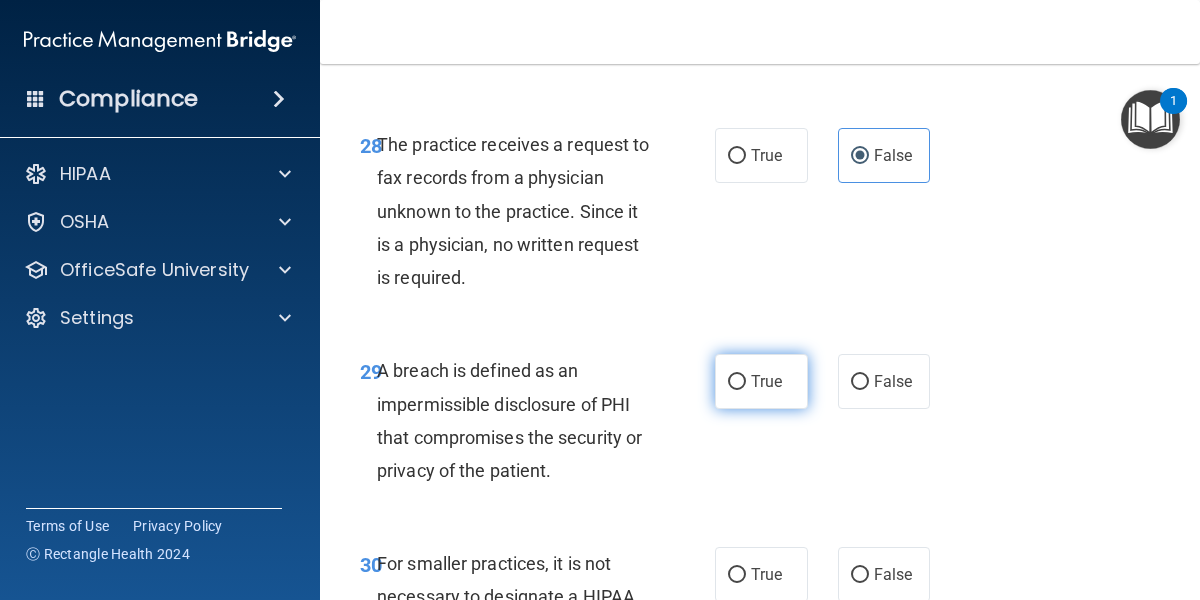 click on "True" at bounding box center [761, 381] 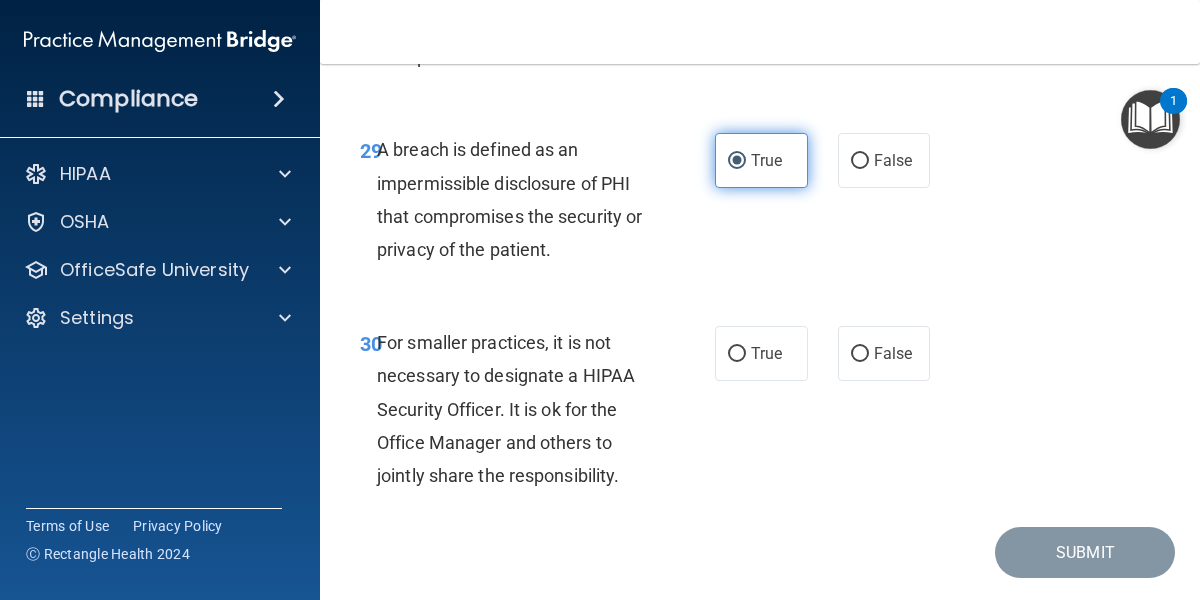 scroll, scrollTop: 6301, scrollLeft: 0, axis: vertical 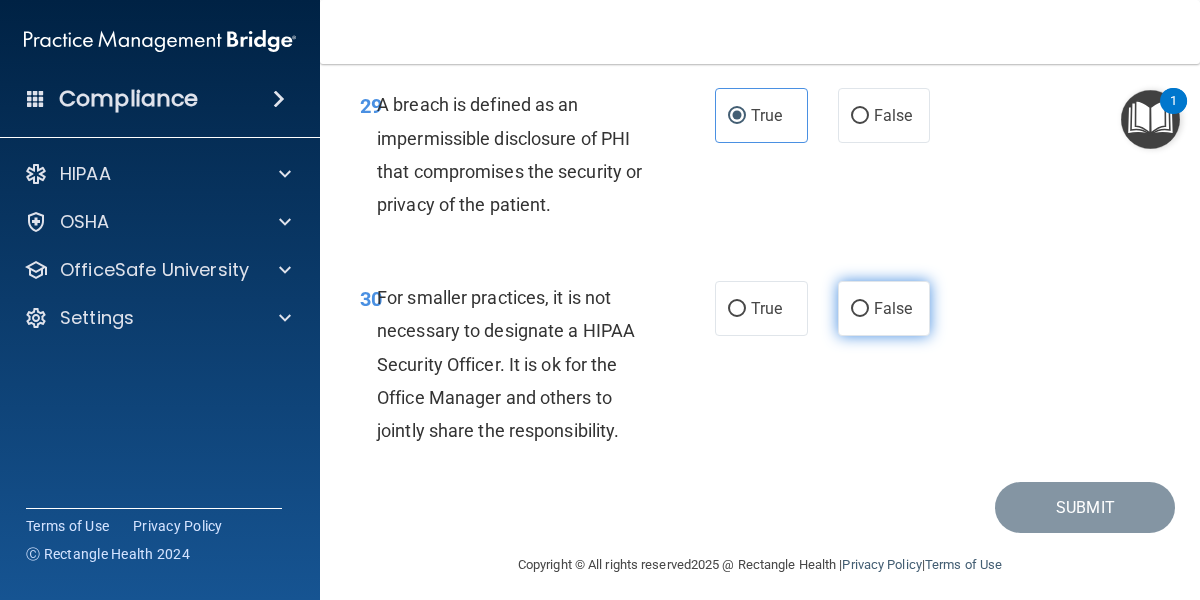 click on "False" at bounding box center [884, 308] 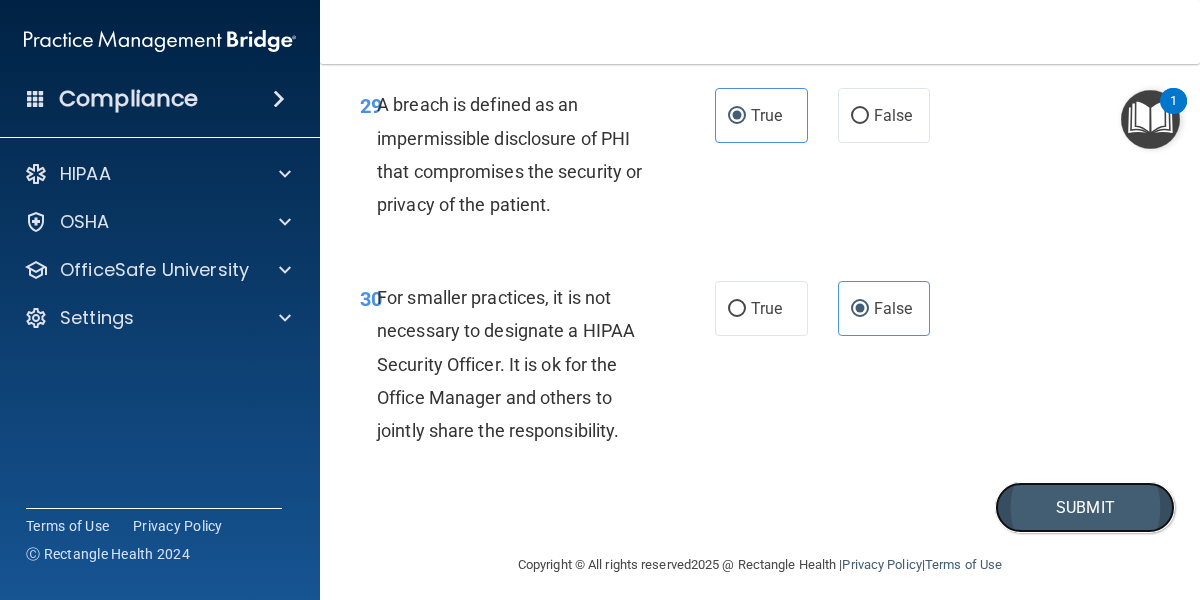 click on "Submit" at bounding box center (1085, 507) 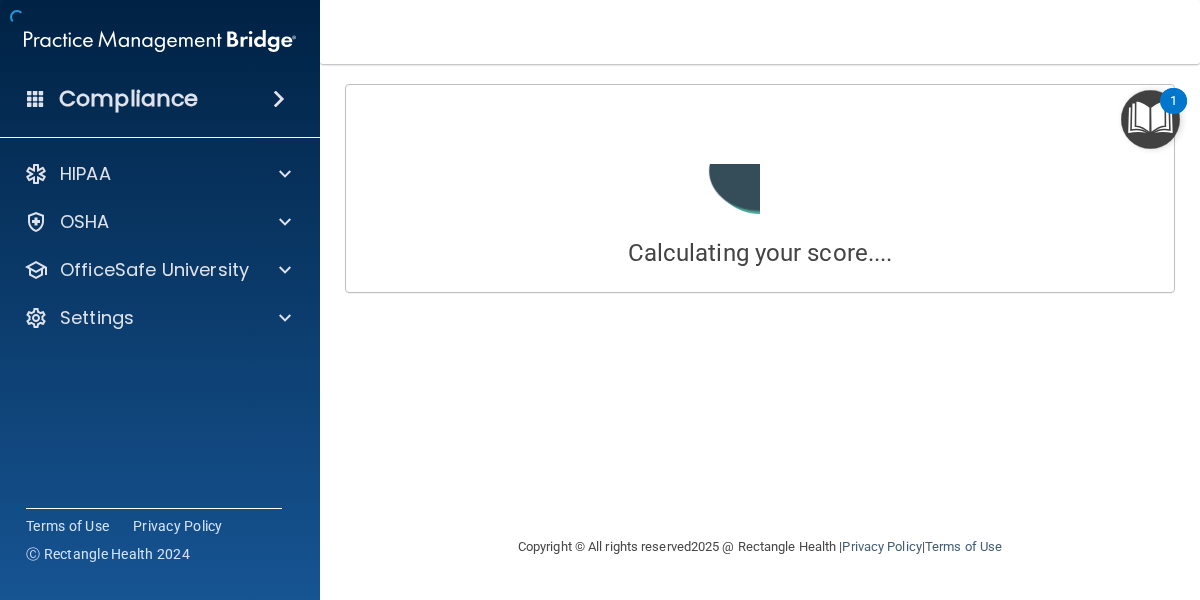 scroll, scrollTop: 0, scrollLeft: 0, axis: both 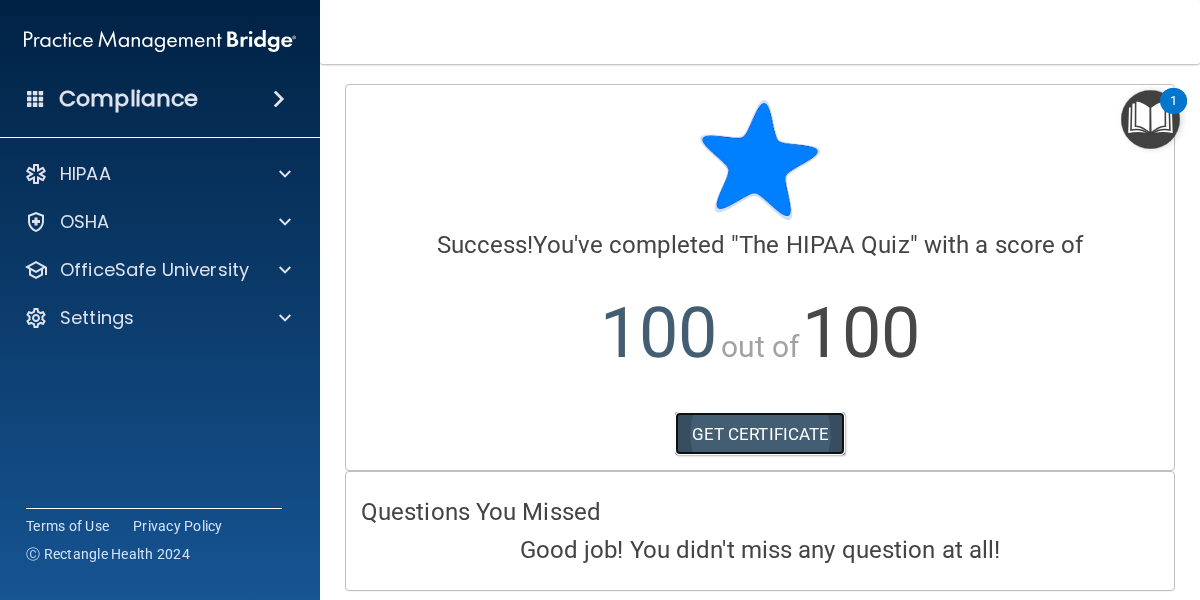 click on "GET CERTIFICATE" at bounding box center (760, 434) 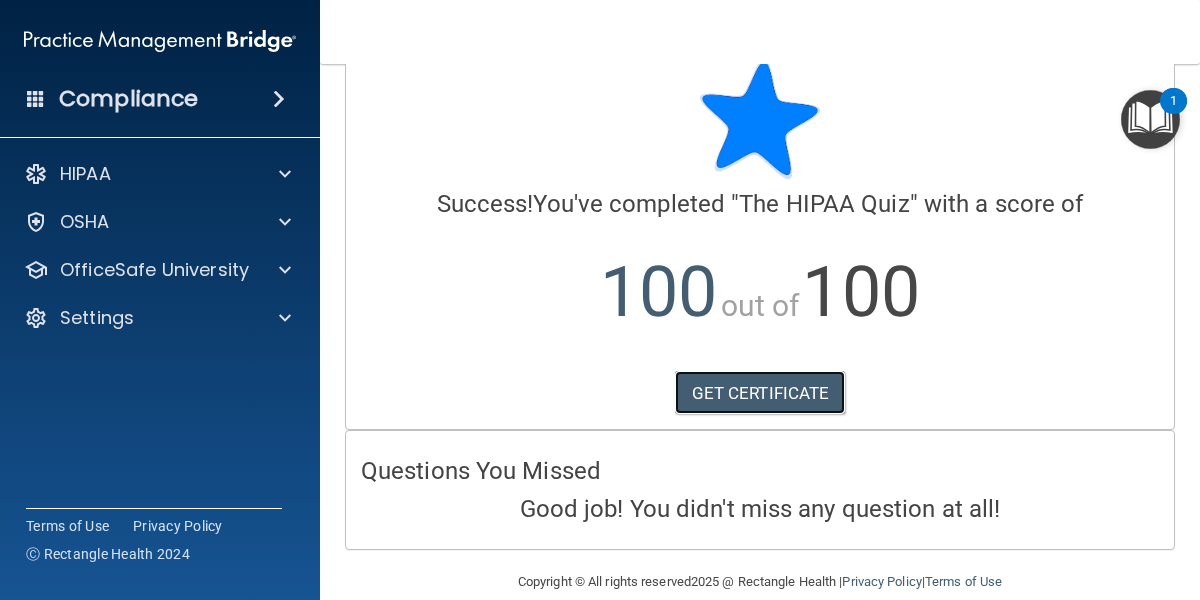 scroll, scrollTop: 40, scrollLeft: 0, axis: vertical 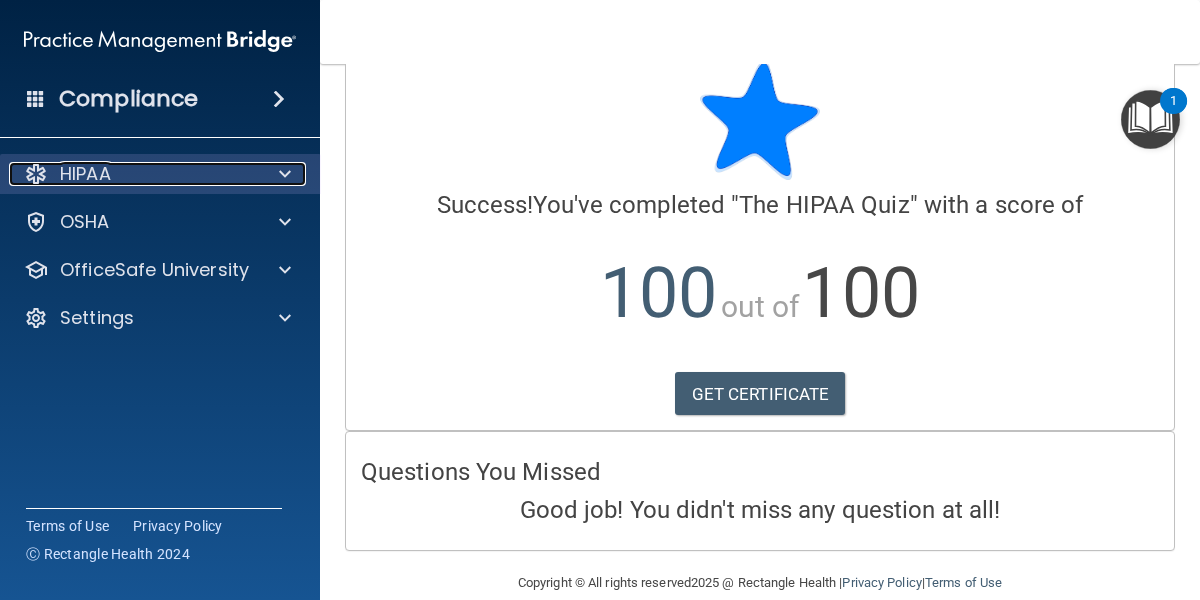click at bounding box center [282, 174] 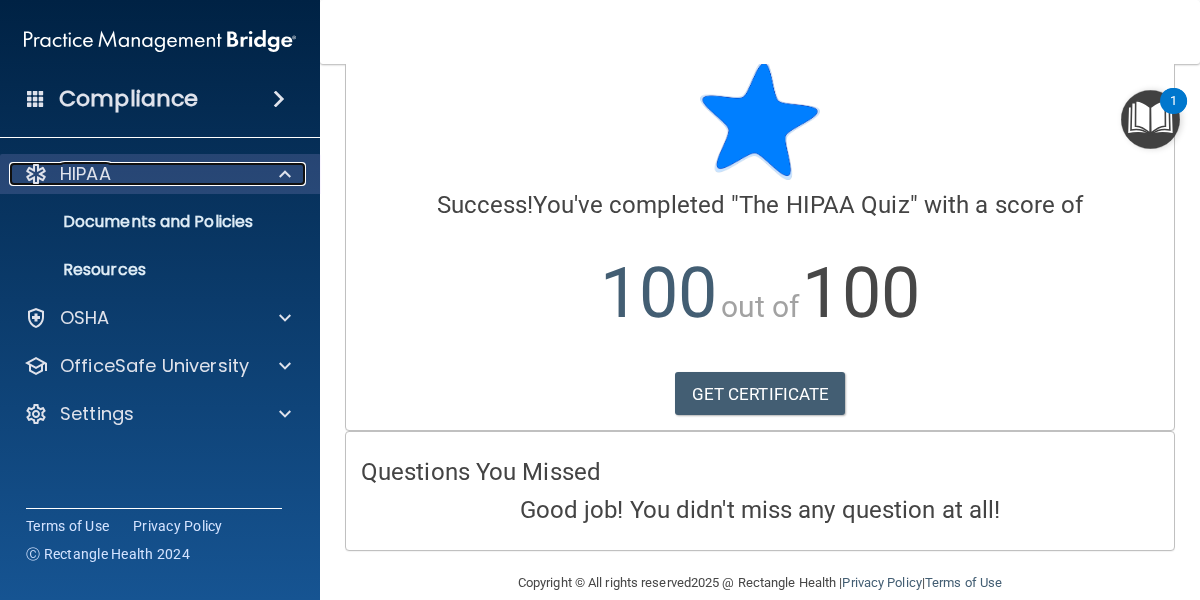 click at bounding box center [282, 174] 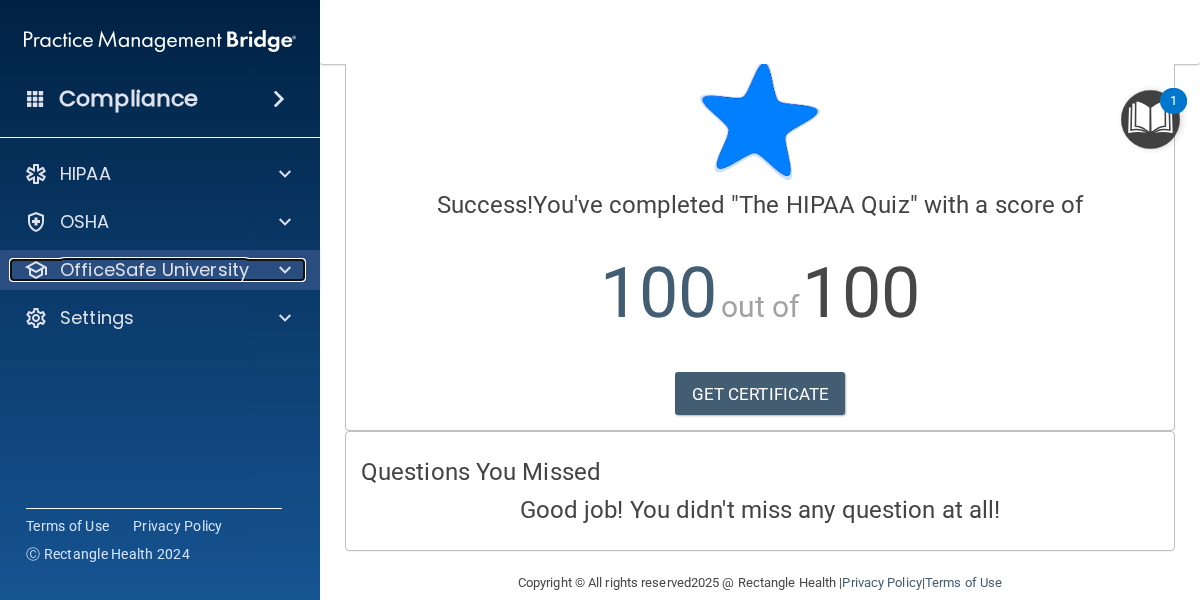 click at bounding box center [285, 270] 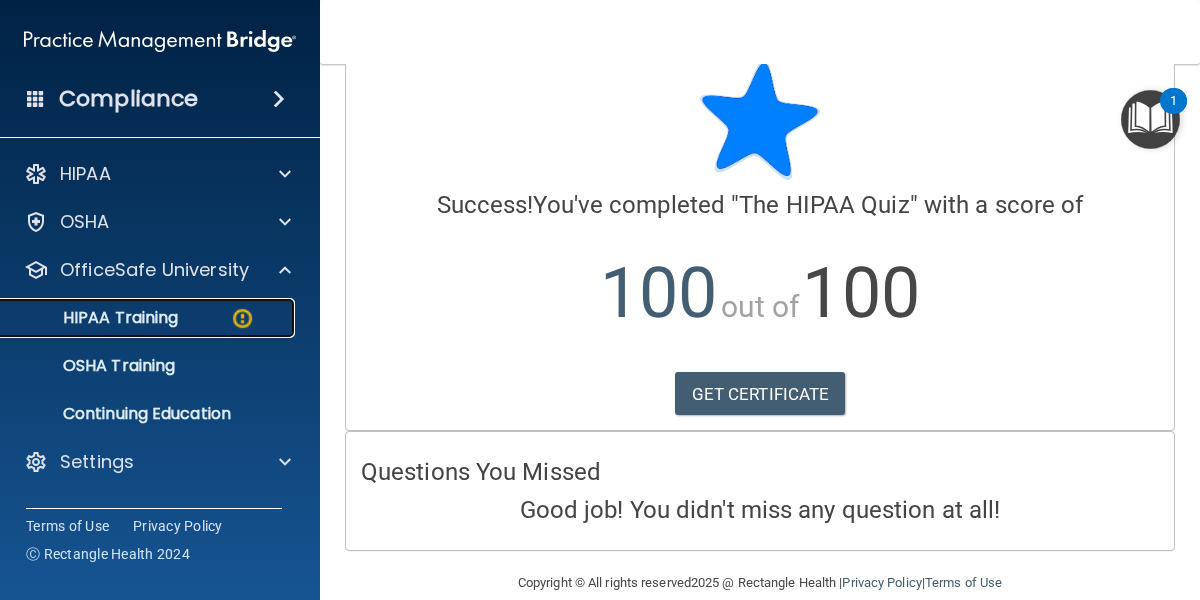 click on "HIPAA Training" at bounding box center (149, 318) 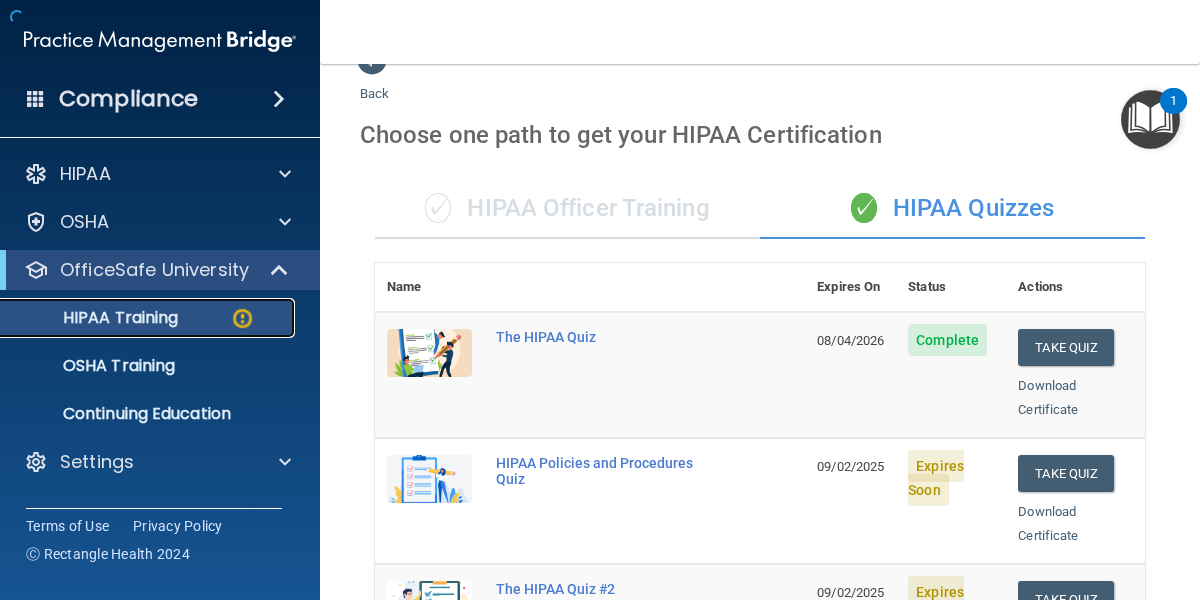 scroll, scrollTop: 998, scrollLeft: 0, axis: vertical 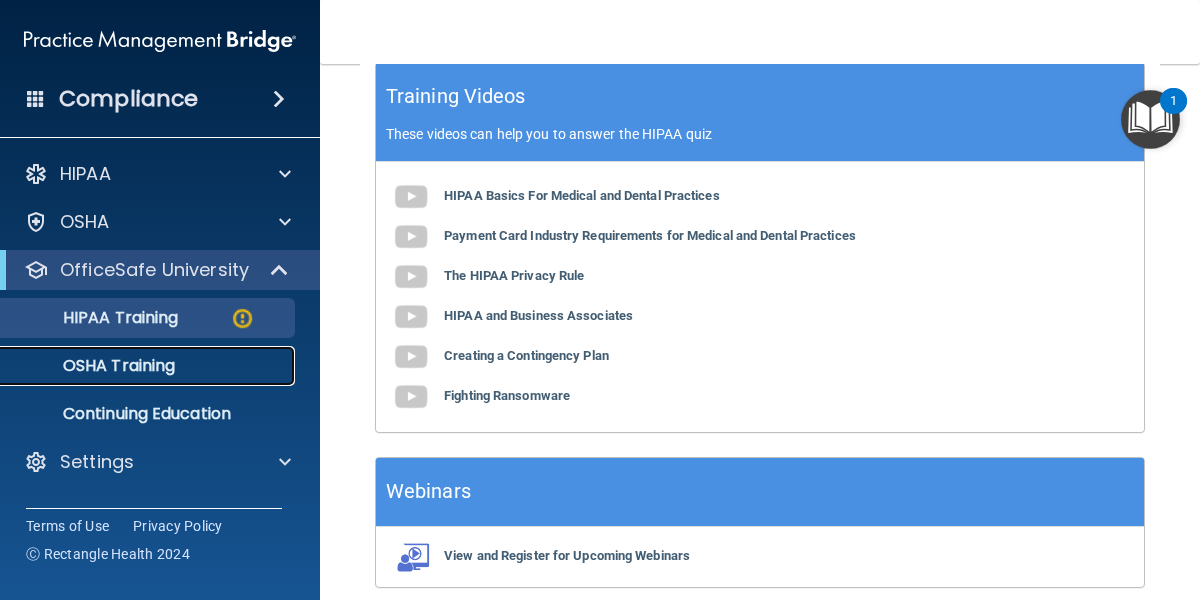 click on "OSHA Training" at bounding box center [149, 366] 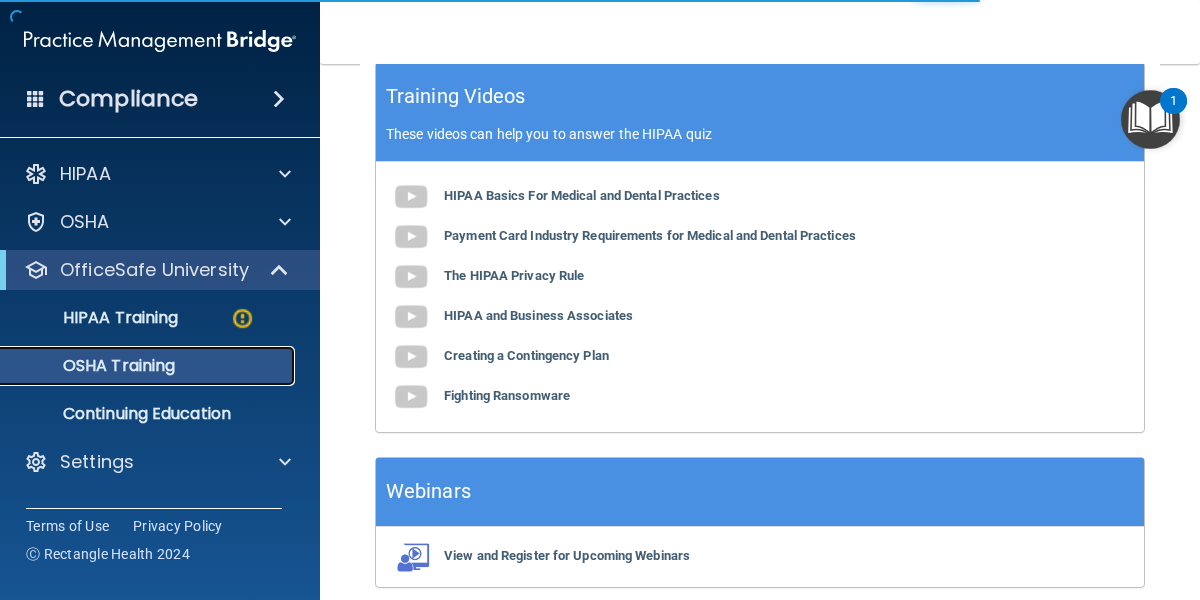 scroll, scrollTop: 852, scrollLeft: 0, axis: vertical 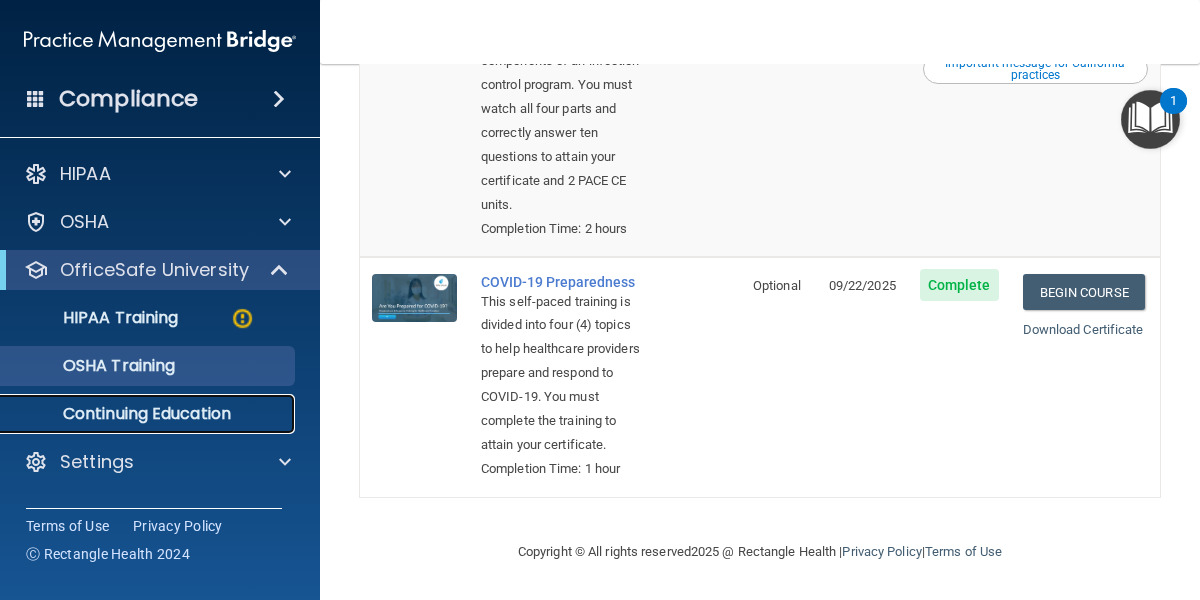 click on "Continuing Education" at bounding box center (149, 414) 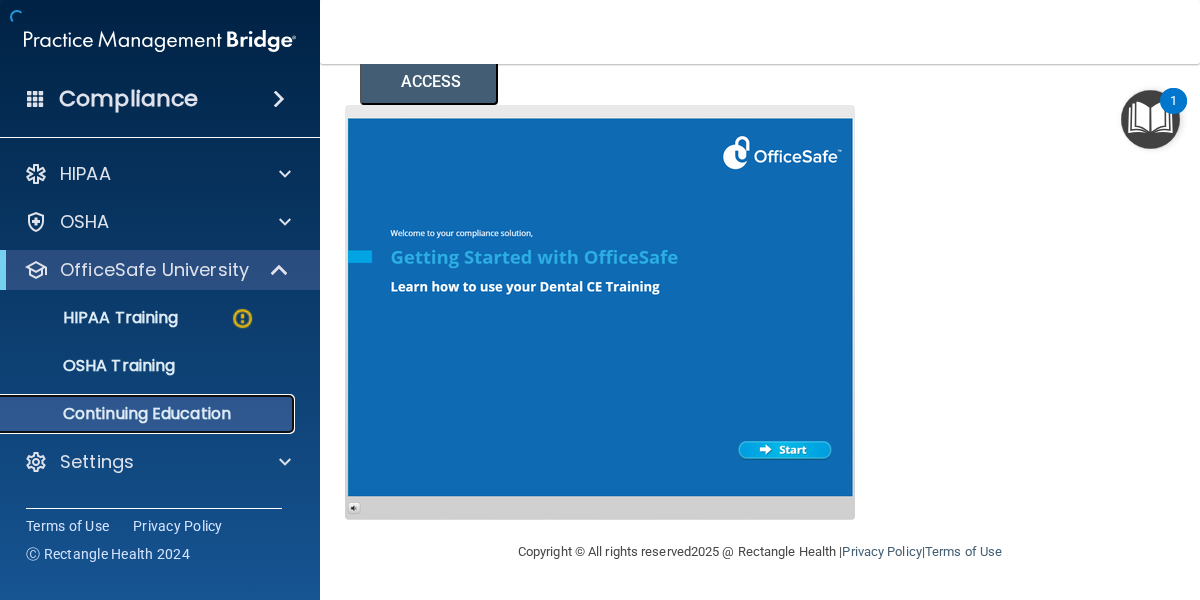 scroll, scrollTop: 416, scrollLeft: 0, axis: vertical 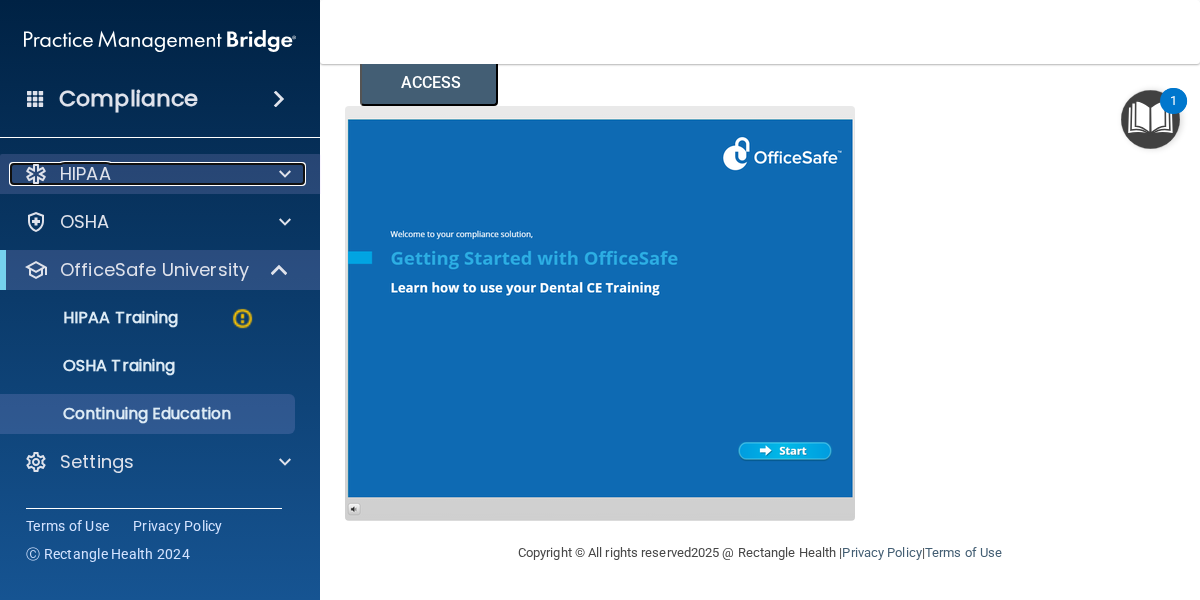 click at bounding box center (285, 174) 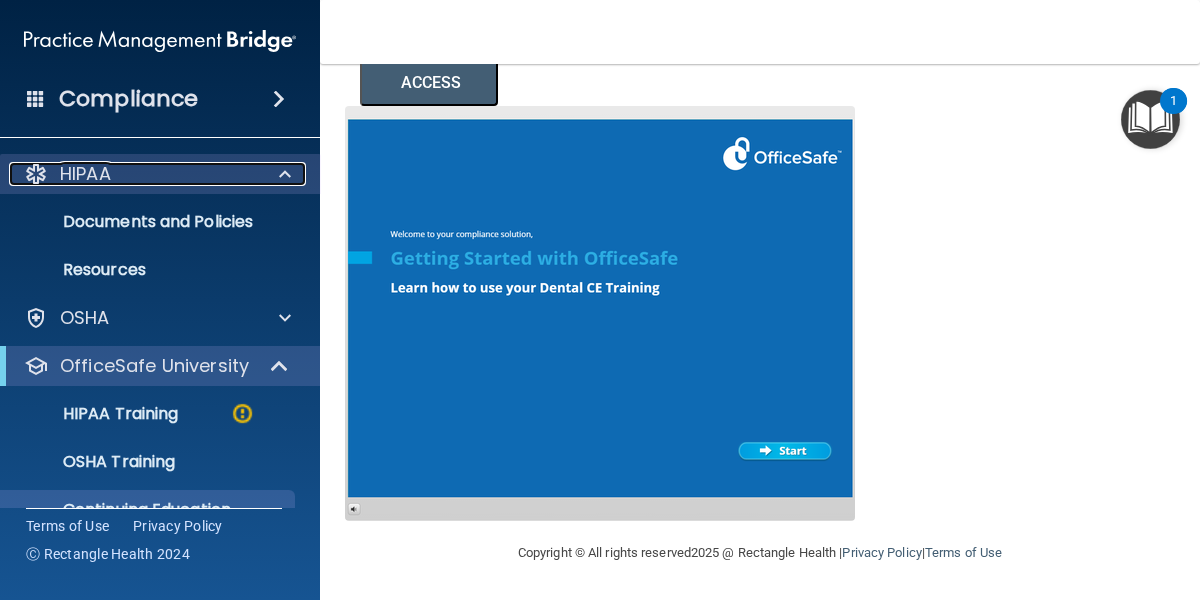 click at bounding box center (285, 174) 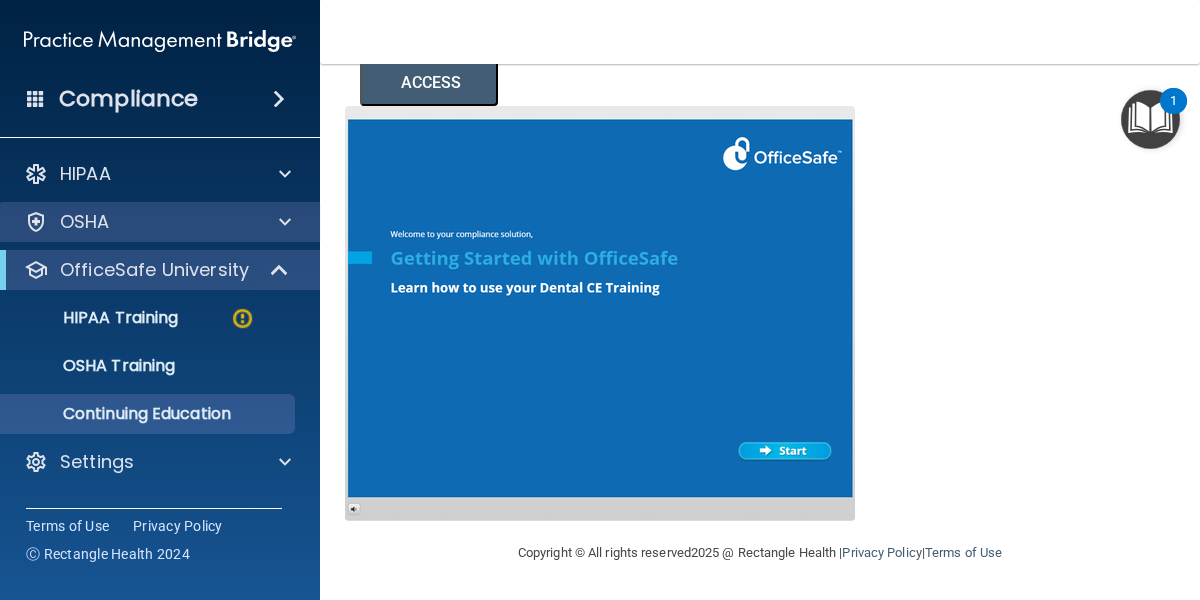 click on "OSHA" at bounding box center [160, 222] 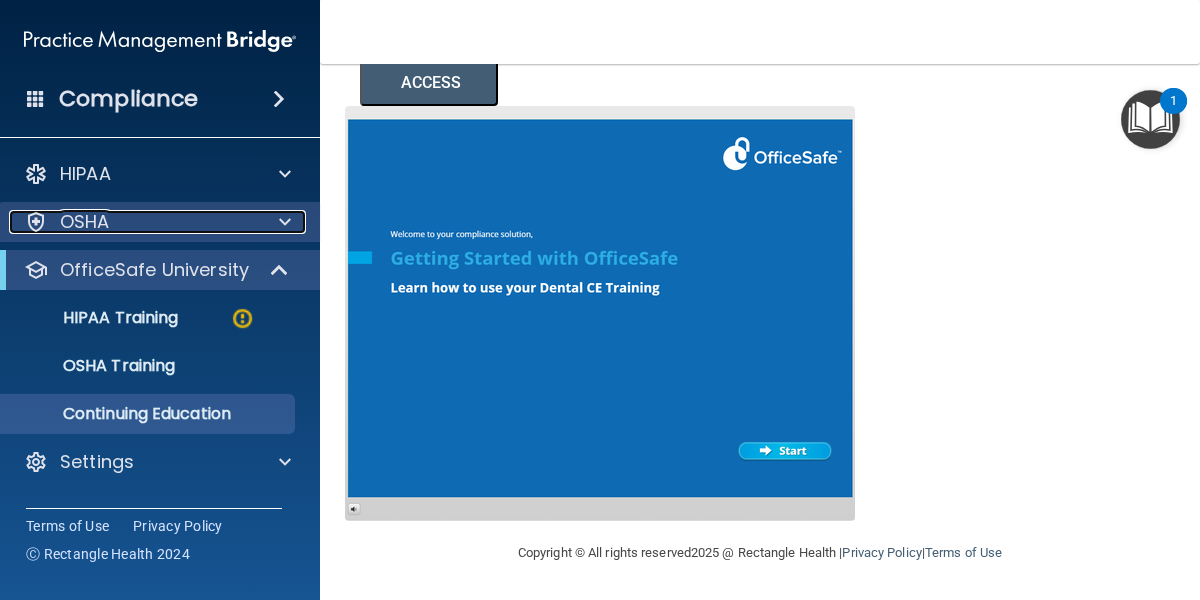 click at bounding box center [285, 222] 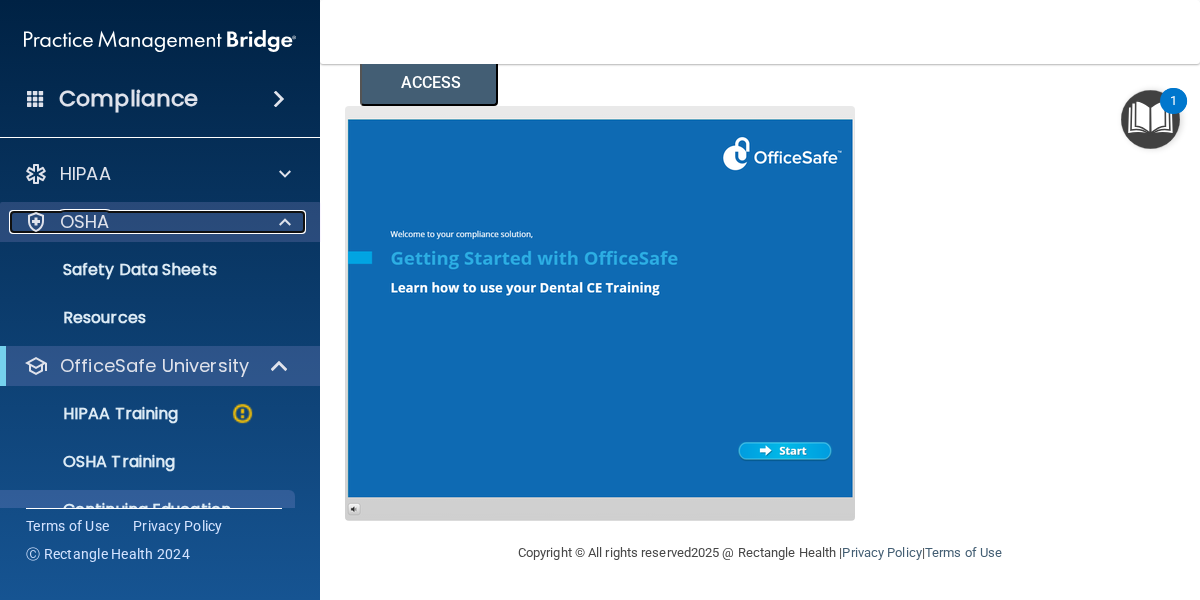 click at bounding box center (285, 222) 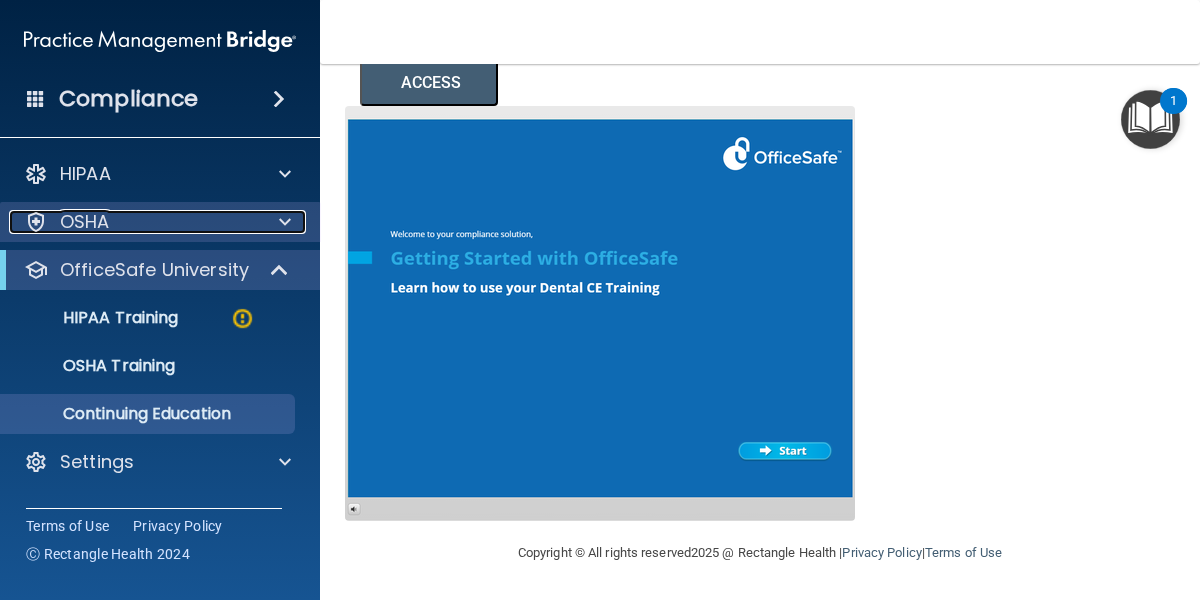 click at bounding box center [285, 222] 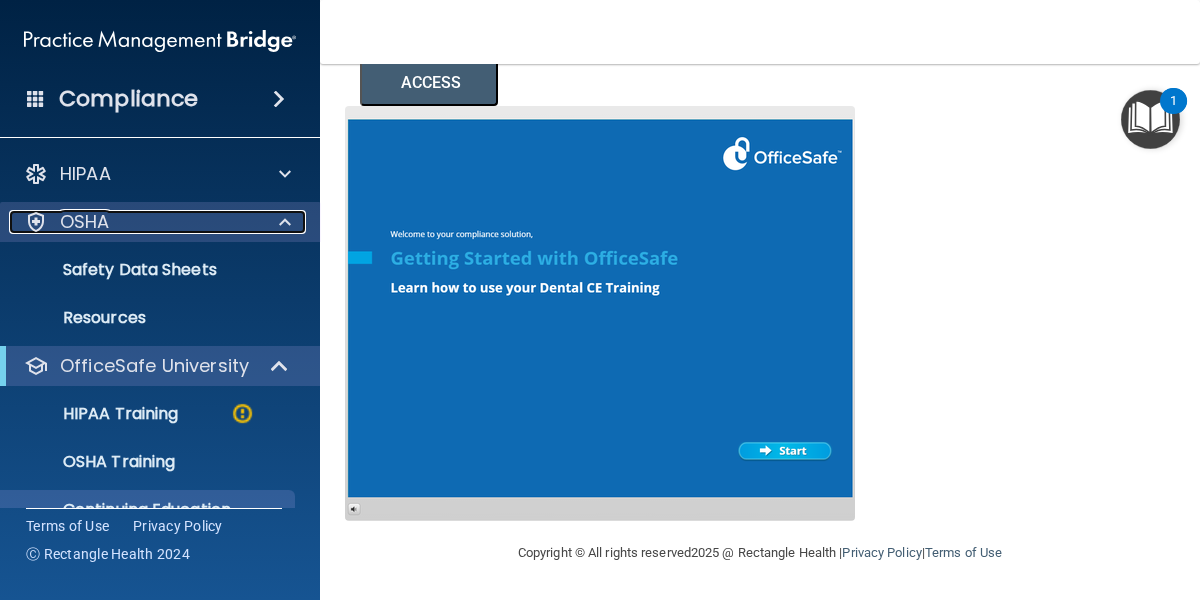 click at bounding box center [285, 222] 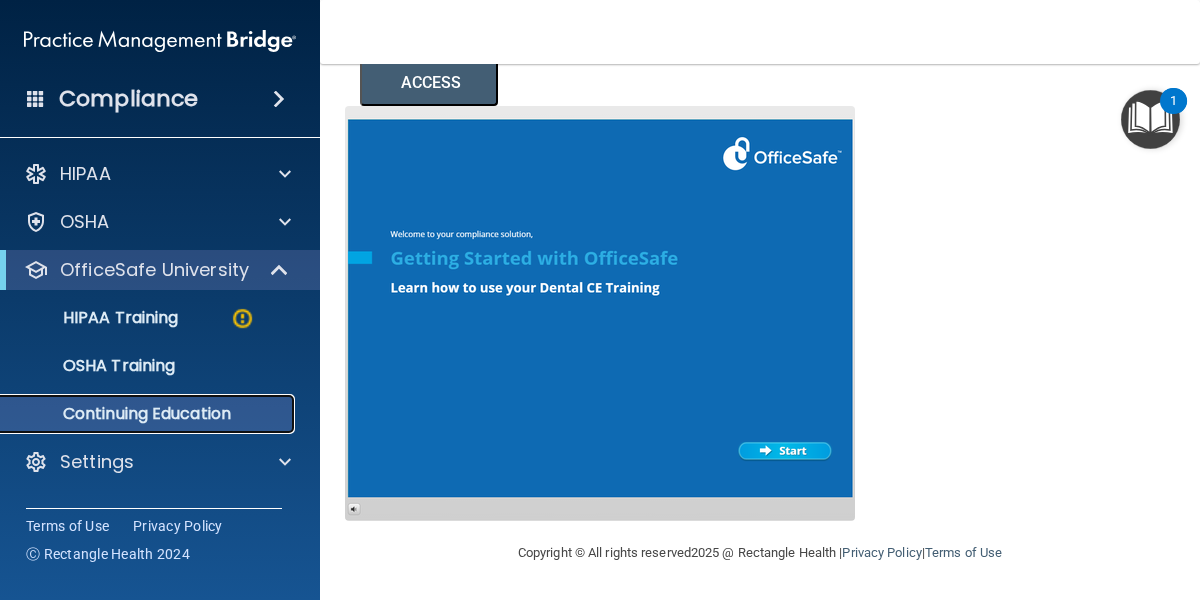 click on "Continuing Education" at bounding box center [149, 414] 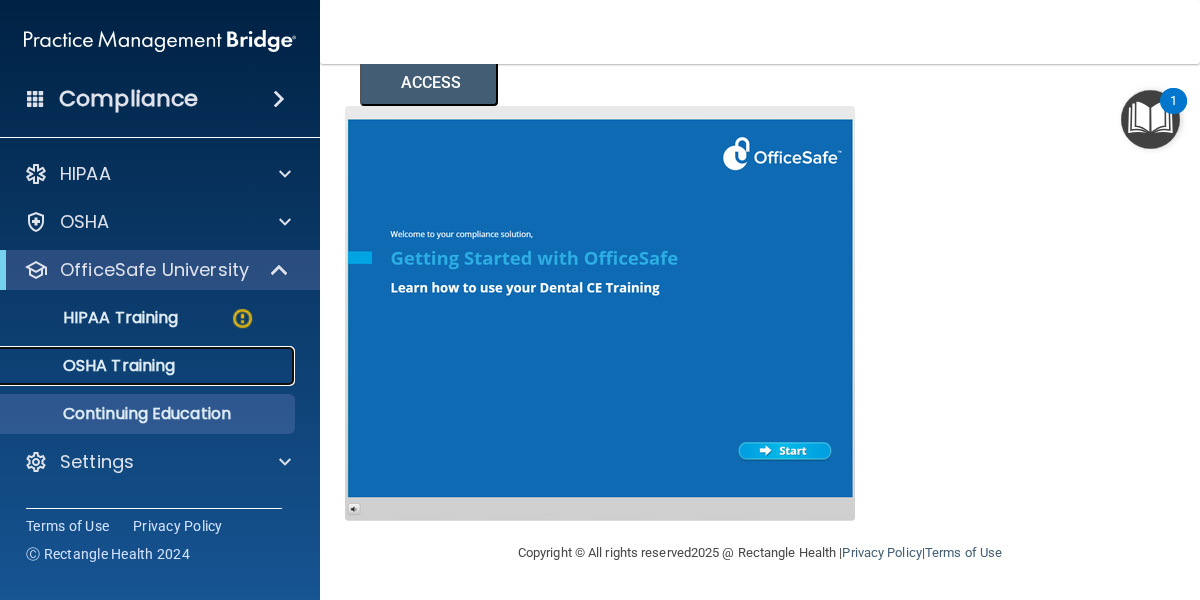 click on "OSHA Training" at bounding box center (137, 366) 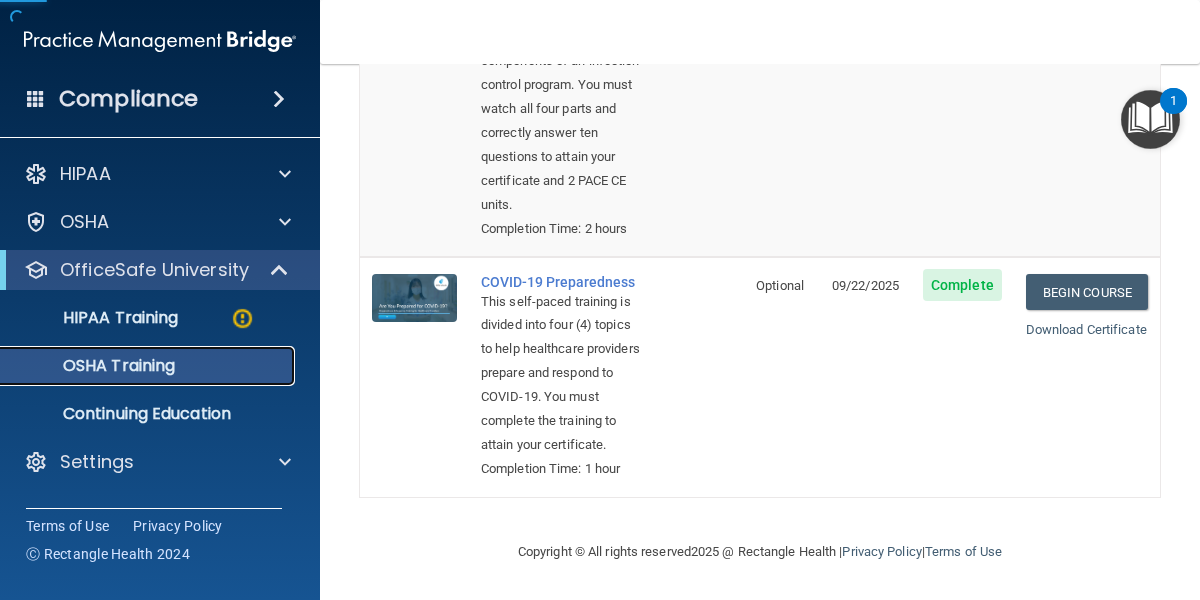 scroll, scrollTop: 930, scrollLeft: 0, axis: vertical 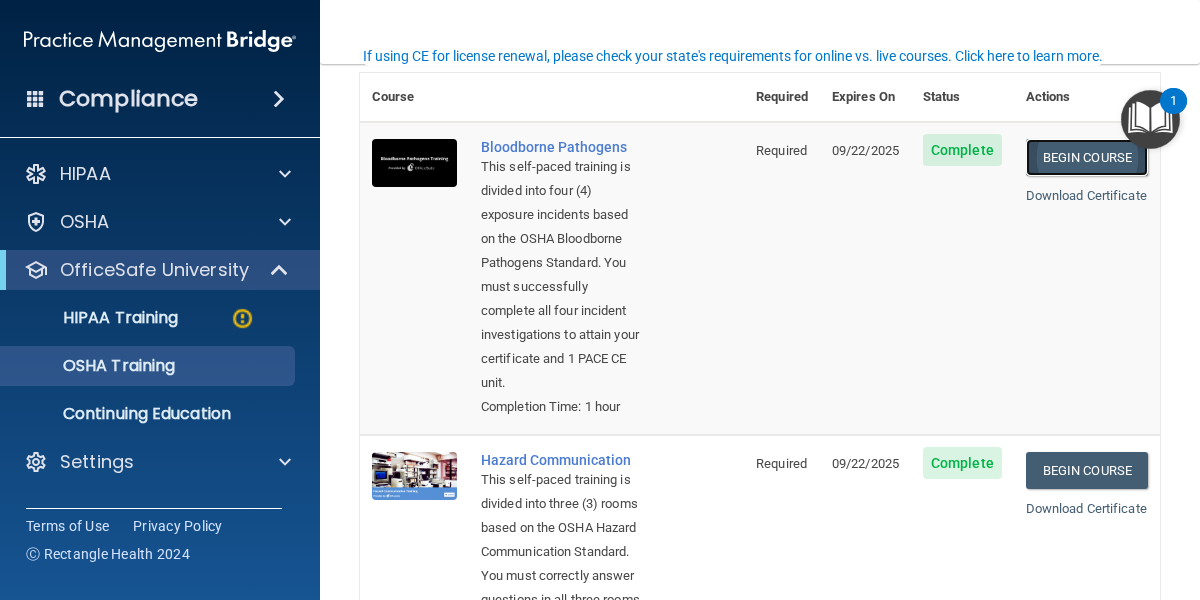 click on "Begin Course" at bounding box center (1087, 157) 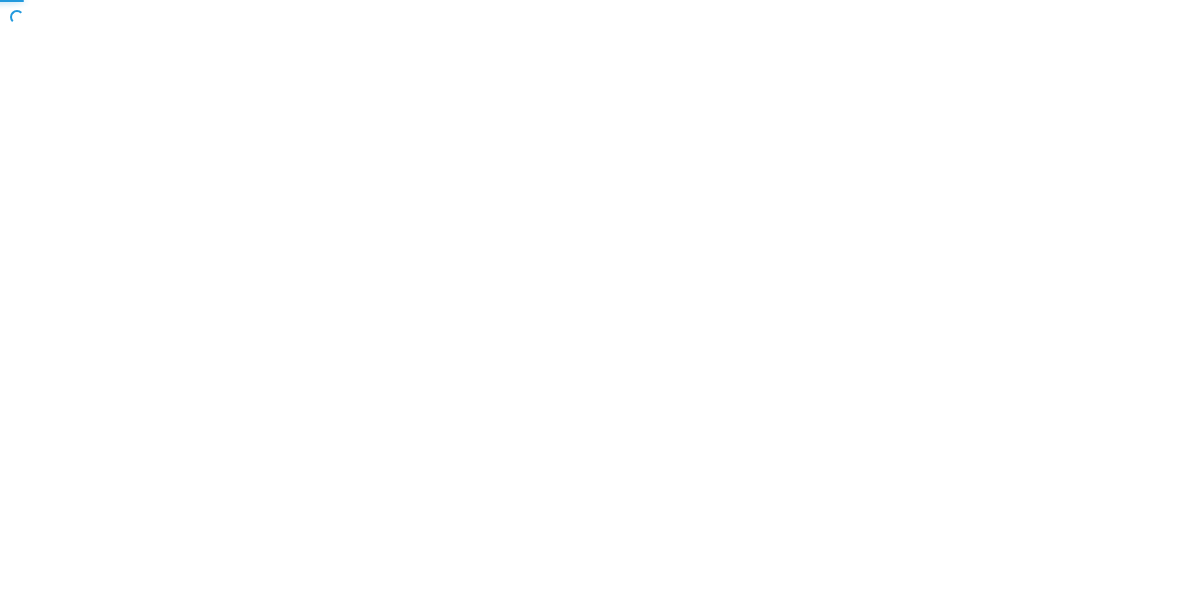 scroll, scrollTop: 0, scrollLeft: 0, axis: both 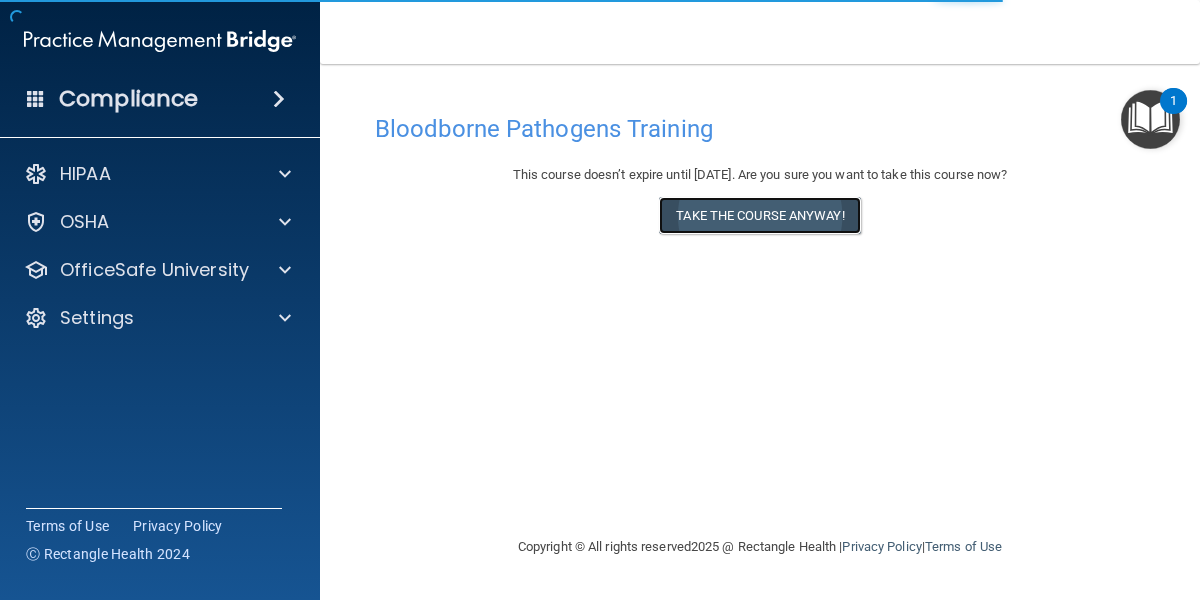 click on "Take the course anyway!" at bounding box center [759, 215] 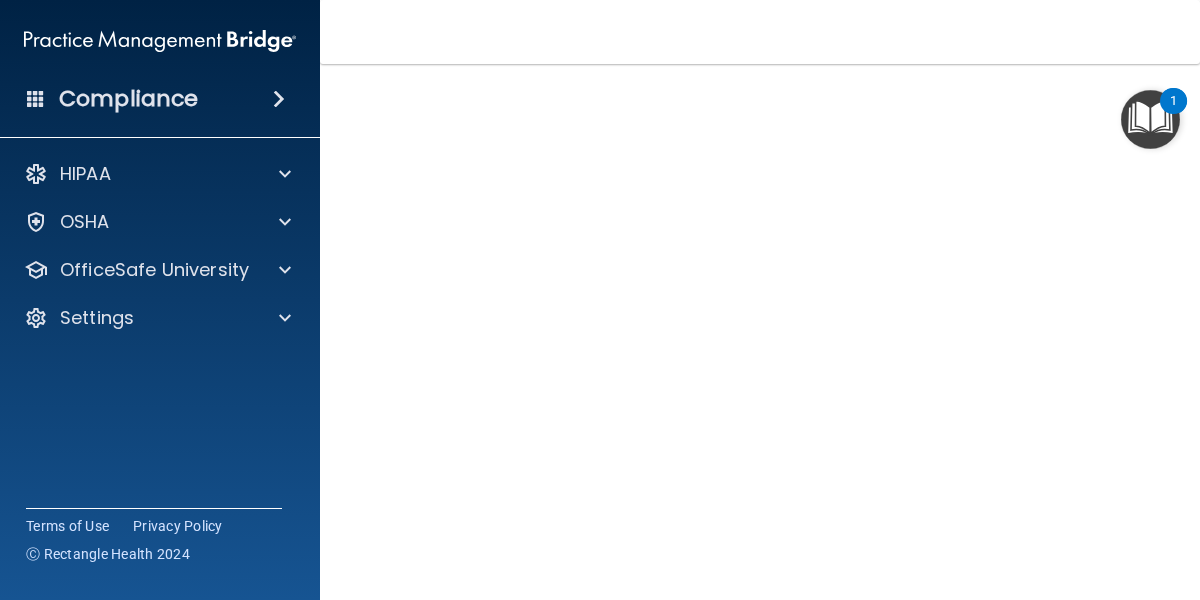 scroll, scrollTop: 158, scrollLeft: 0, axis: vertical 